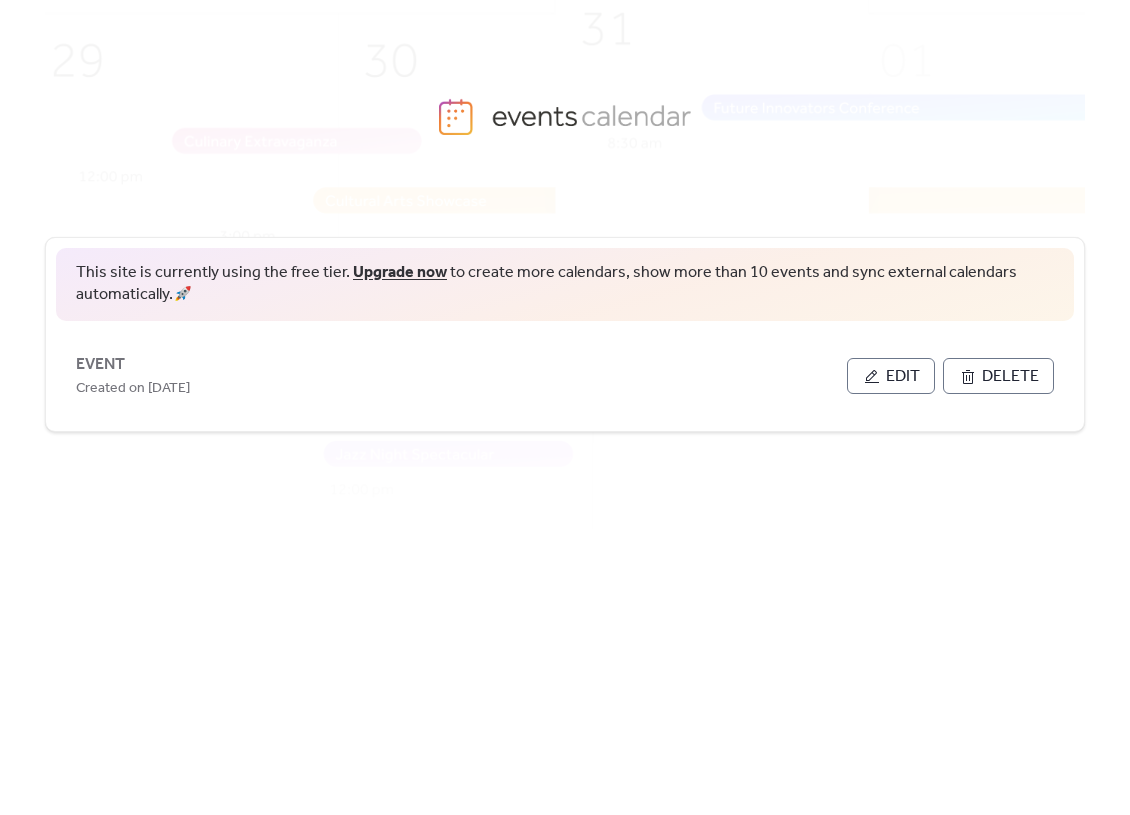 scroll, scrollTop: 0, scrollLeft: 0, axis: both 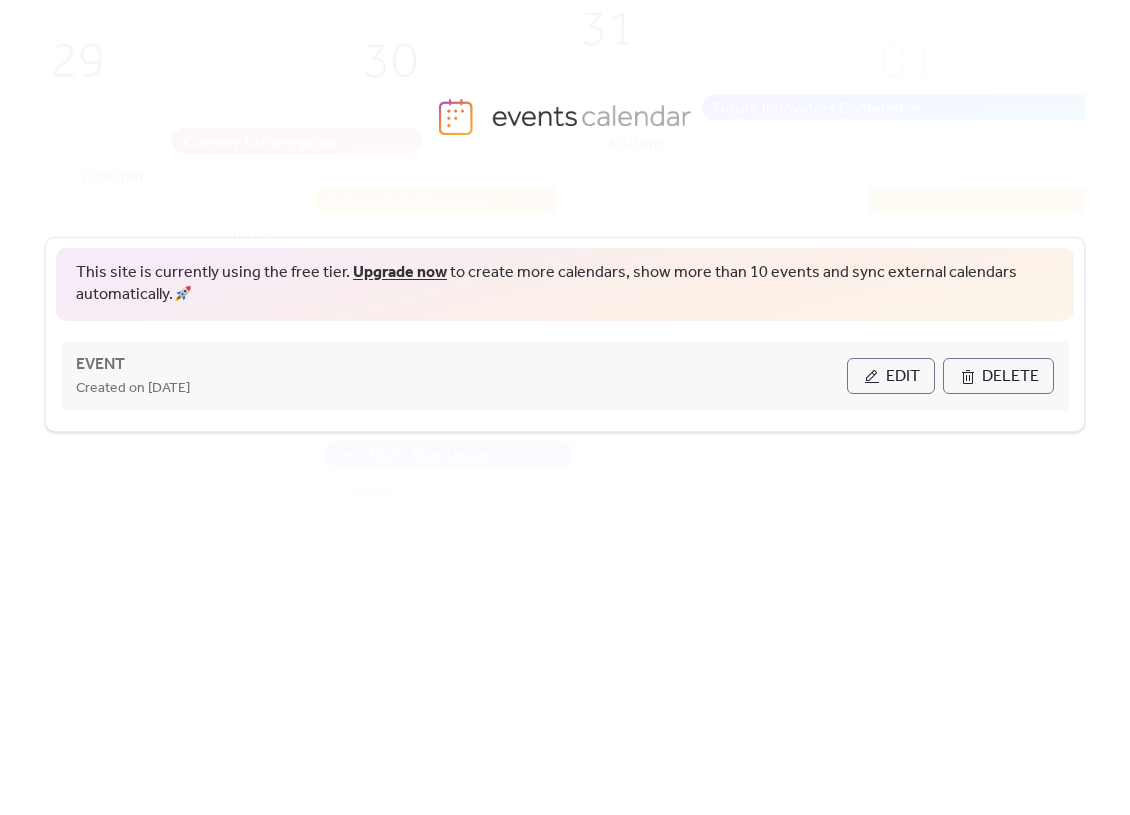 click on "Edit" at bounding box center (903, 377) 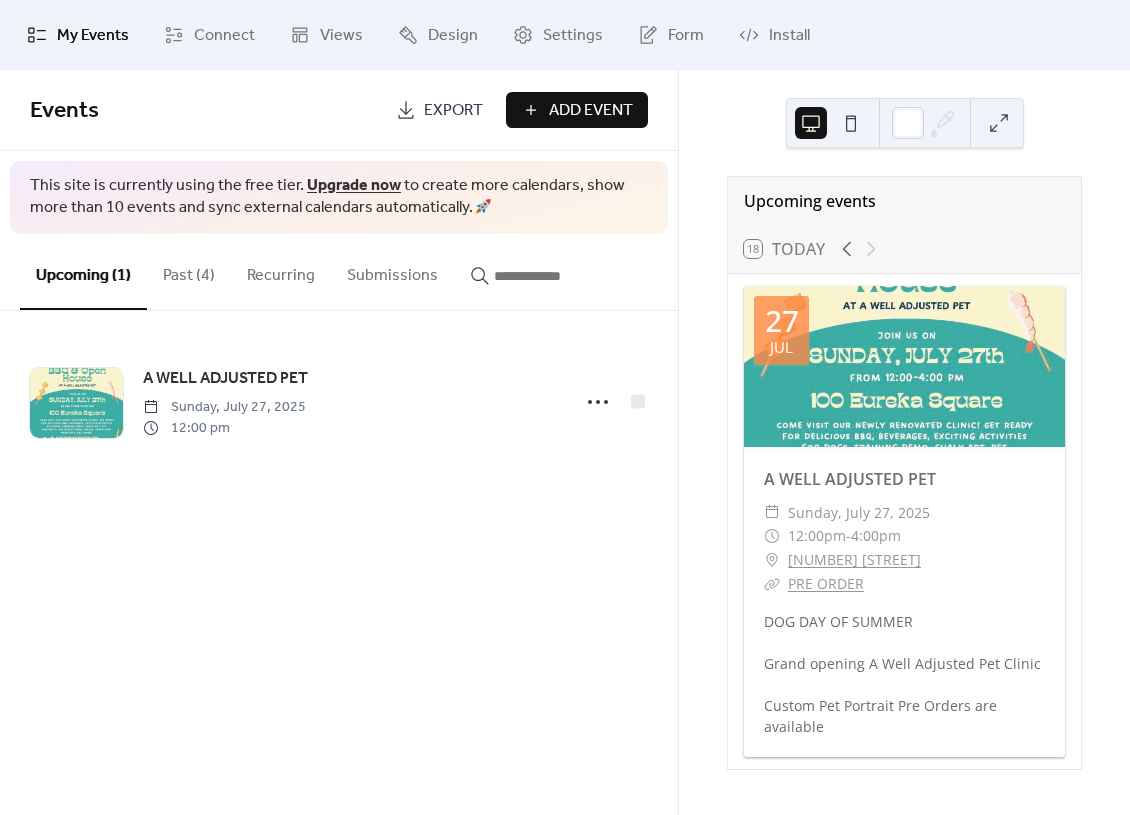 click on "Add Event" at bounding box center [591, 111] 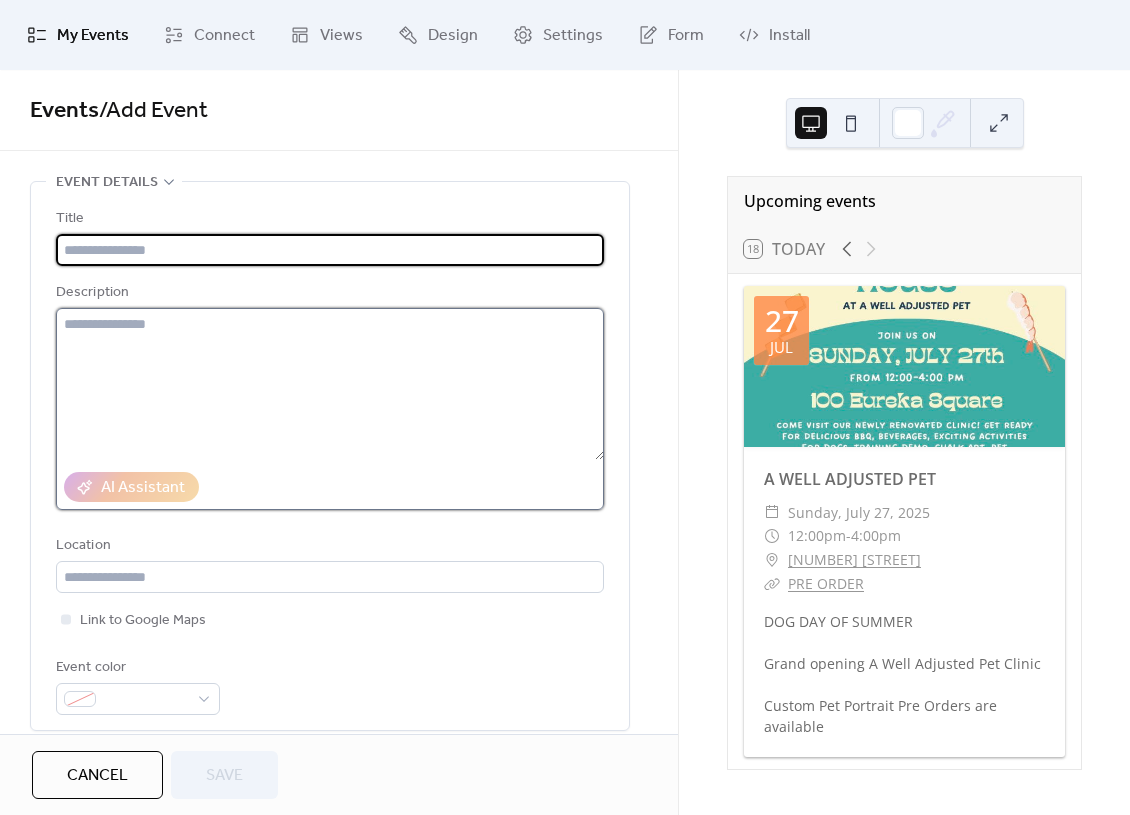 click at bounding box center [330, 384] 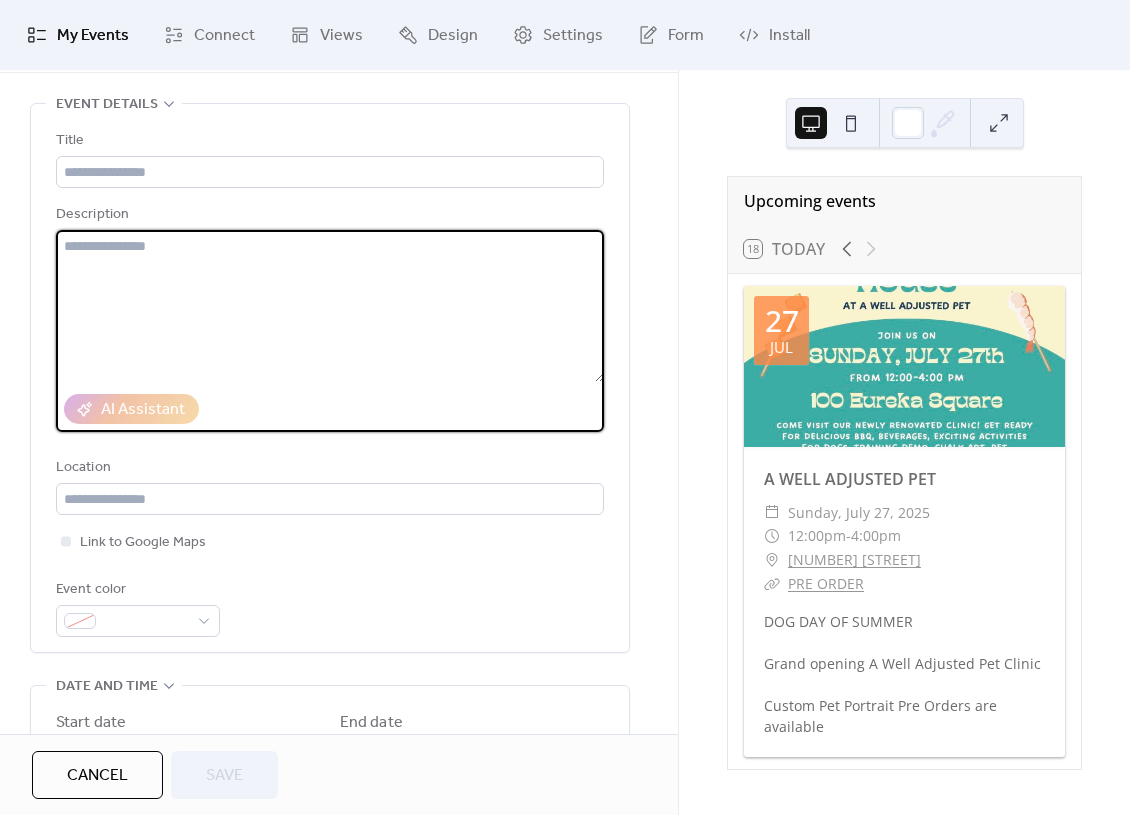 scroll, scrollTop: 92, scrollLeft: 0, axis: vertical 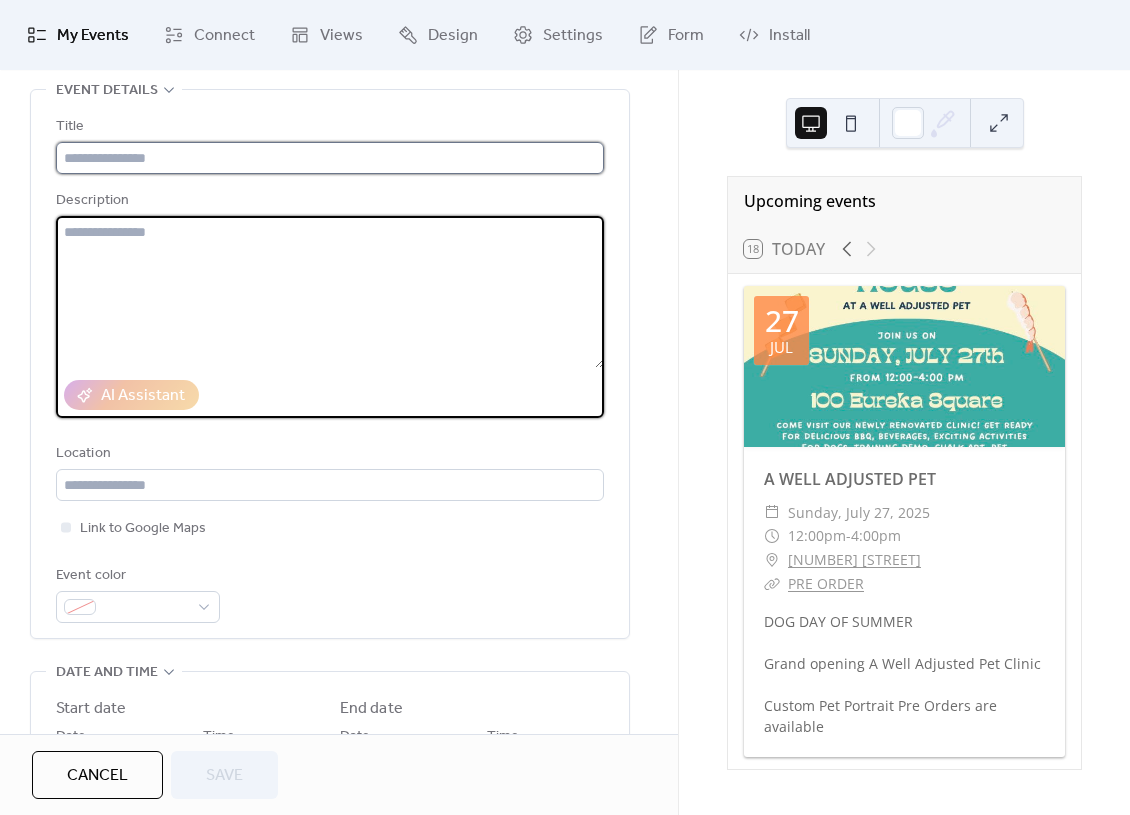 click at bounding box center [330, 158] 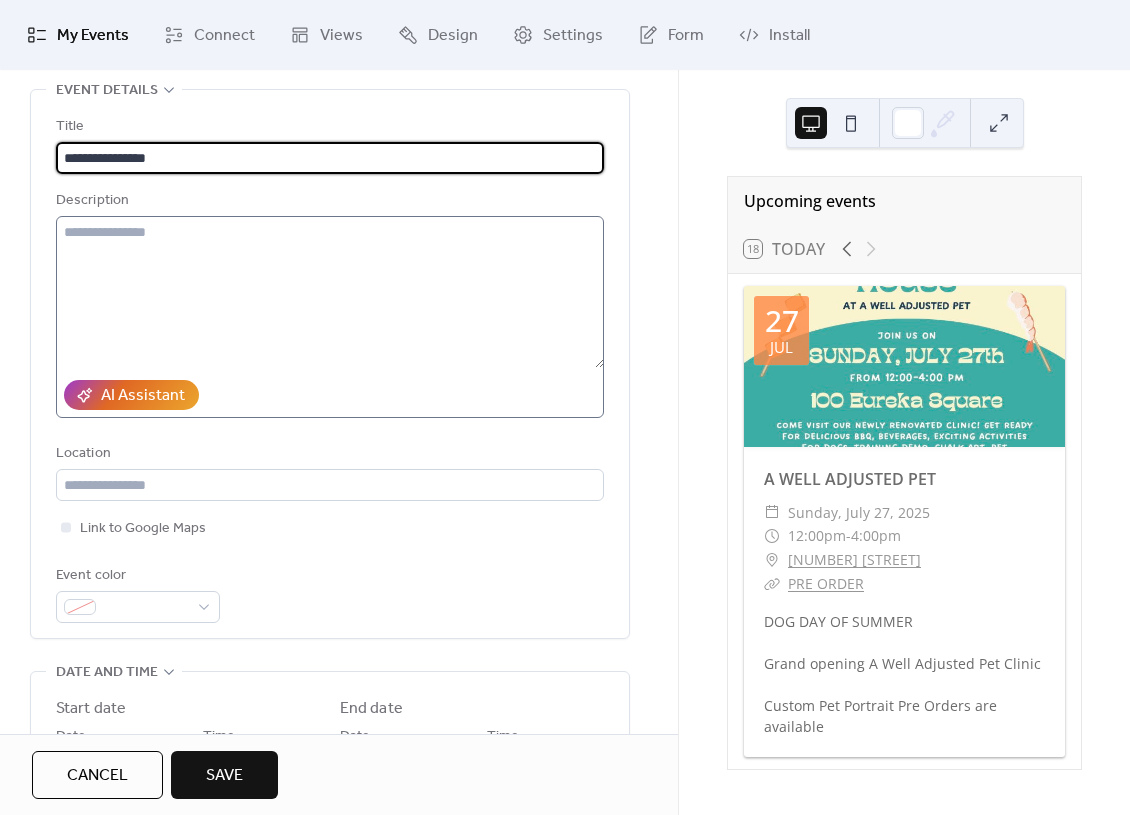 scroll, scrollTop: 91, scrollLeft: 0, axis: vertical 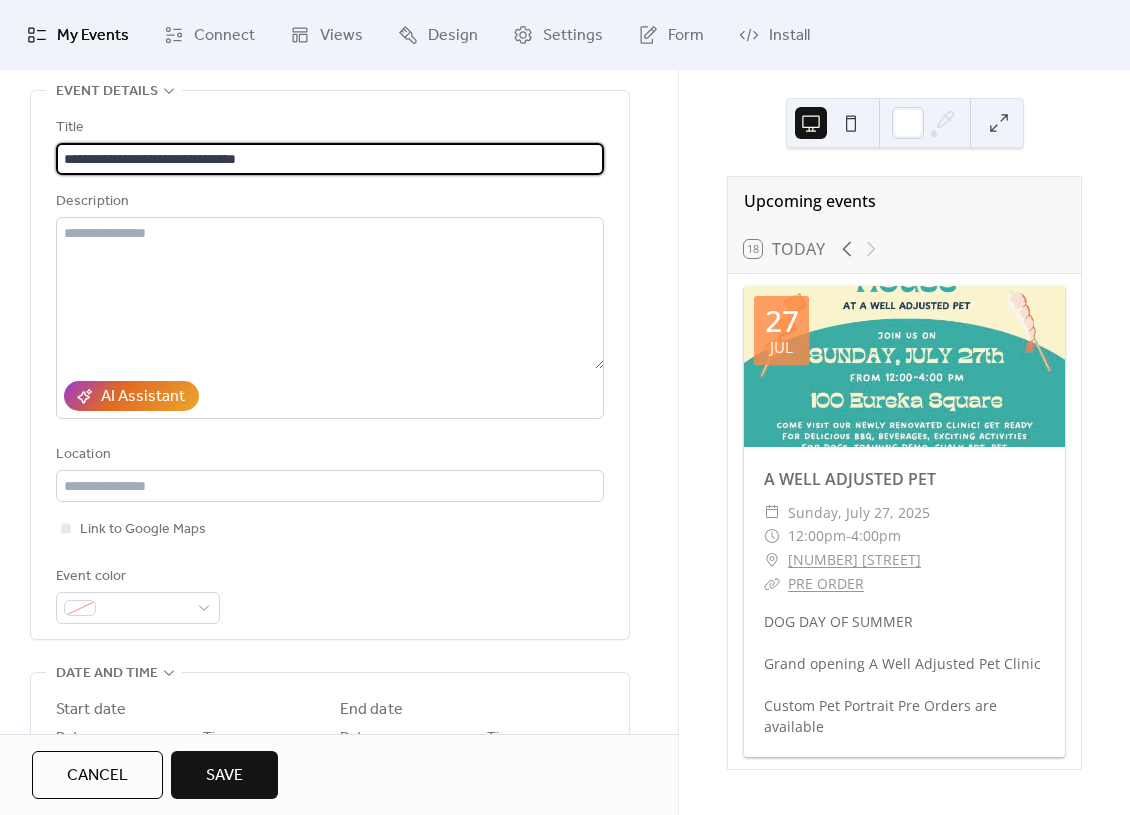 click on "**********" at bounding box center [330, 159] 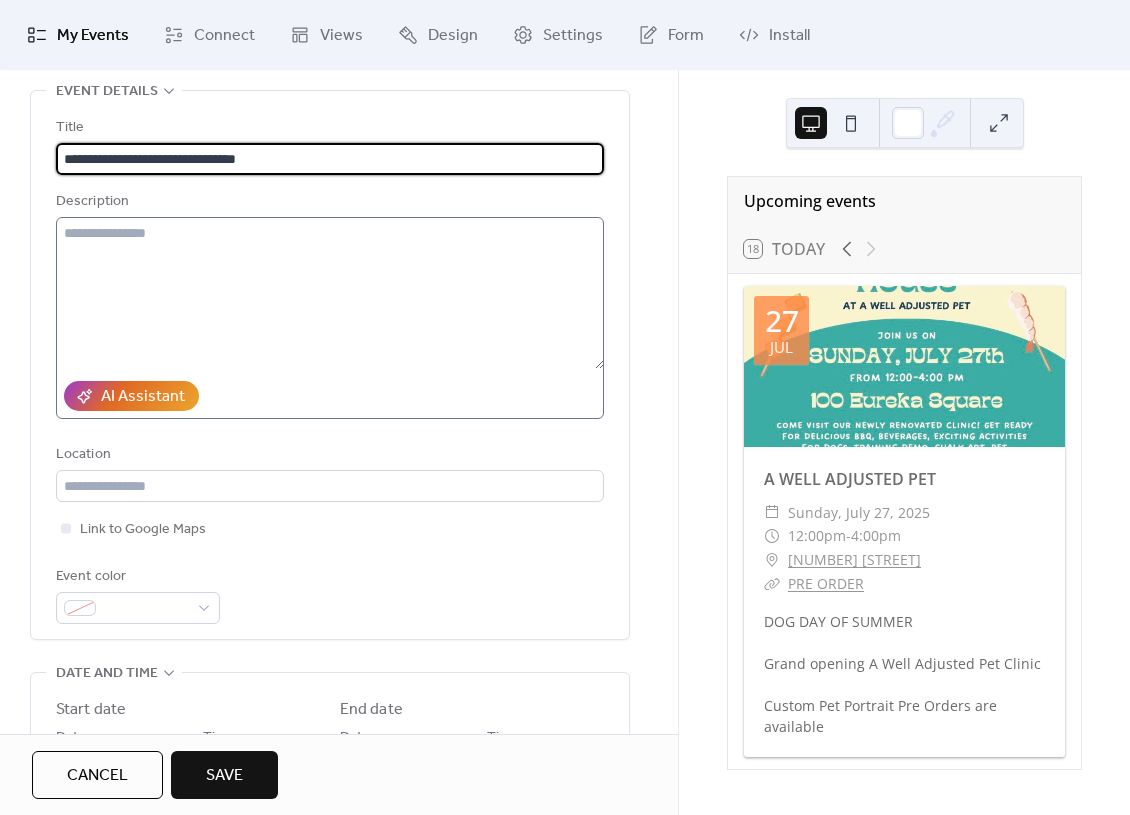 type on "**********" 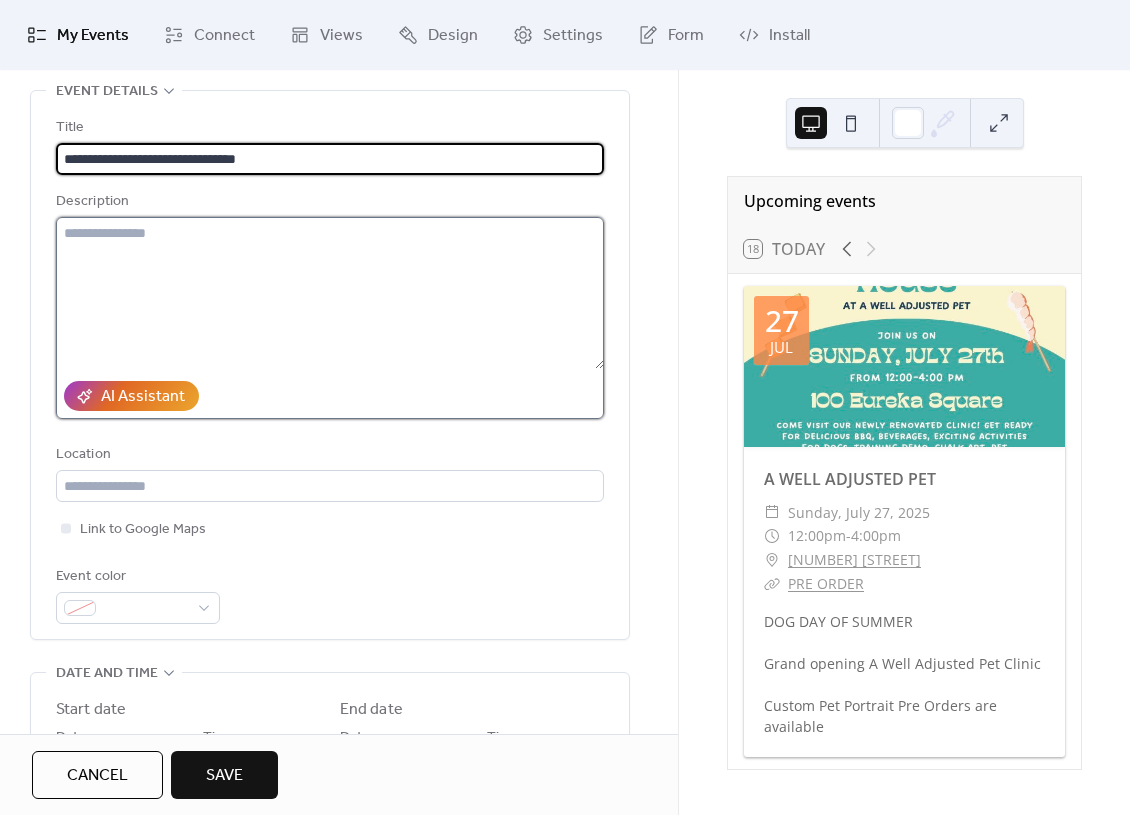 click at bounding box center (330, 293) 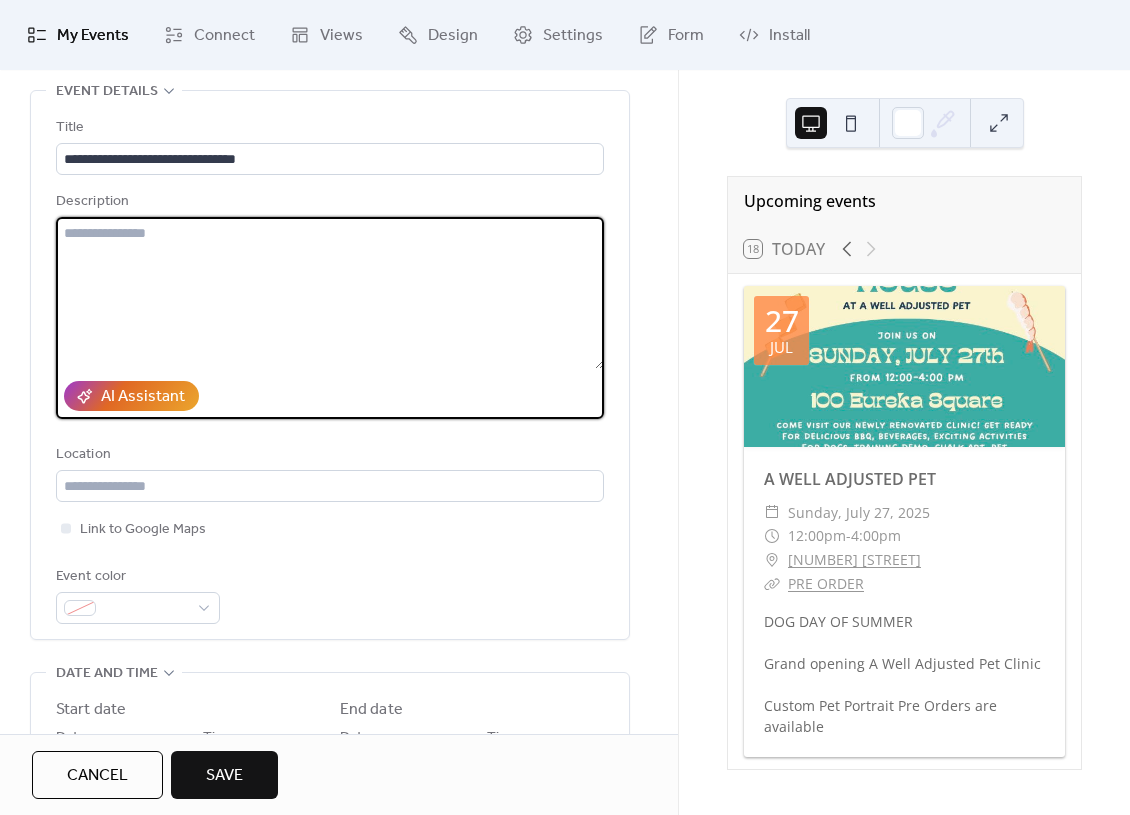 scroll, scrollTop: 92, scrollLeft: 0, axis: vertical 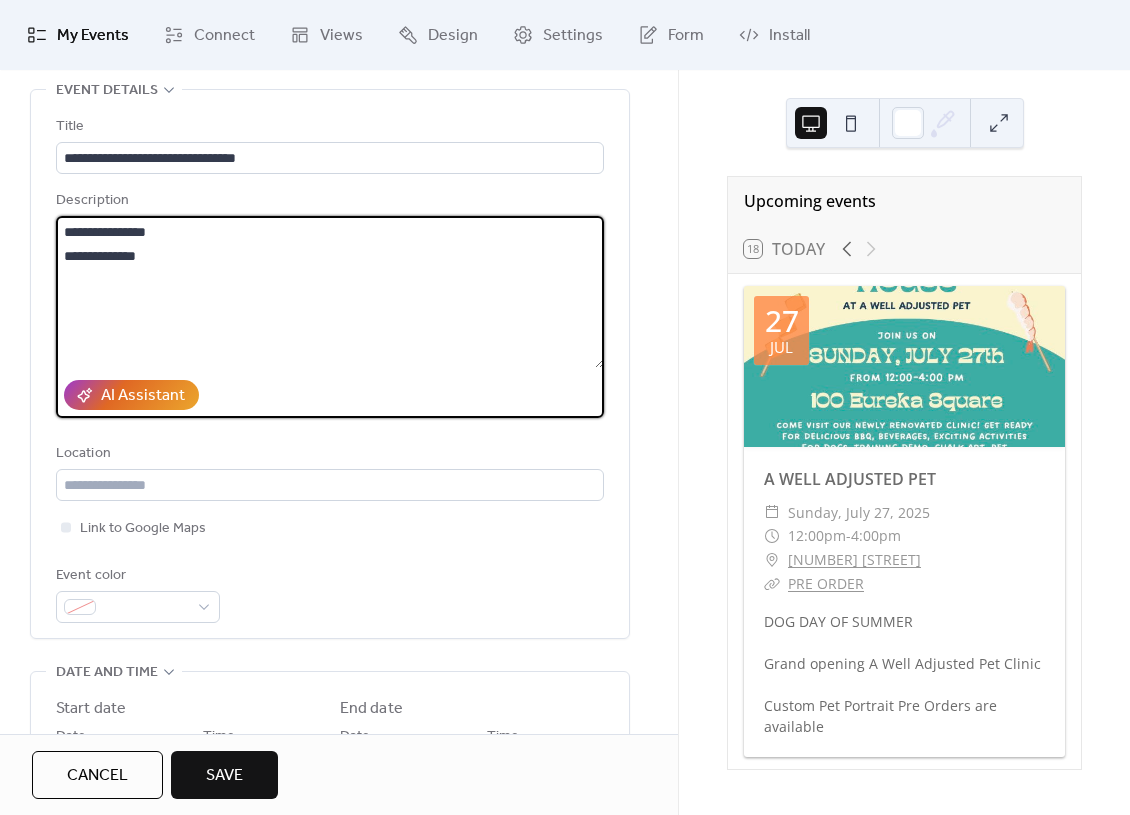 click on "**********" at bounding box center [330, 292] 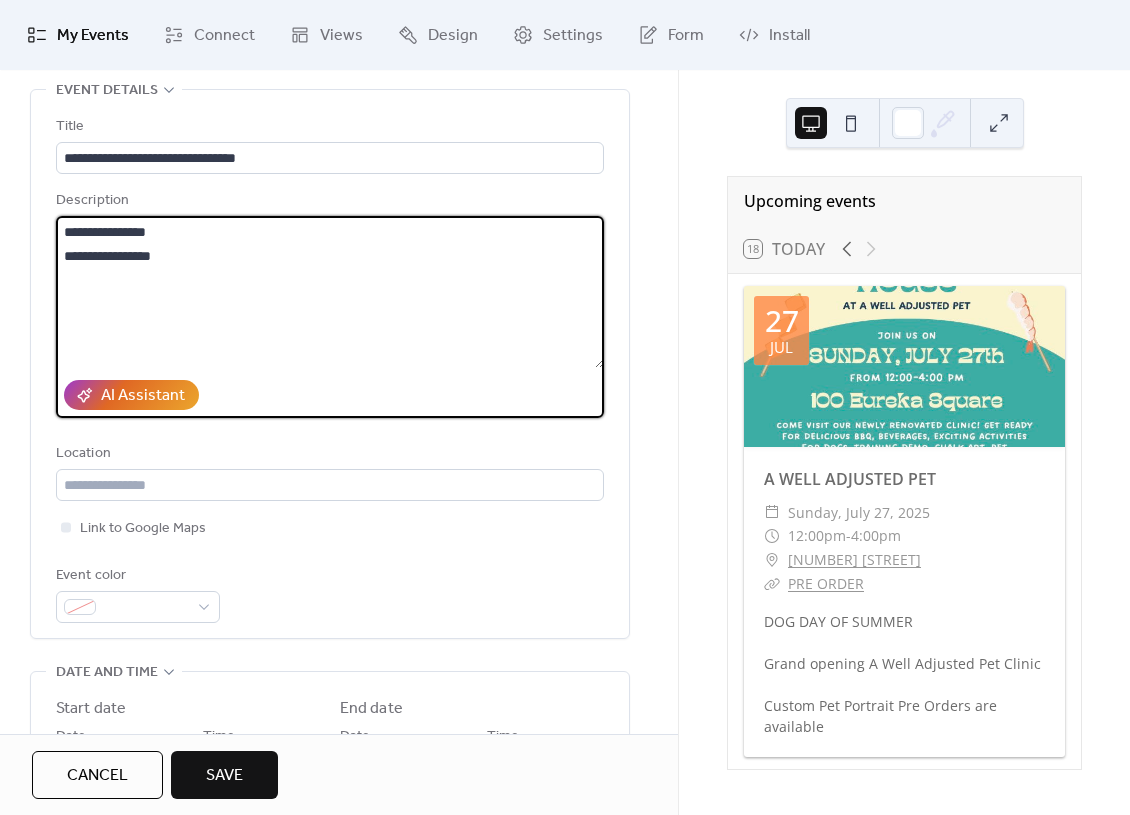 click on "**********" at bounding box center [330, 292] 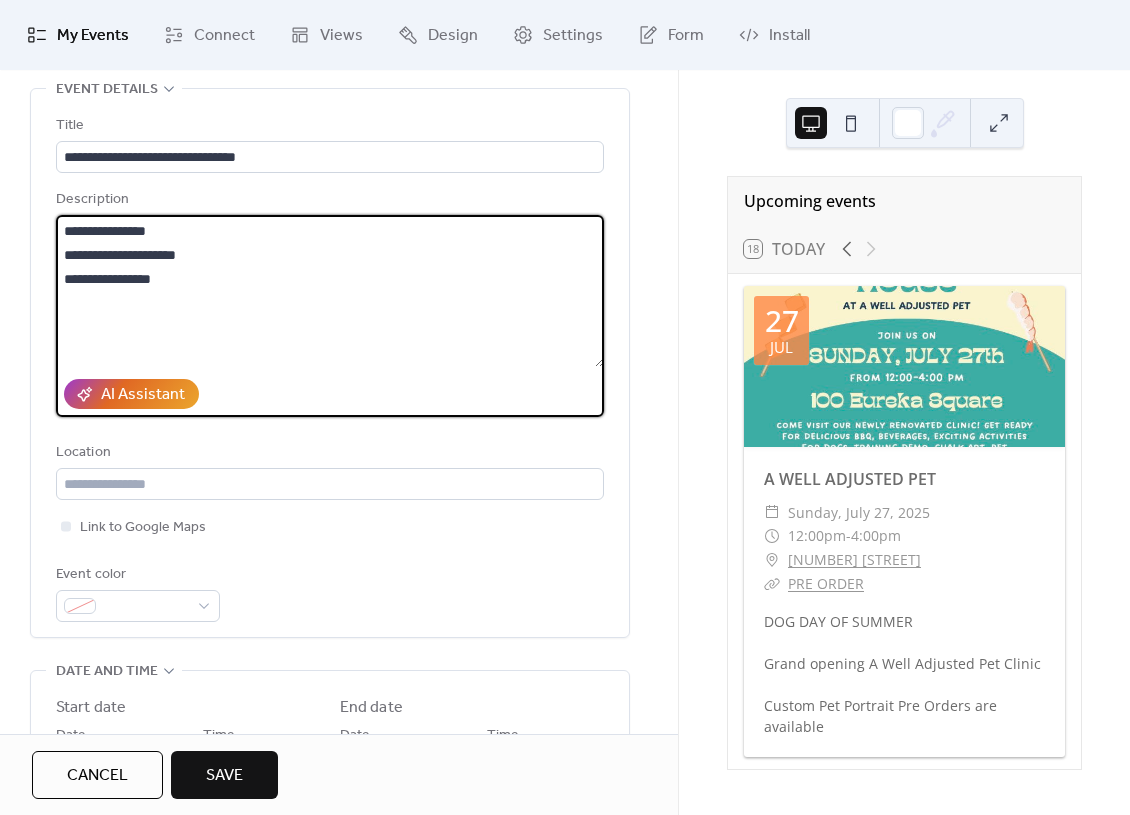 scroll, scrollTop: 118, scrollLeft: 0, axis: vertical 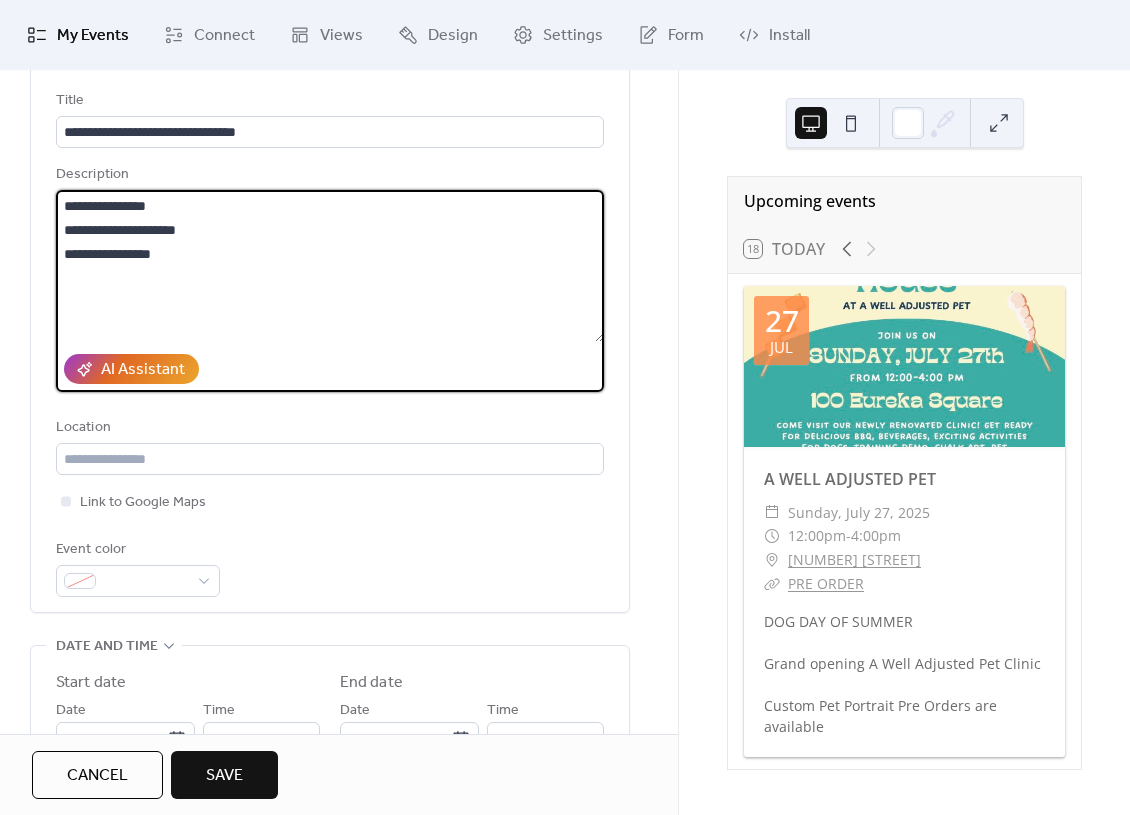 drag, startPoint x: 171, startPoint y: 240, endPoint x: 257, endPoint y: 240, distance: 86 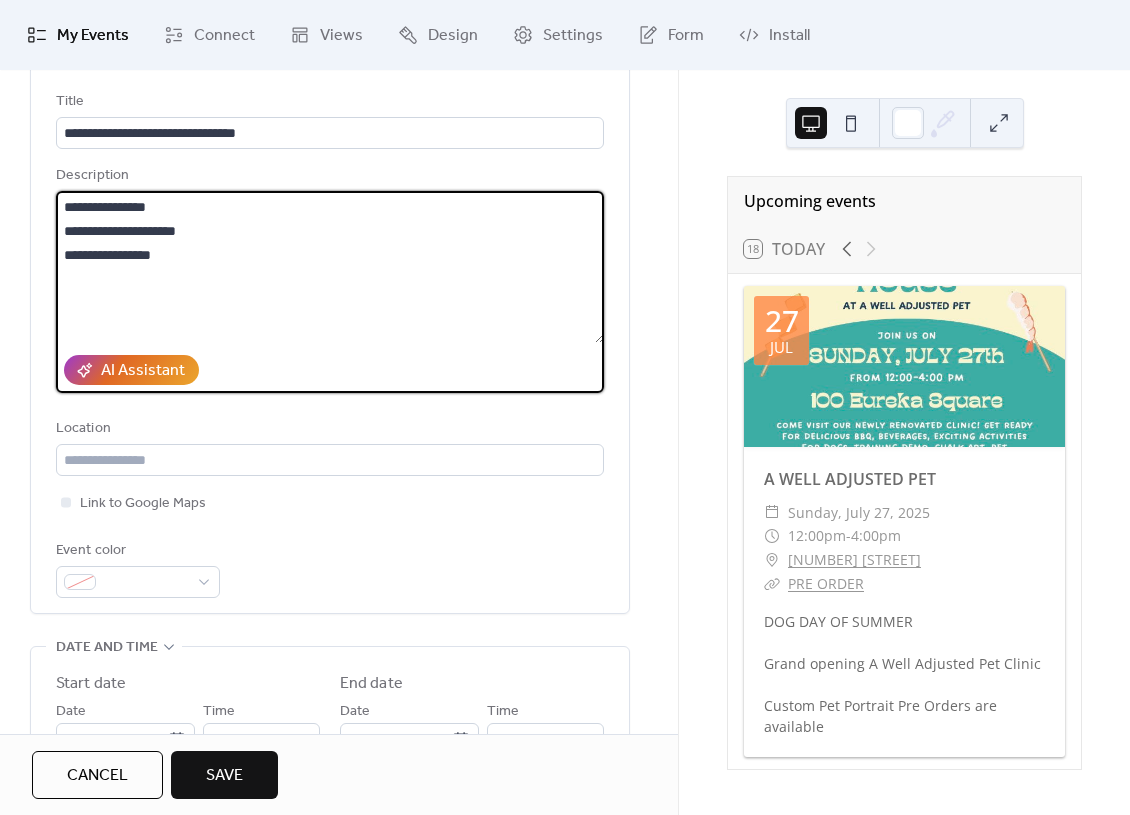 click on "**********" at bounding box center (330, 267) 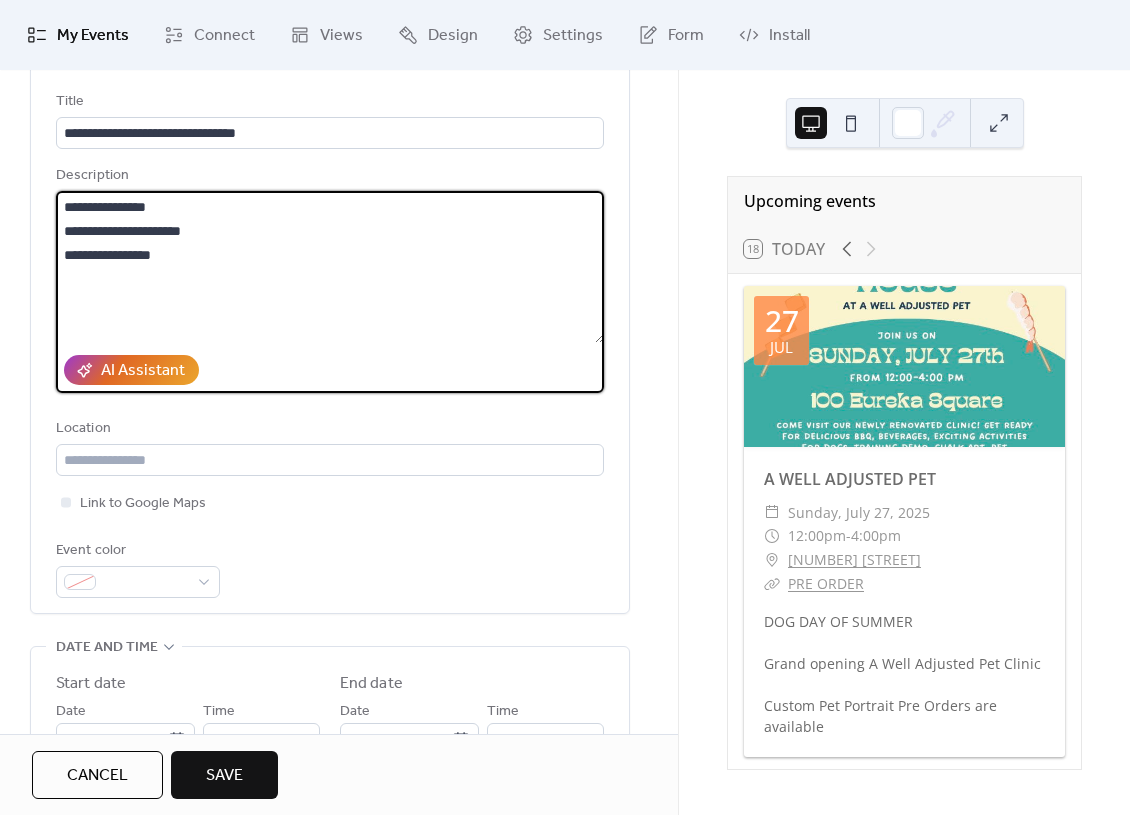 drag, startPoint x: 182, startPoint y: 240, endPoint x: 421, endPoint y: 238, distance: 239.00836 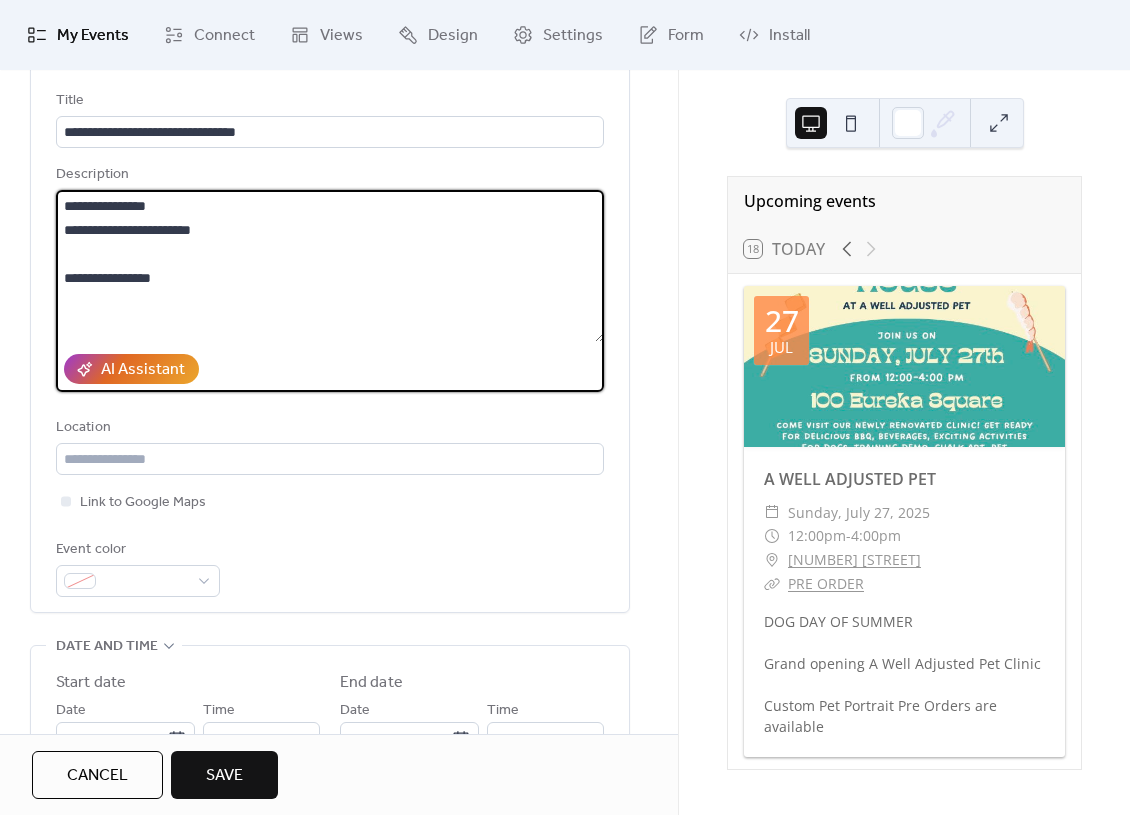 click on "**********" at bounding box center (330, 266) 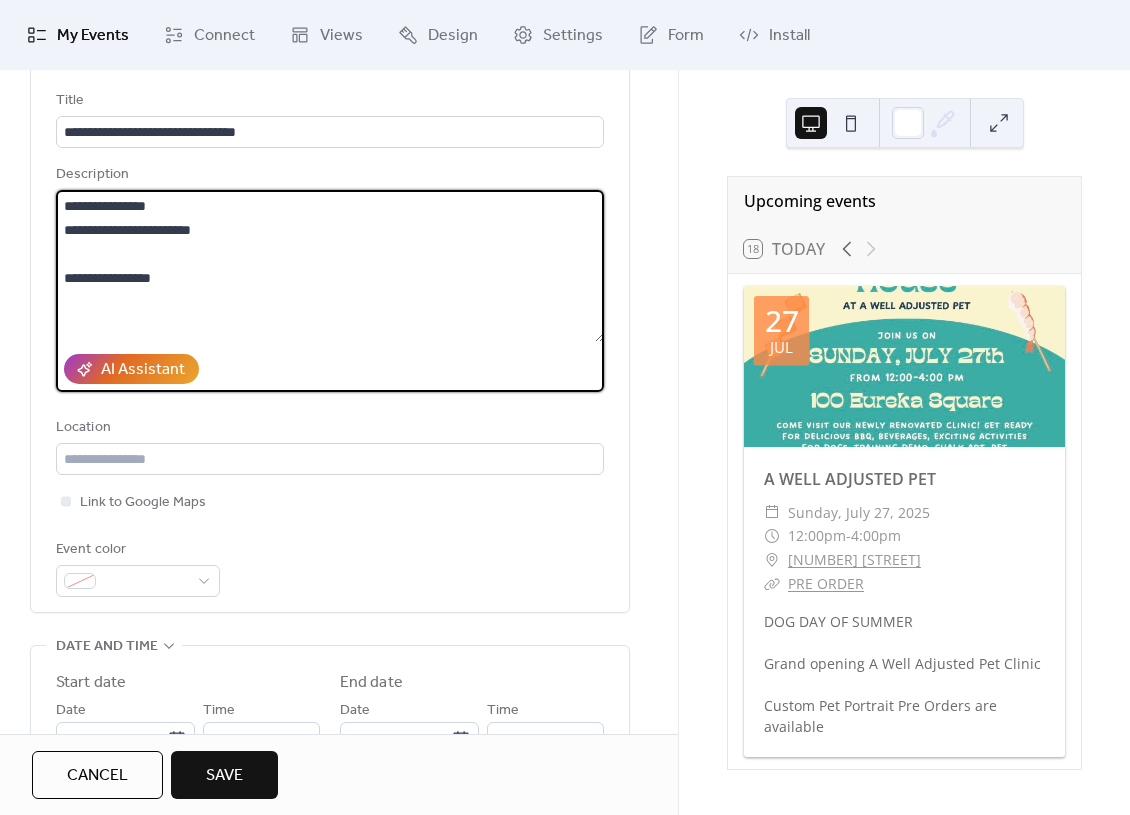 scroll, scrollTop: 114, scrollLeft: 0, axis: vertical 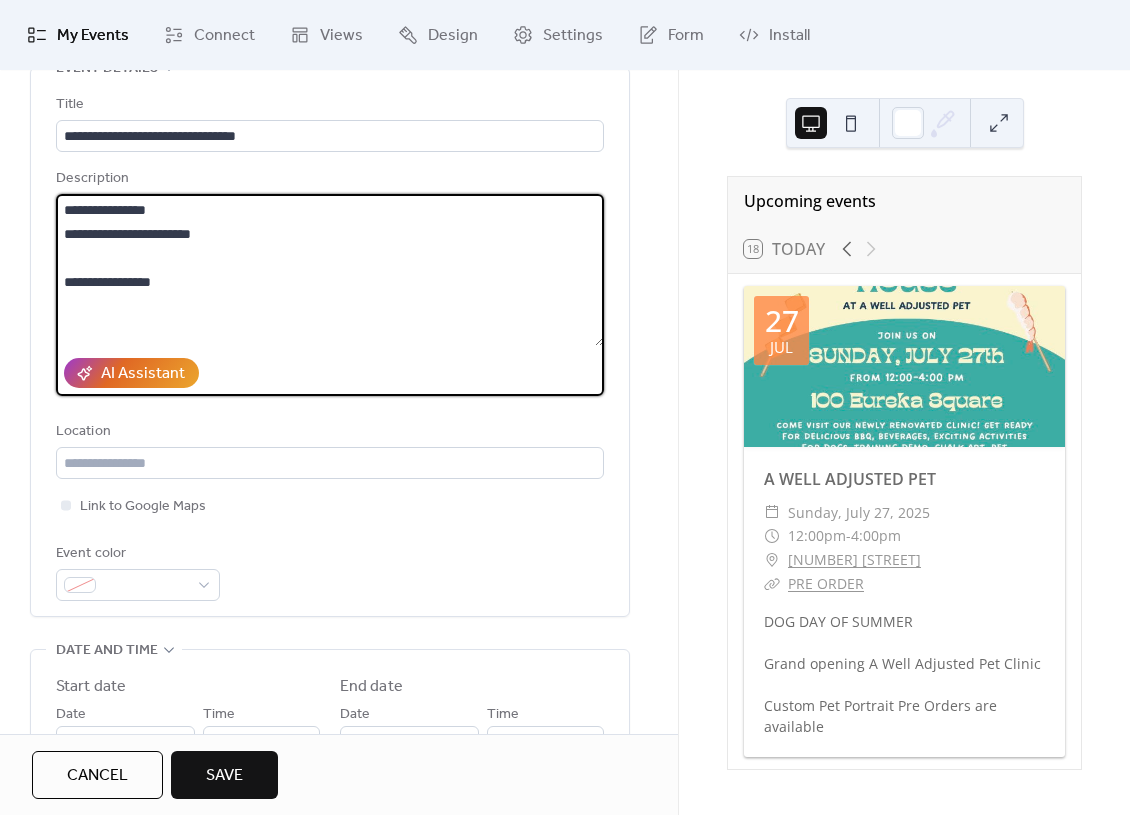 click on "**********" at bounding box center (330, 270) 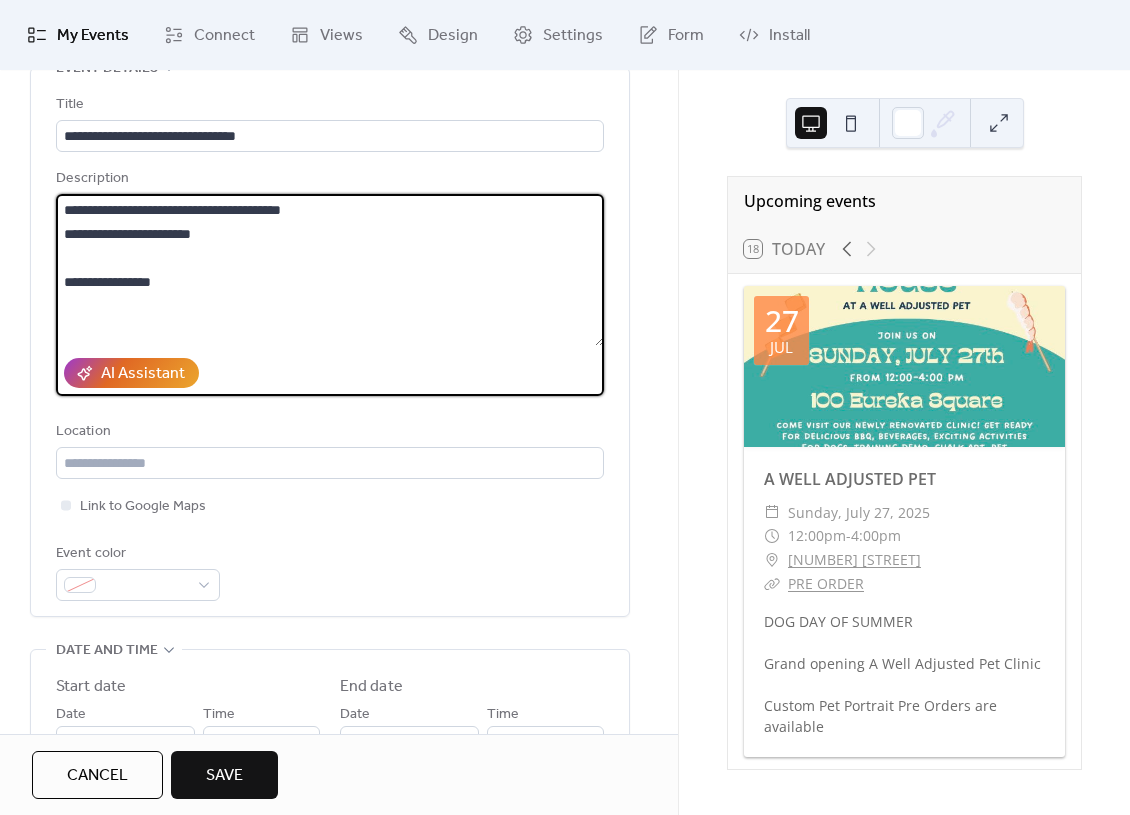 scroll, scrollTop: 165, scrollLeft: 0, axis: vertical 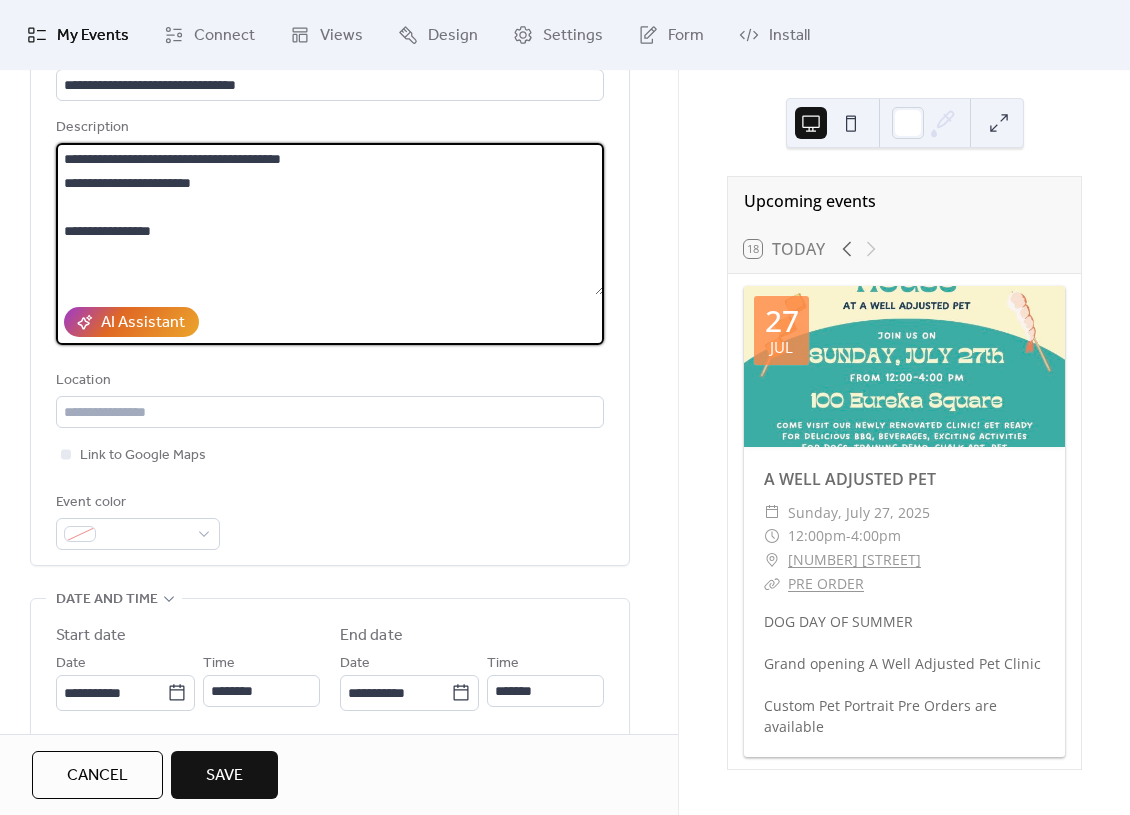 click on "**********" at bounding box center [330, 219] 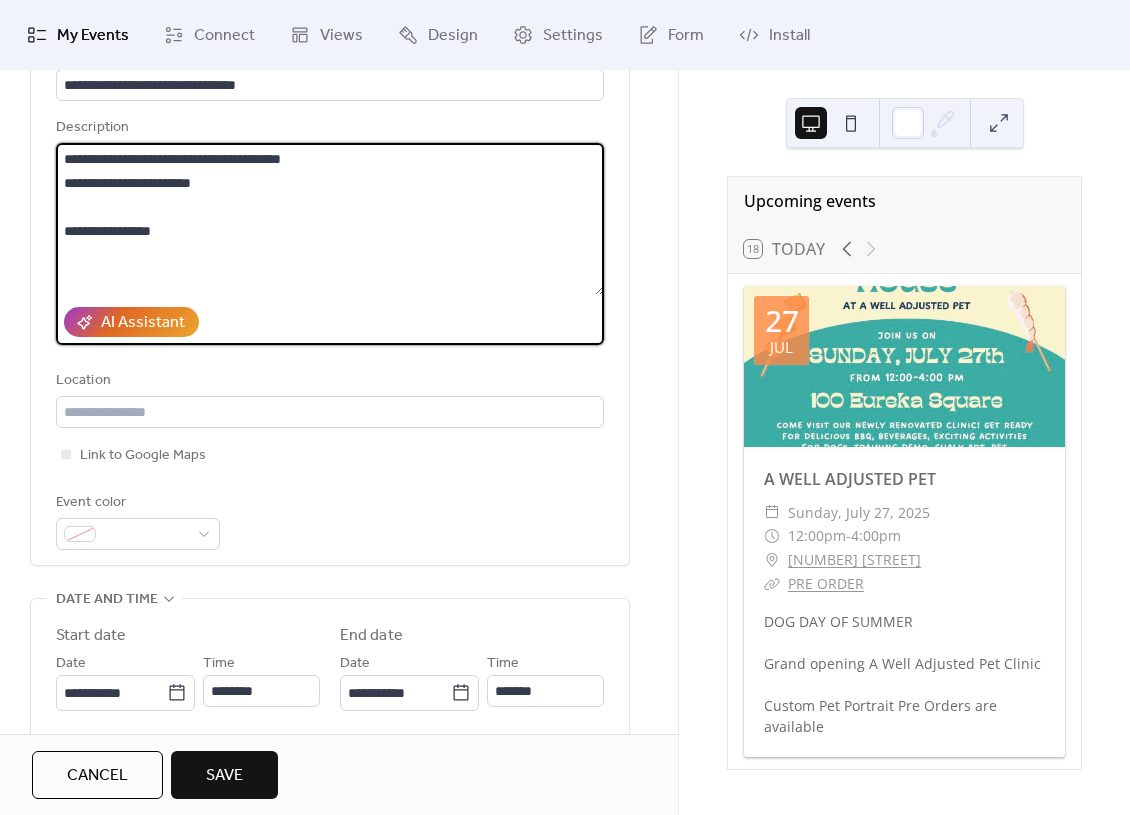 scroll, scrollTop: 167, scrollLeft: 0, axis: vertical 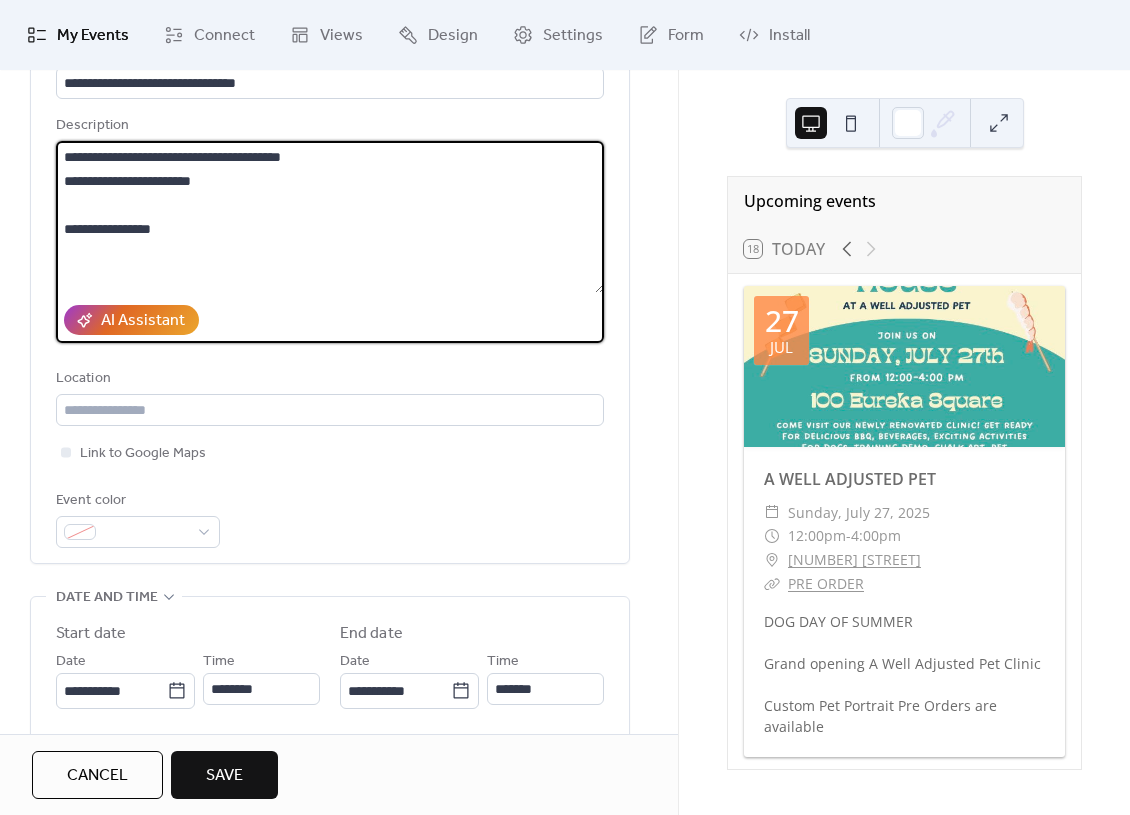 click on "**********" at bounding box center (330, 217) 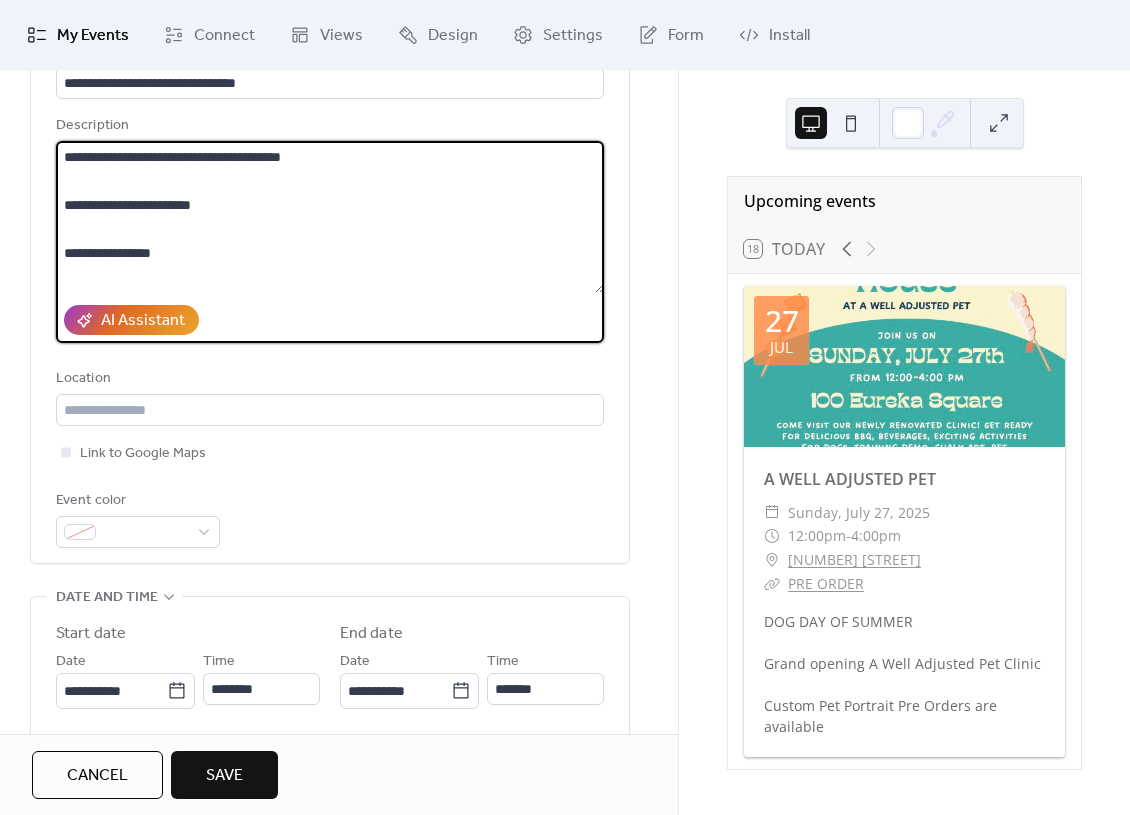 scroll, scrollTop: 166, scrollLeft: 0, axis: vertical 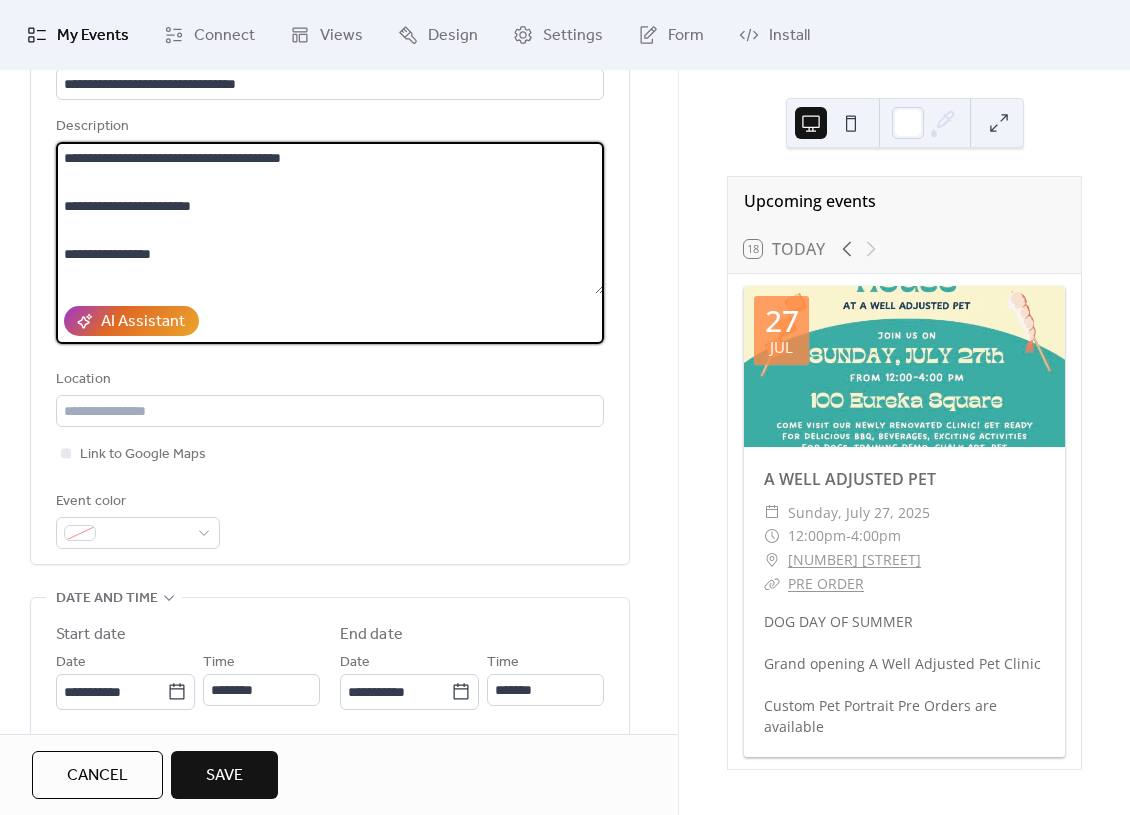 click on "**********" at bounding box center (330, 218) 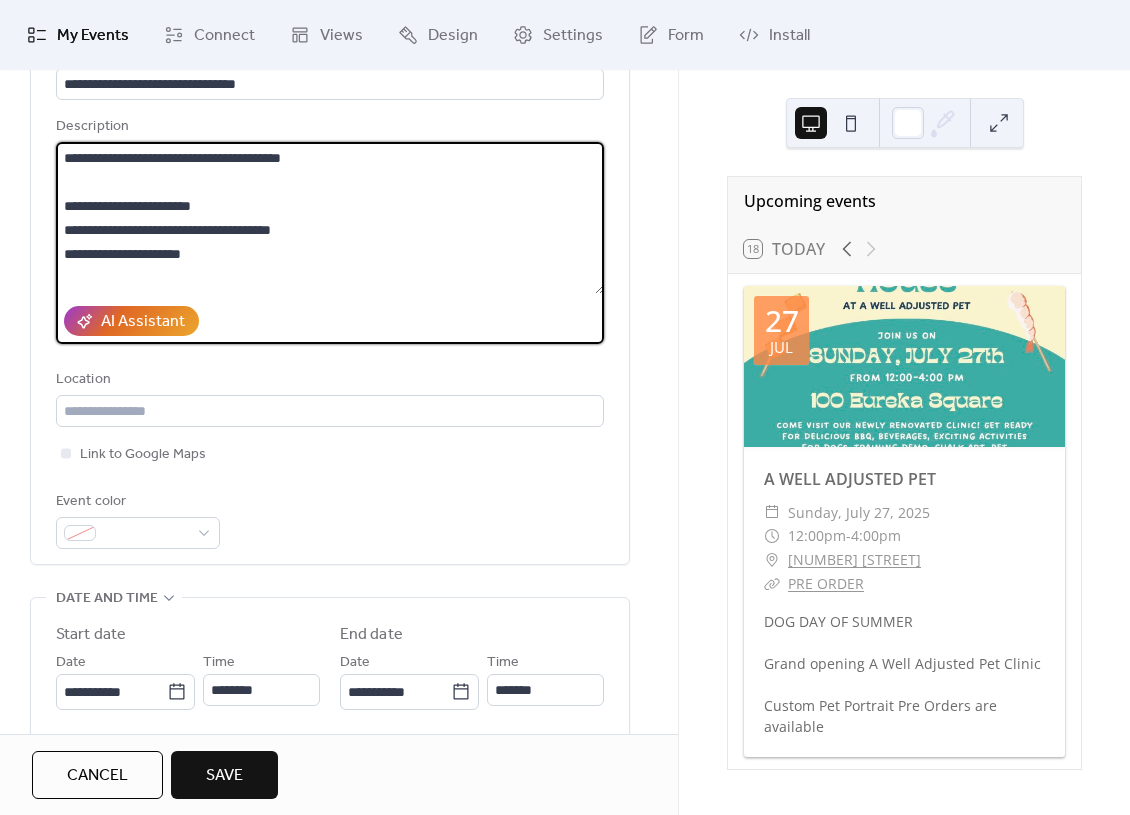 click on "**********" at bounding box center [330, 218] 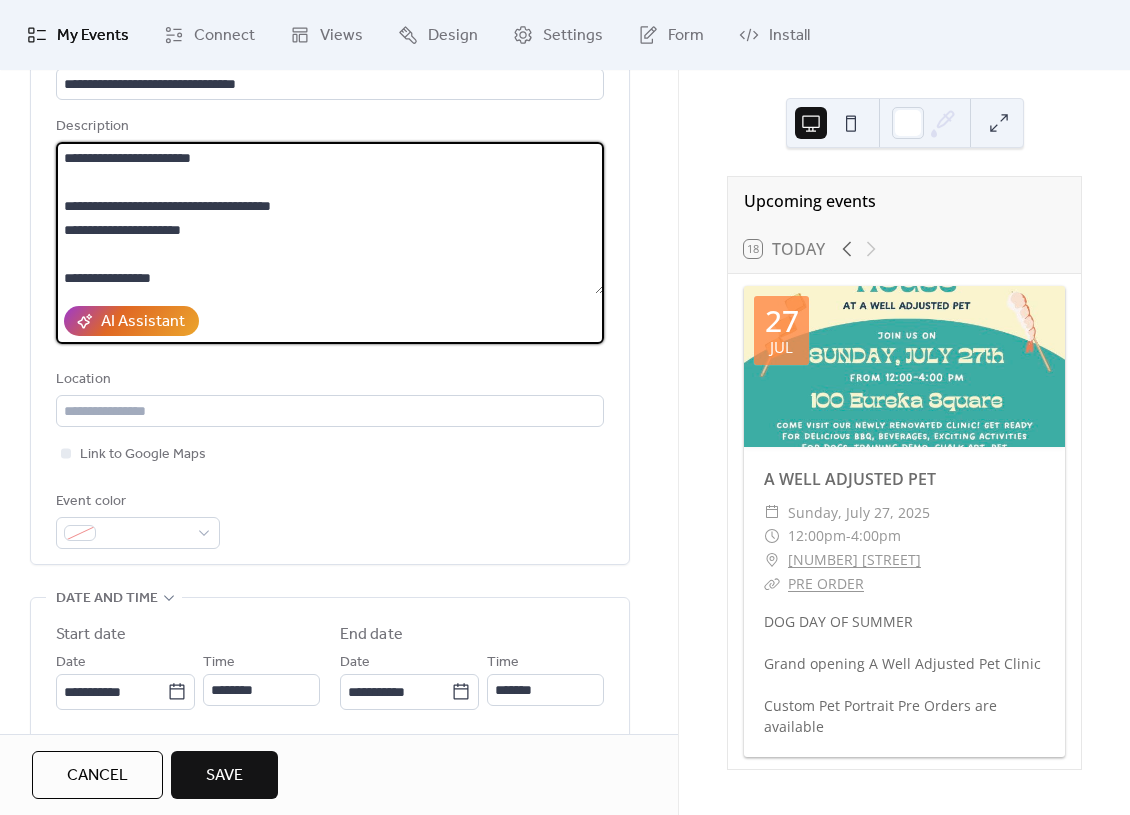 scroll, scrollTop: 72, scrollLeft: 0, axis: vertical 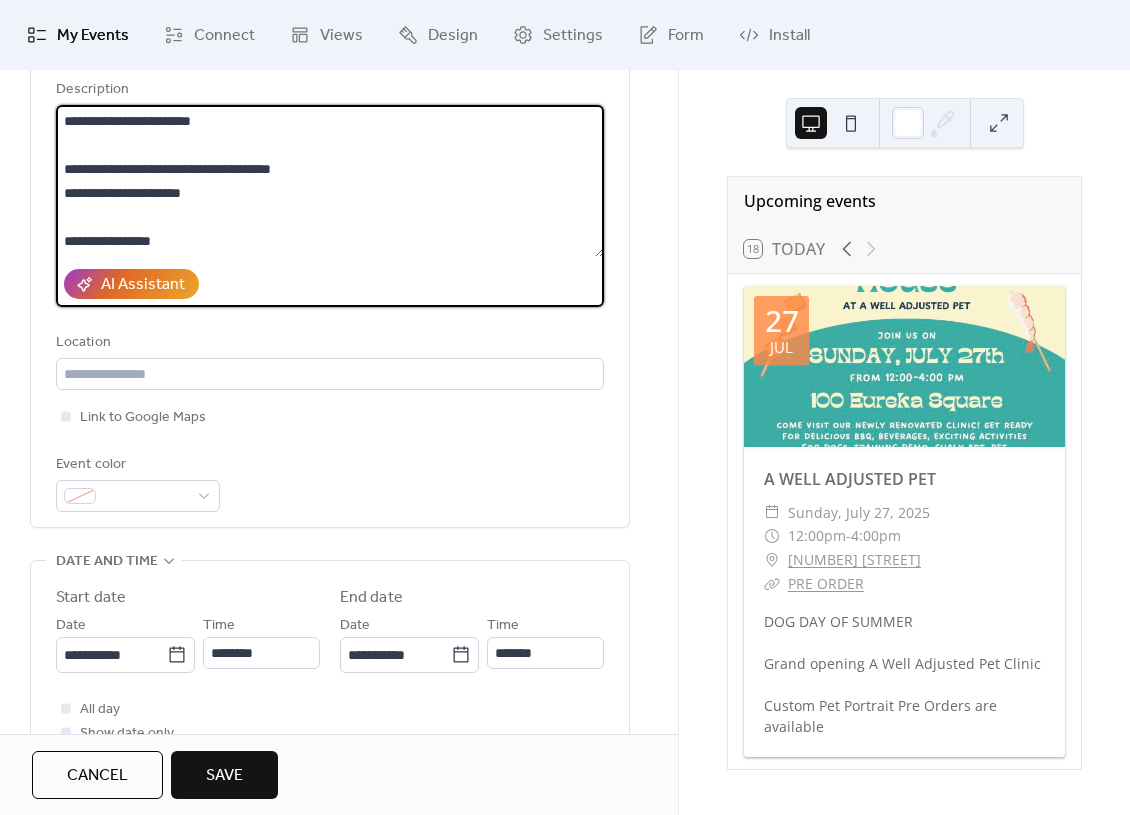 click on "**********" at bounding box center (330, 181) 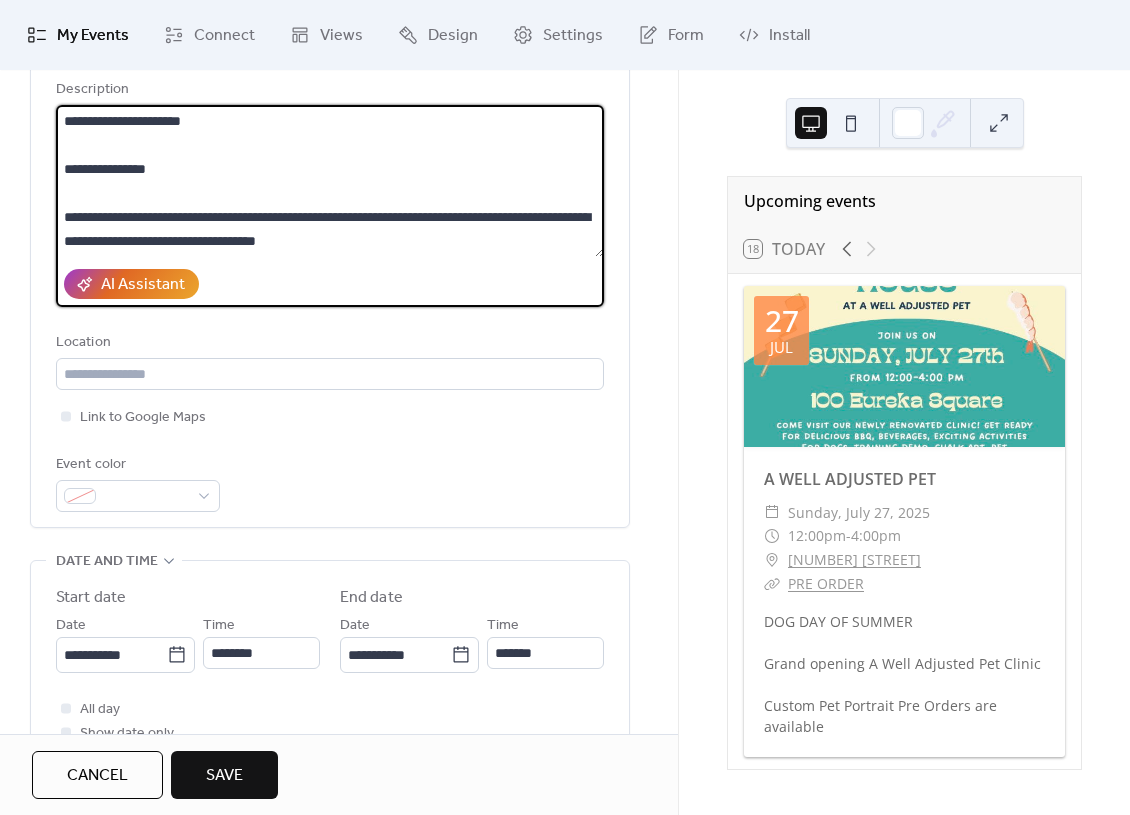 scroll, scrollTop: 168, scrollLeft: 0, axis: vertical 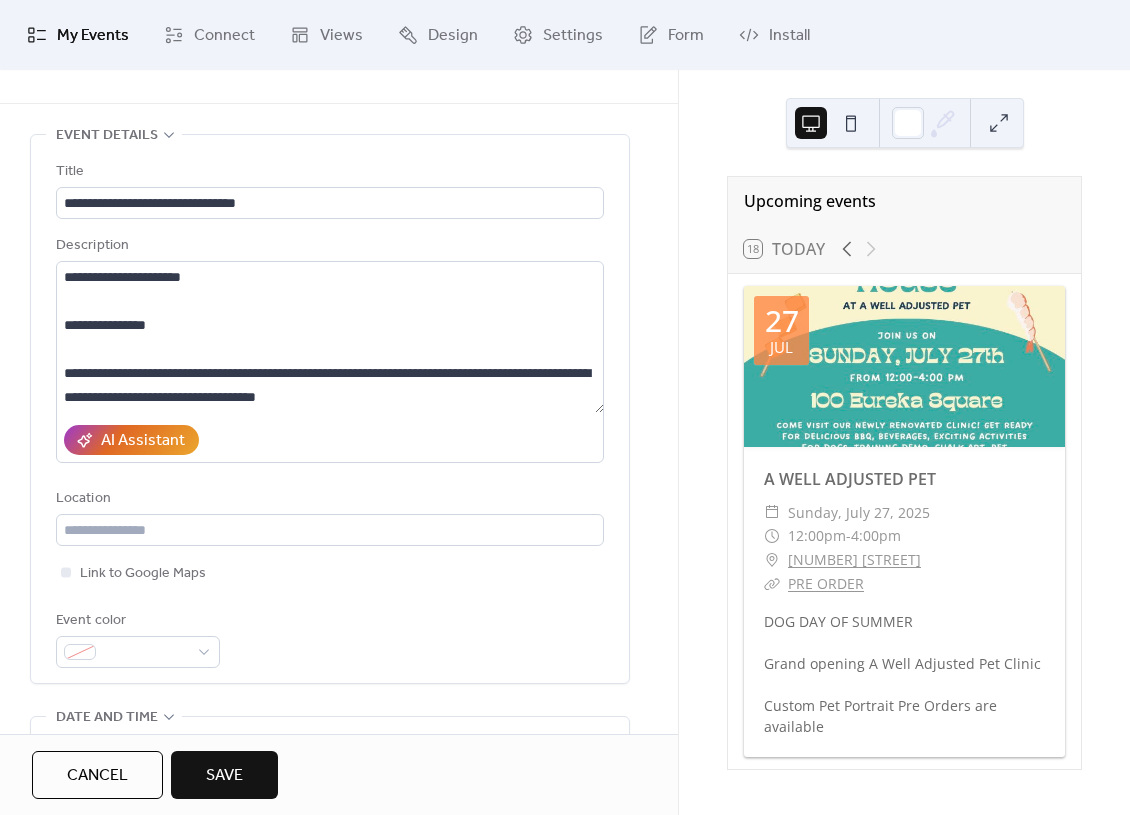 click on "AI Assistant" at bounding box center [330, 440] 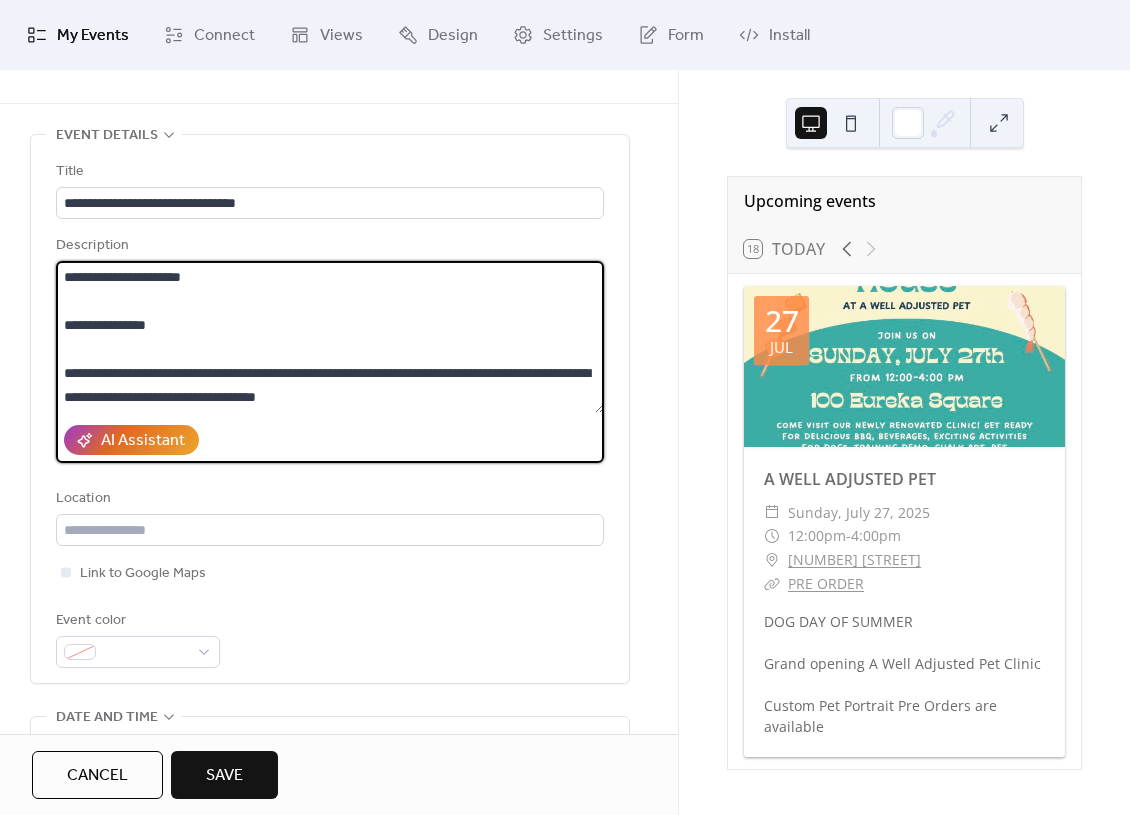 click on "**********" at bounding box center [330, 337] 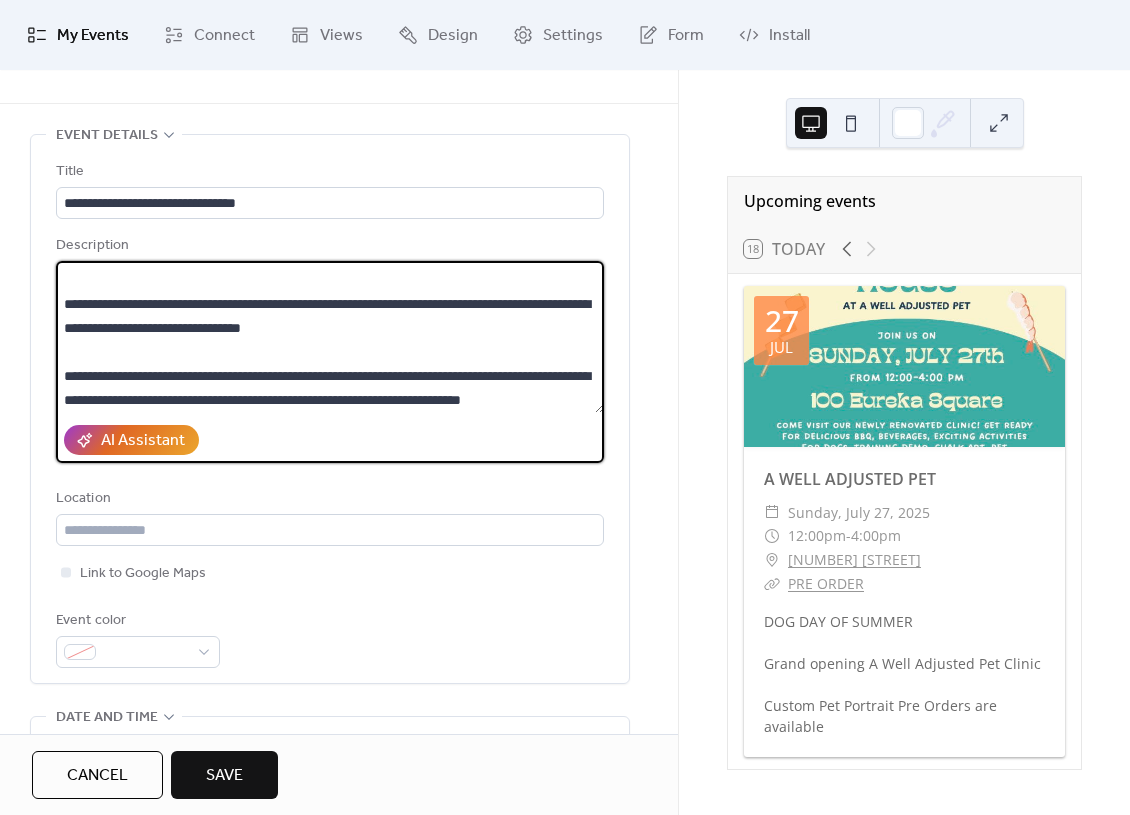 scroll, scrollTop: 240, scrollLeft: 0, axis: vertical 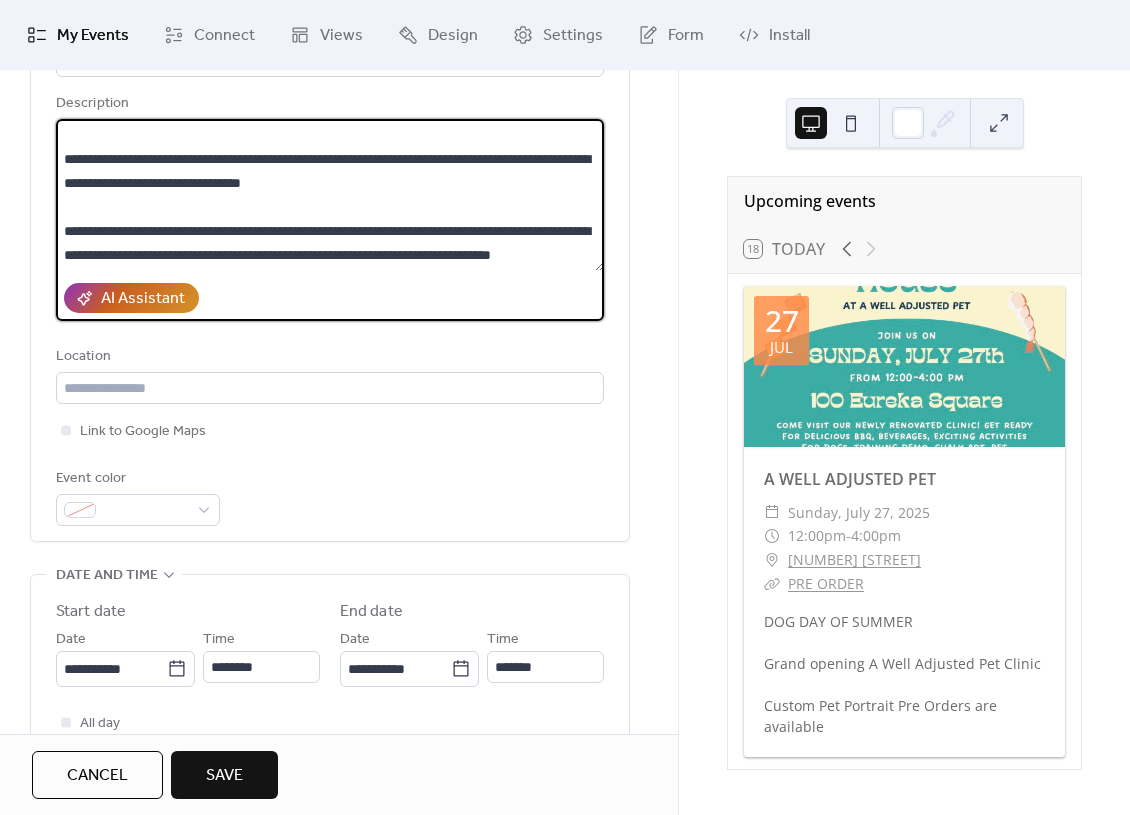 type on "**********" 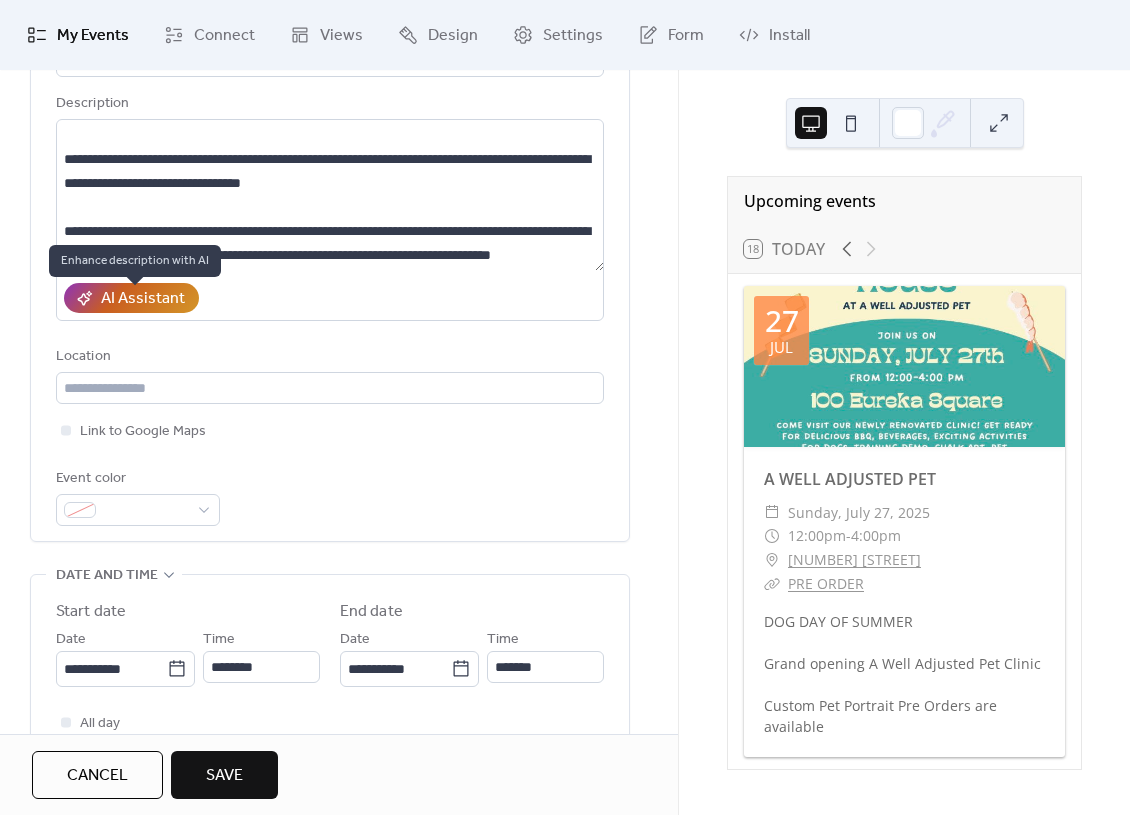 click on "AI Assistant" at bounding box center (143, 299) 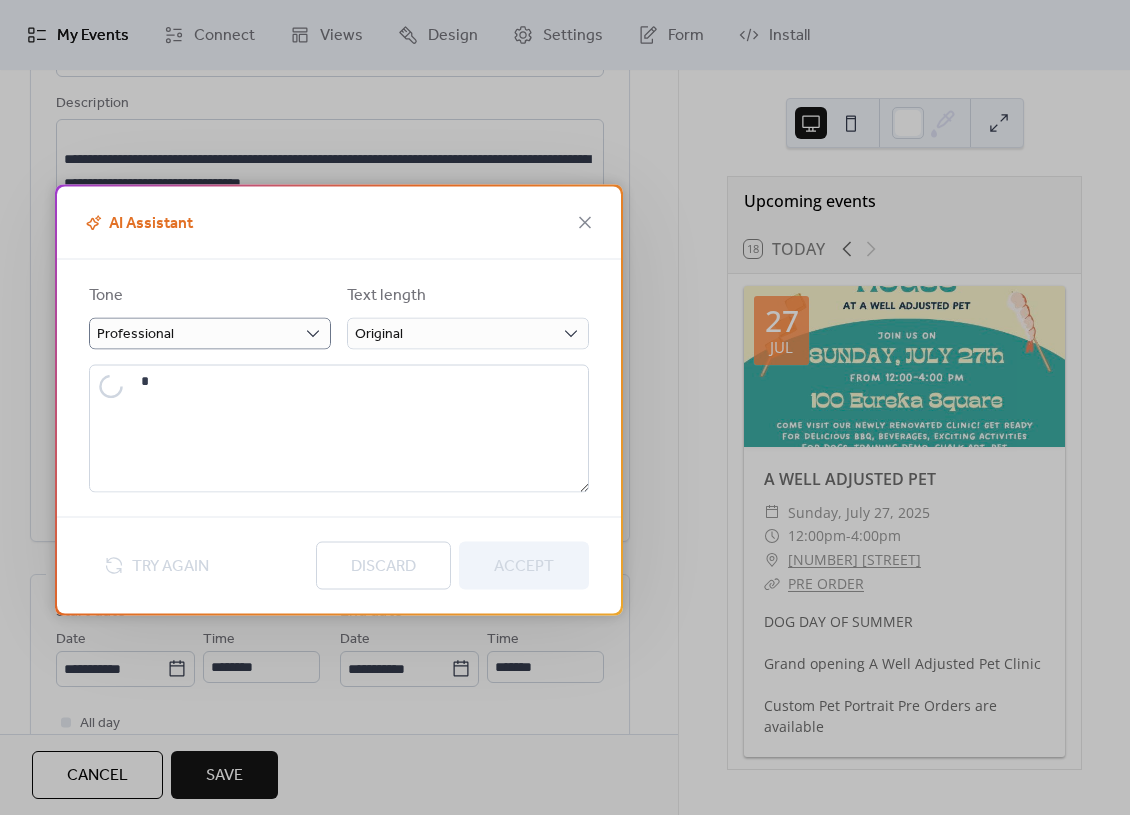 type on "**********" 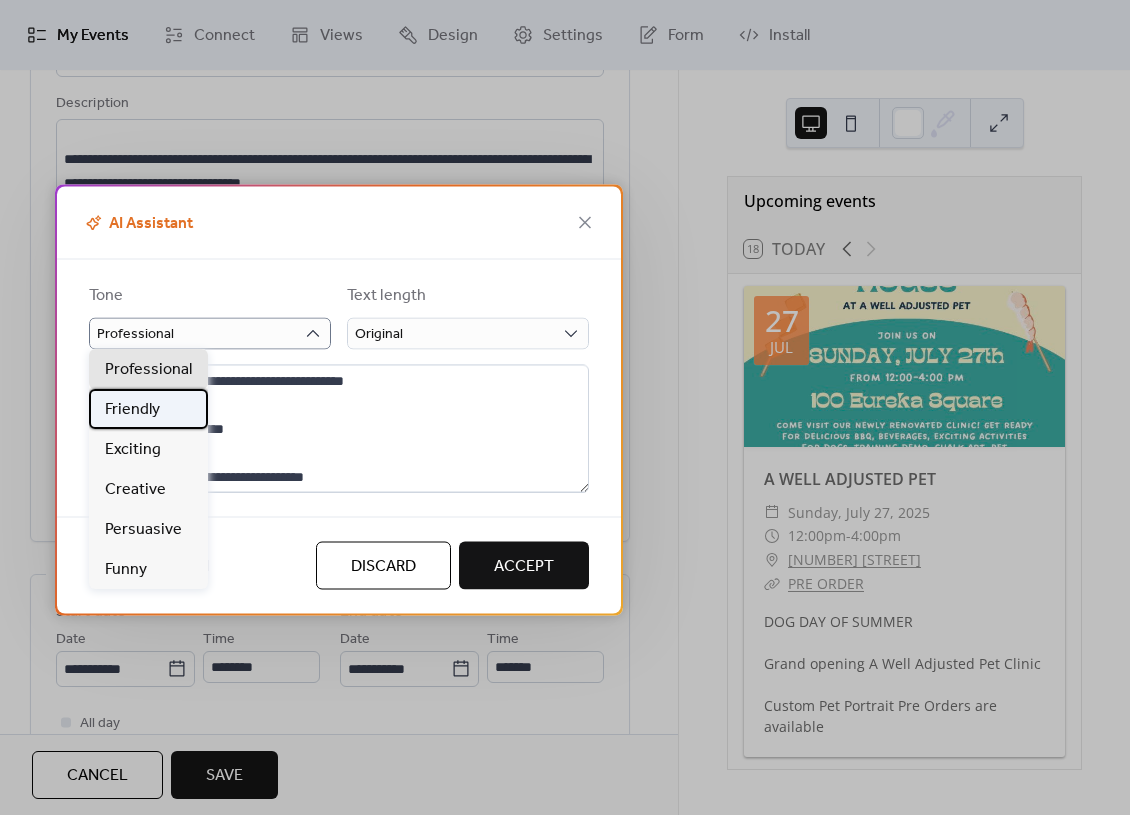 click on "Friendly" at bounding box center [132, 410] 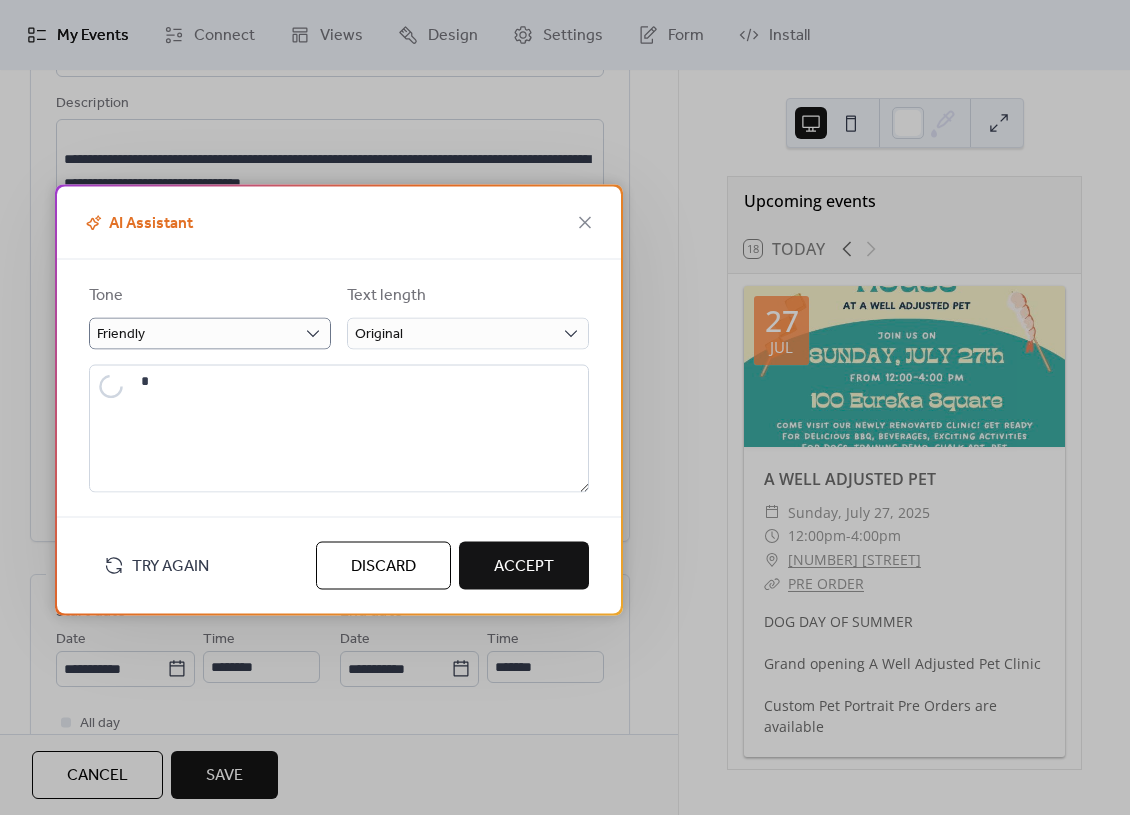 type on "**********" 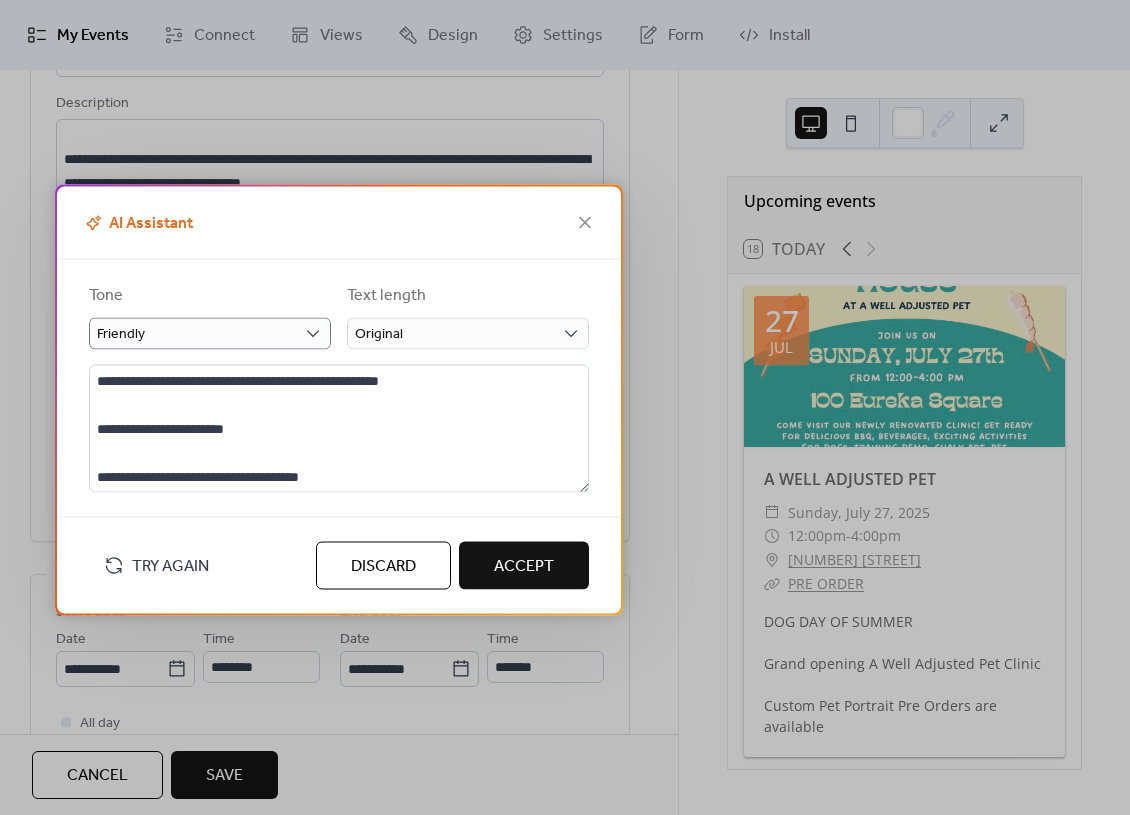 scroll, scrollTop: 0, scrollLeft: 0, axis: both 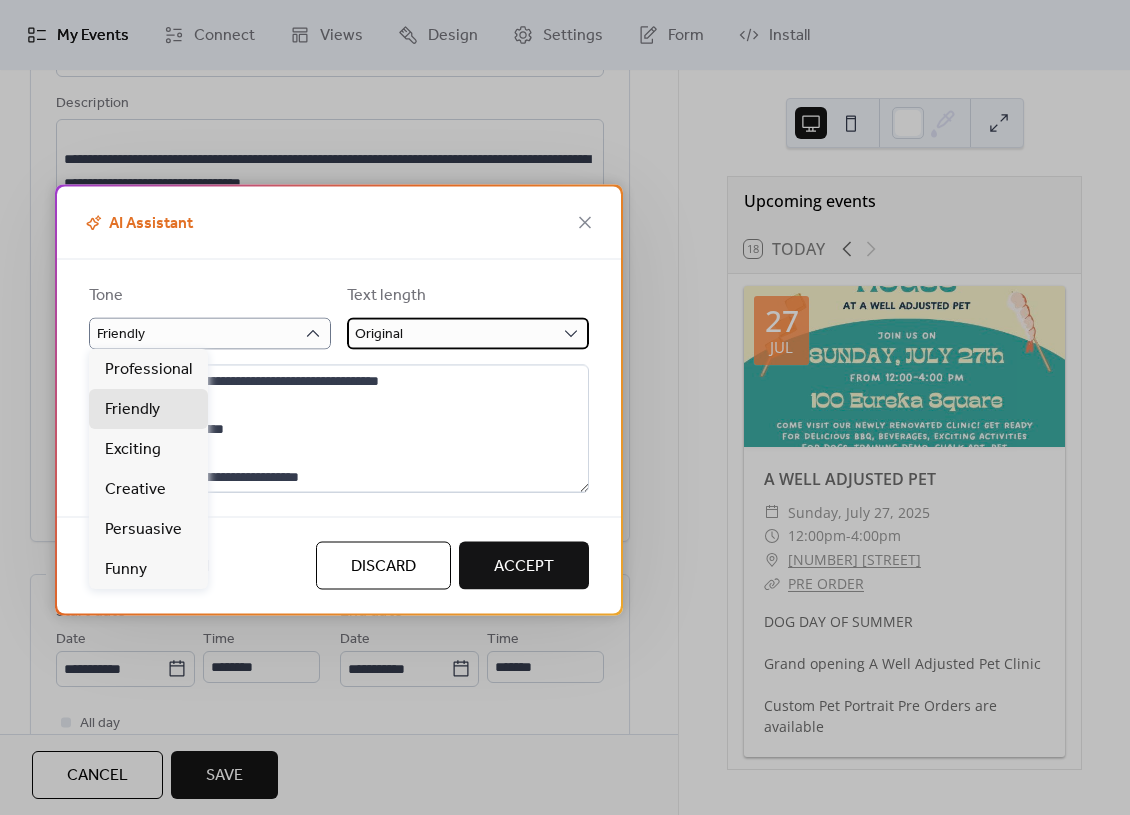 click on "Original" at bounding box center (468, 333) 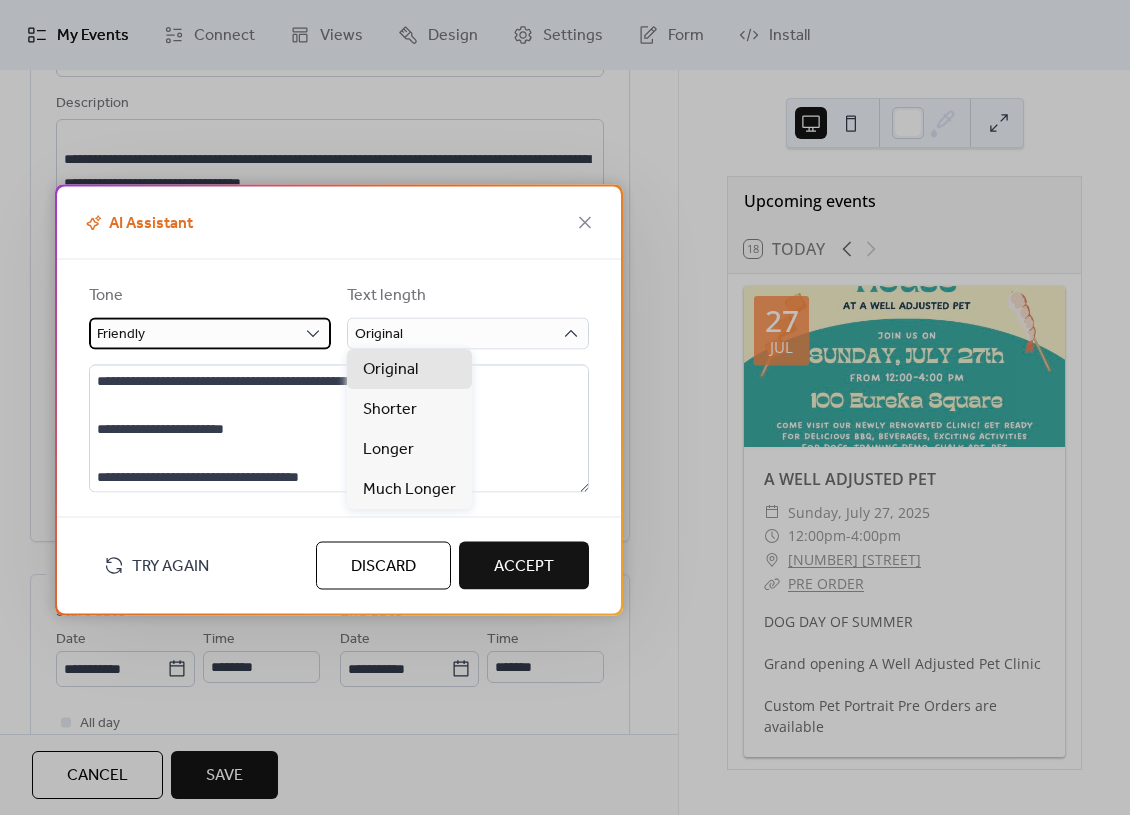 click on "Friendly" at bounding box center [210, 333] 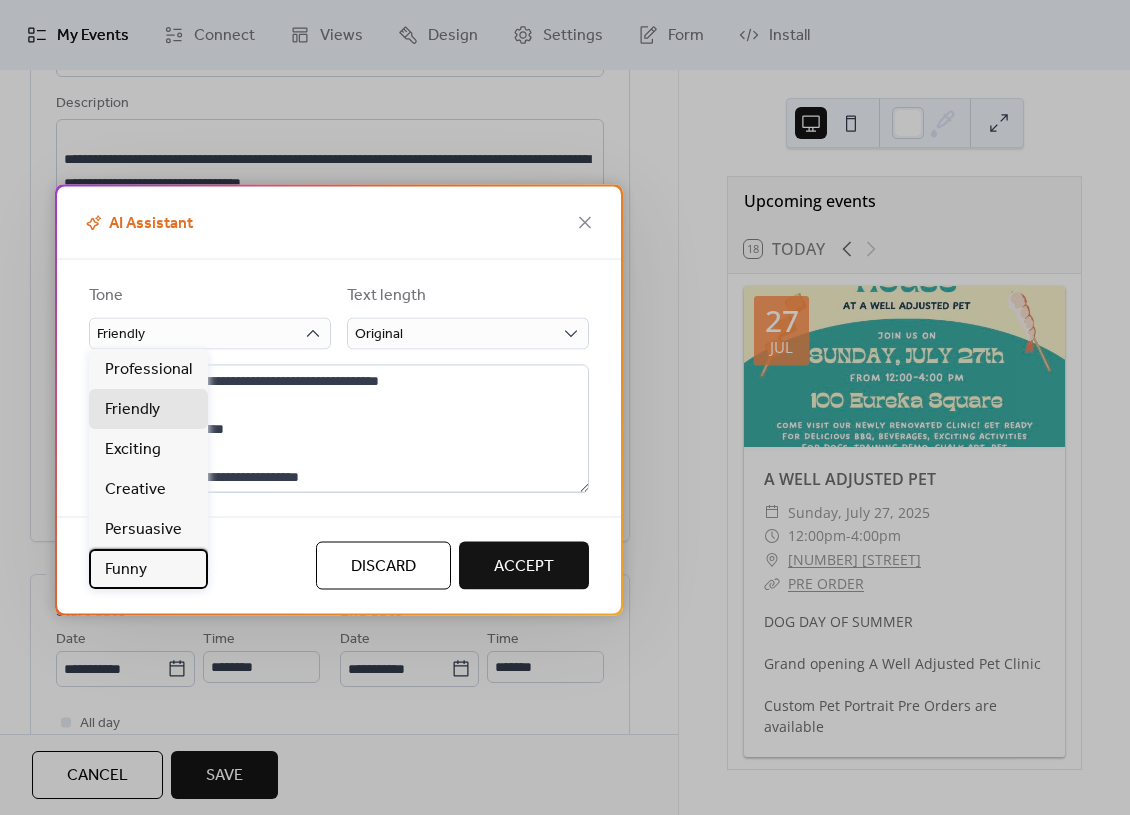 click on "Funny" at bounding box center [126, 570] 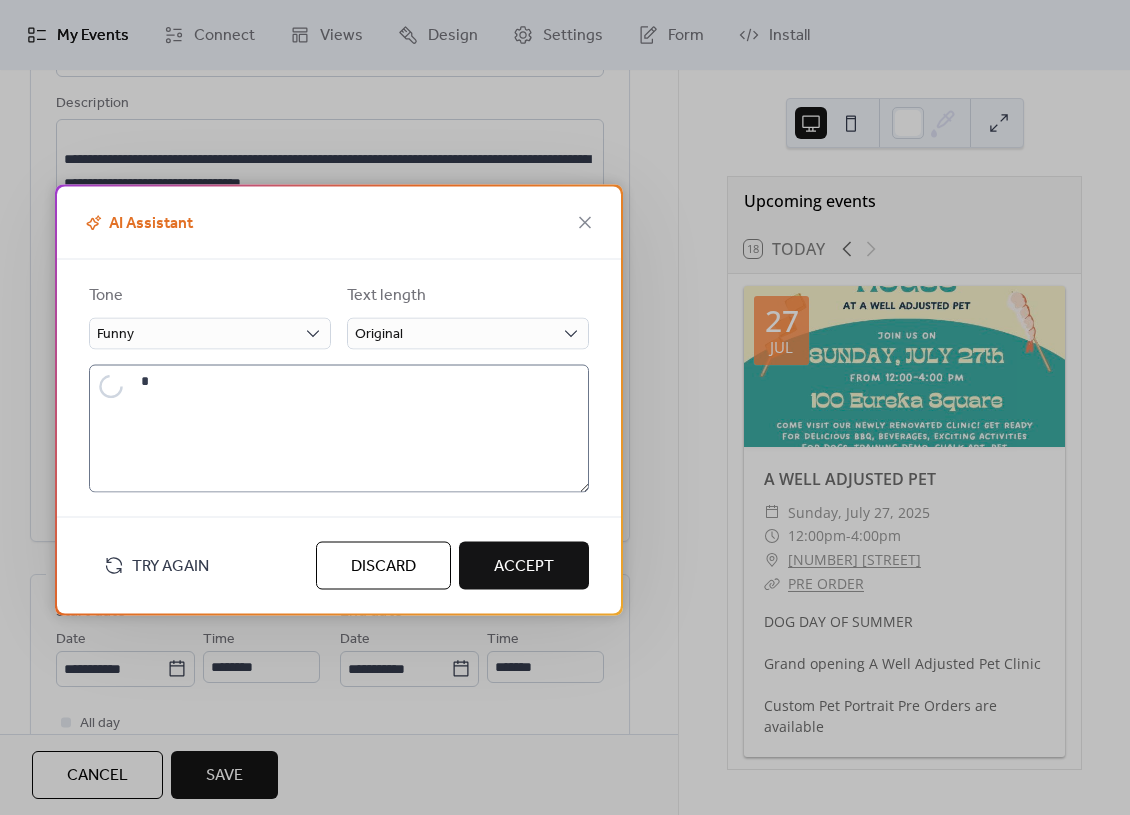 type on "**********" 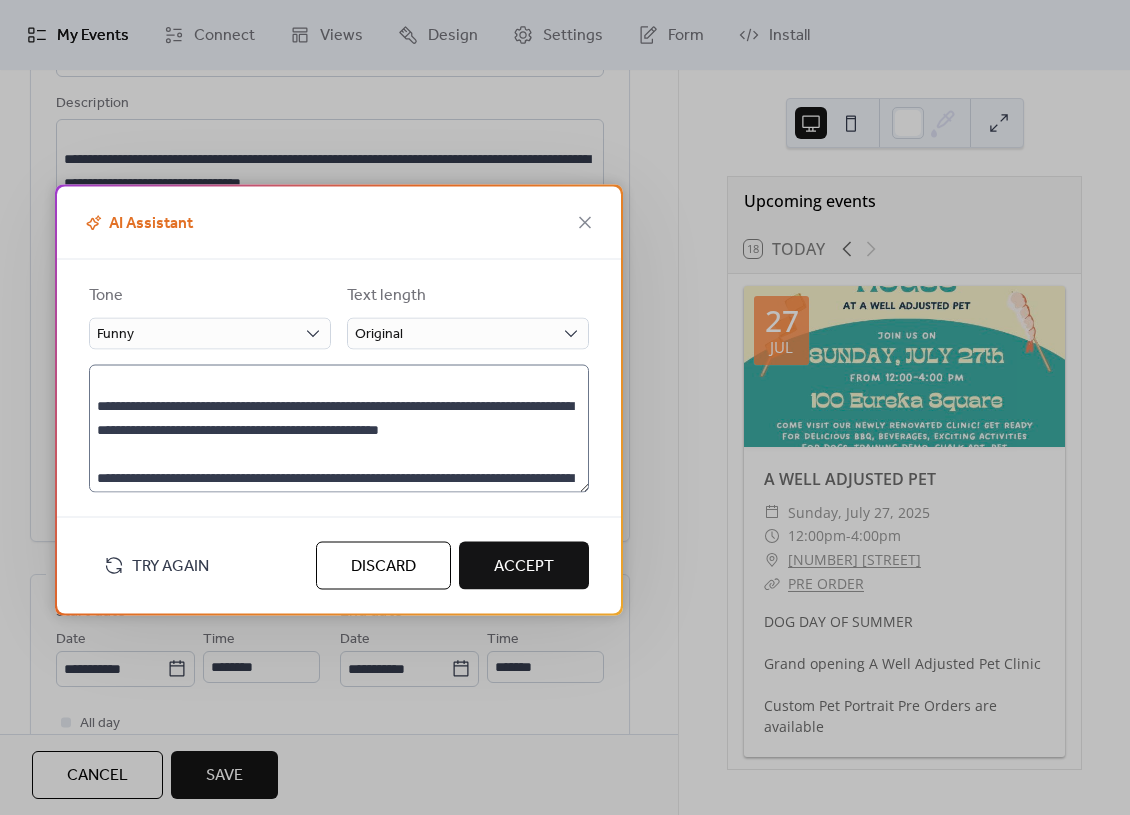 scroll, scrollTop: 182, scrollLeft: 0, axis: vertical 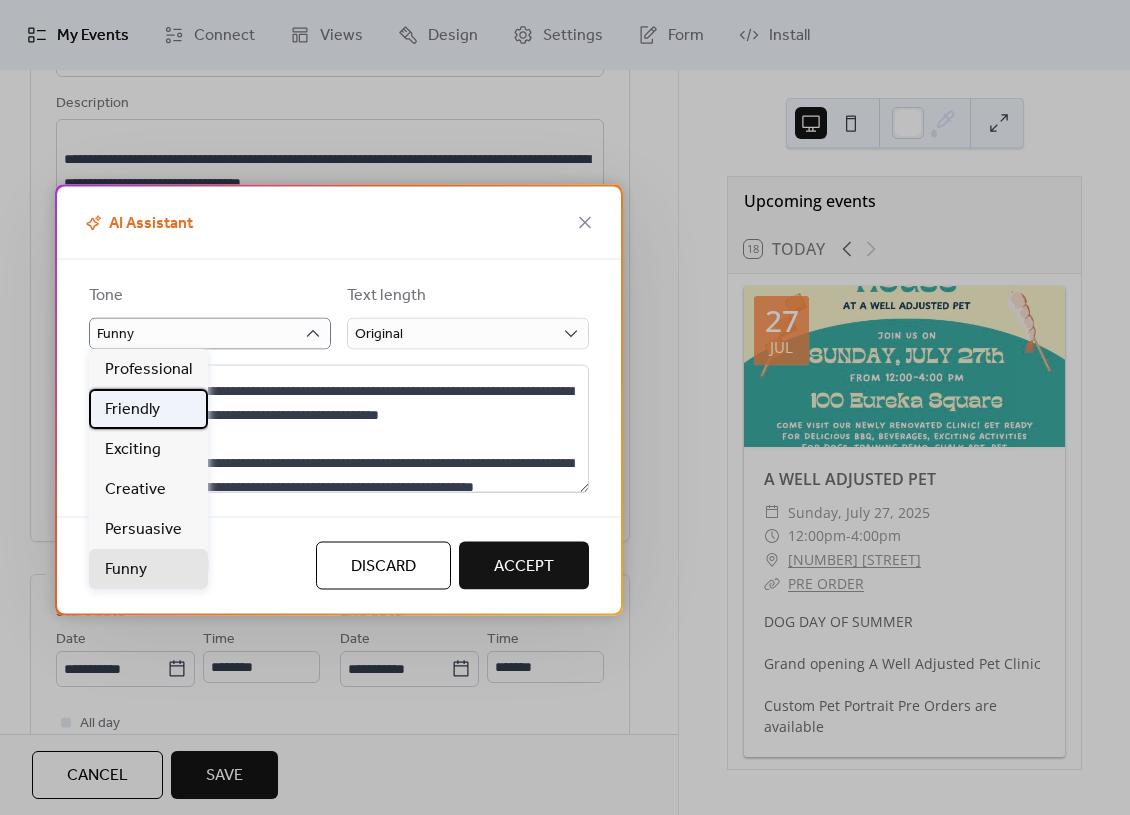 click on "Friendly" at bounding box center (132, 410) 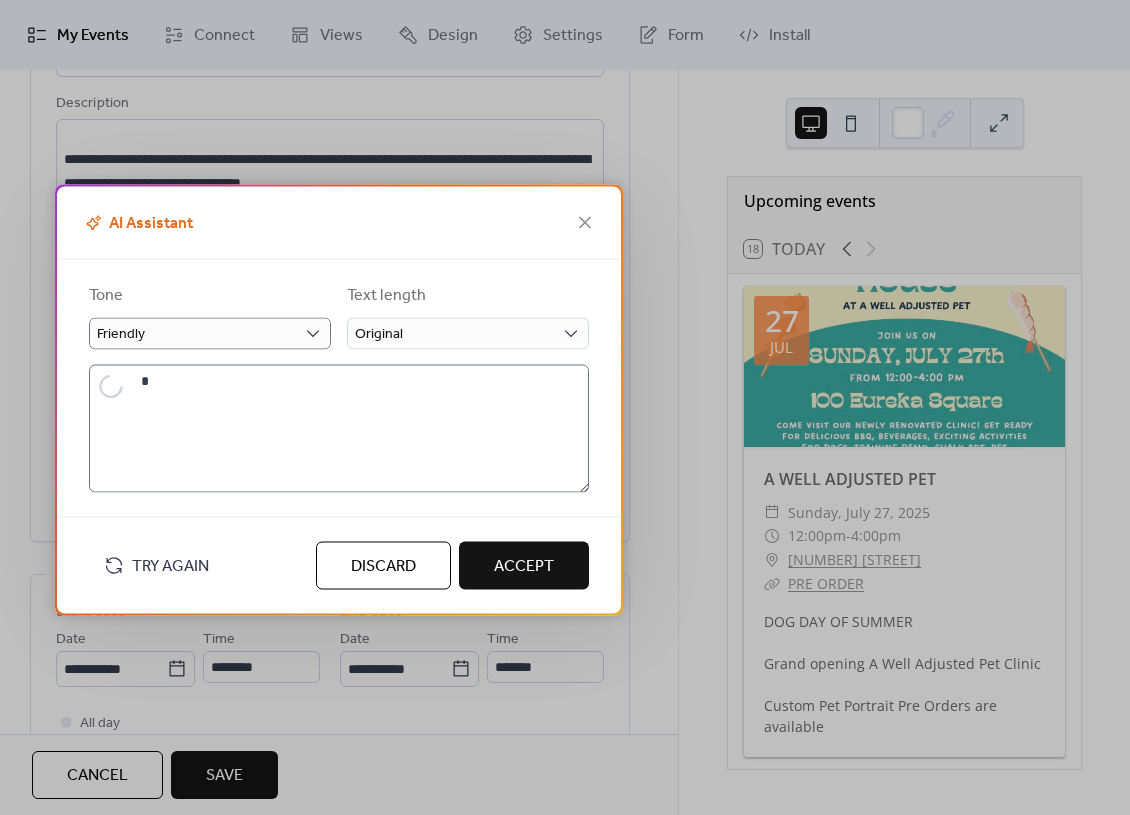 scroll, scrollTop: 0, scrollLeft: 0, axis: both 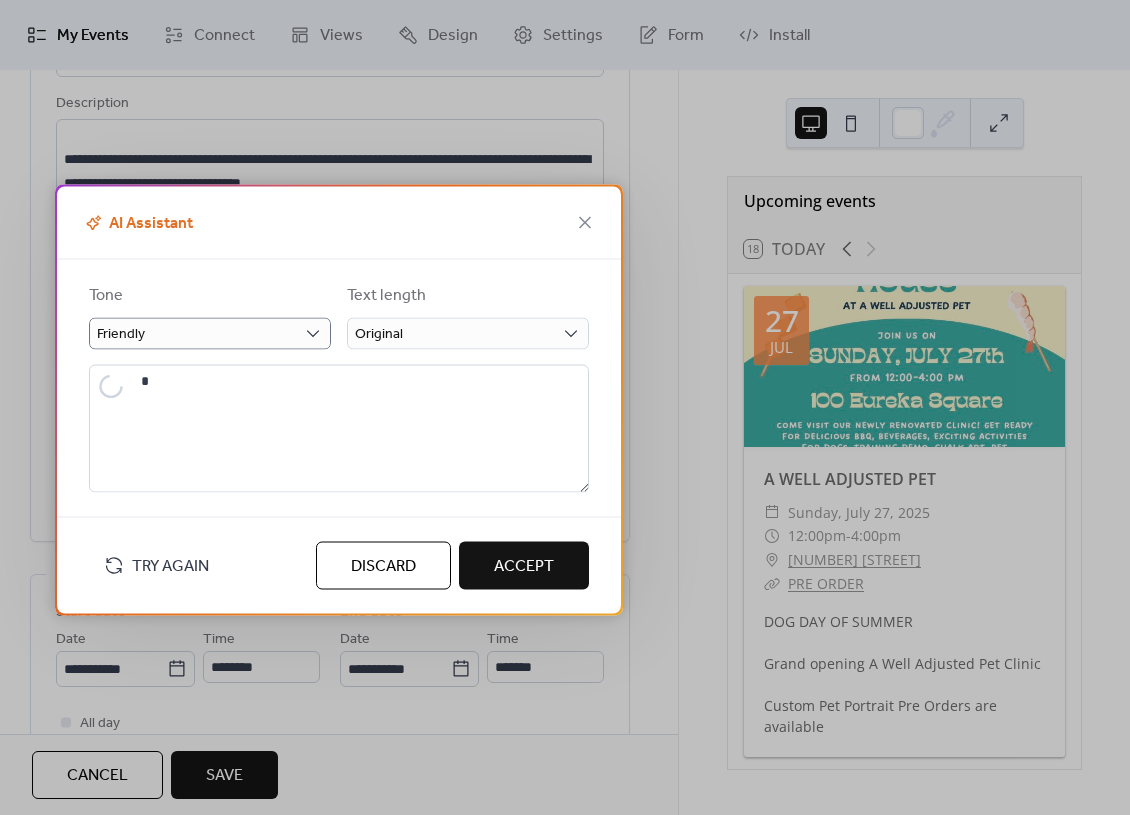 type on "**********" 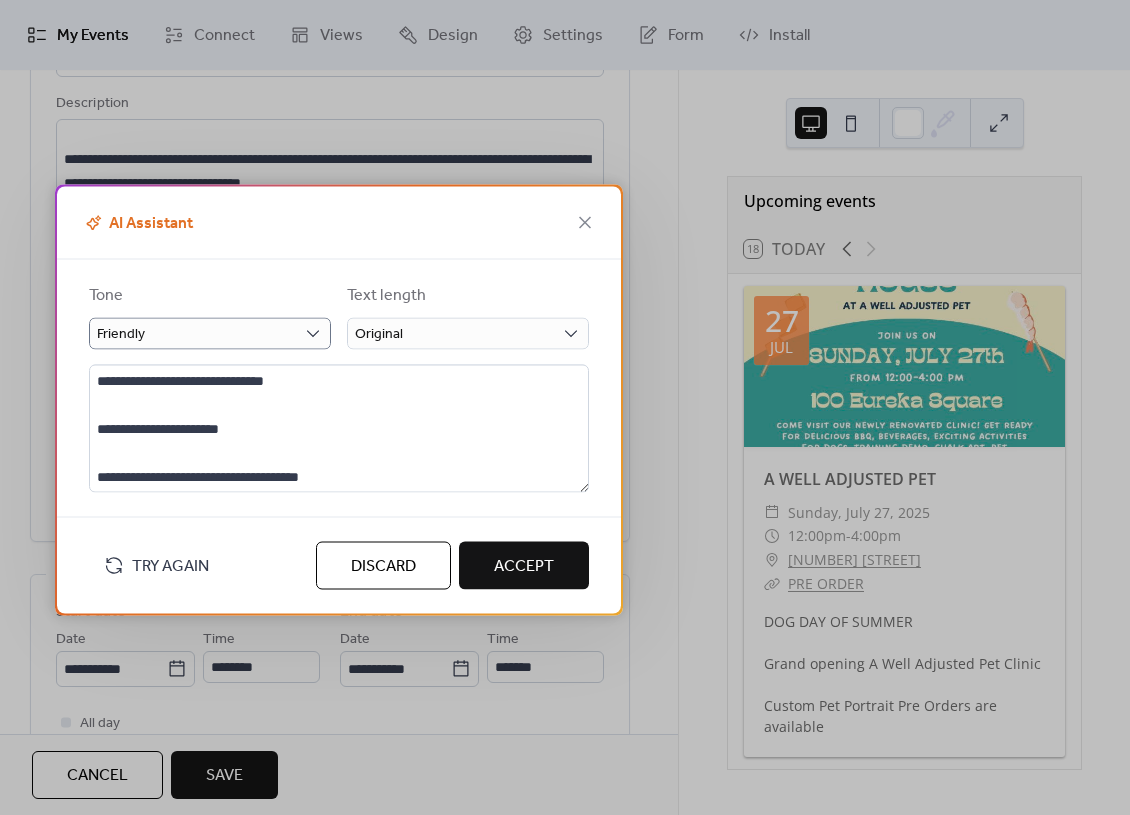 click on "Try Again" at bounding box center [156, 565] 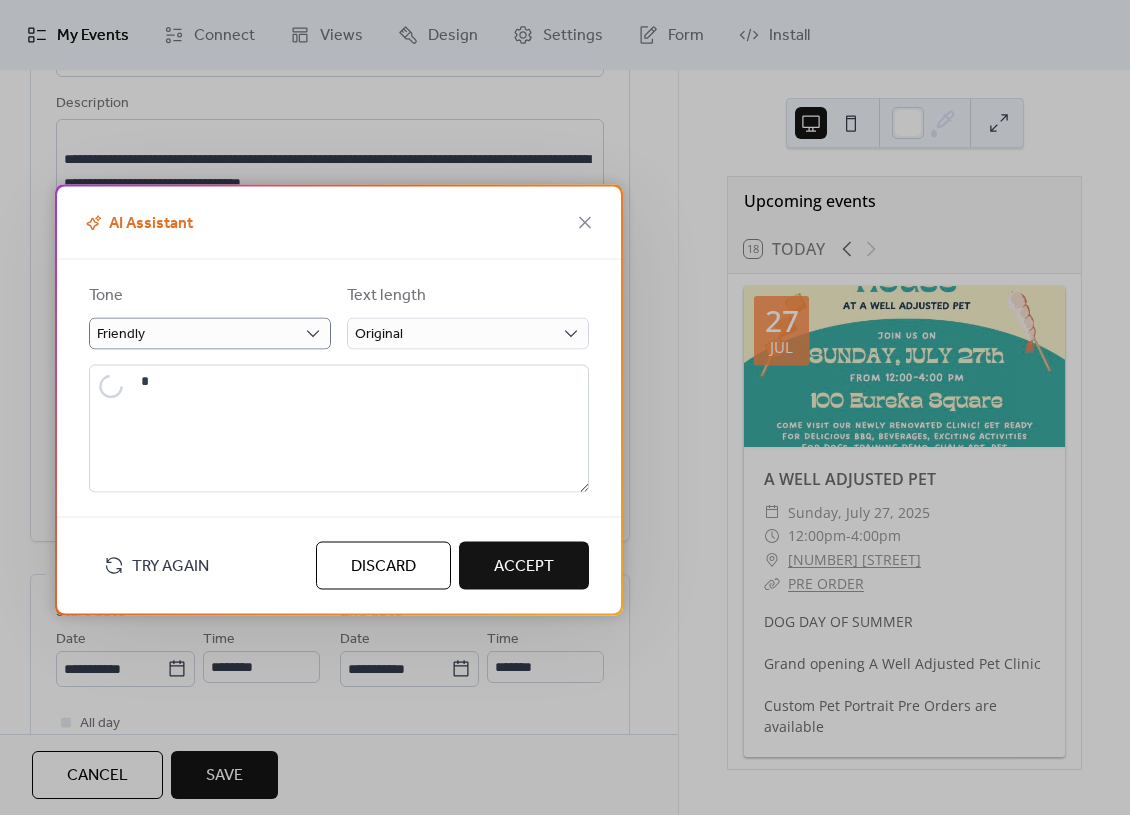 type on "**********" 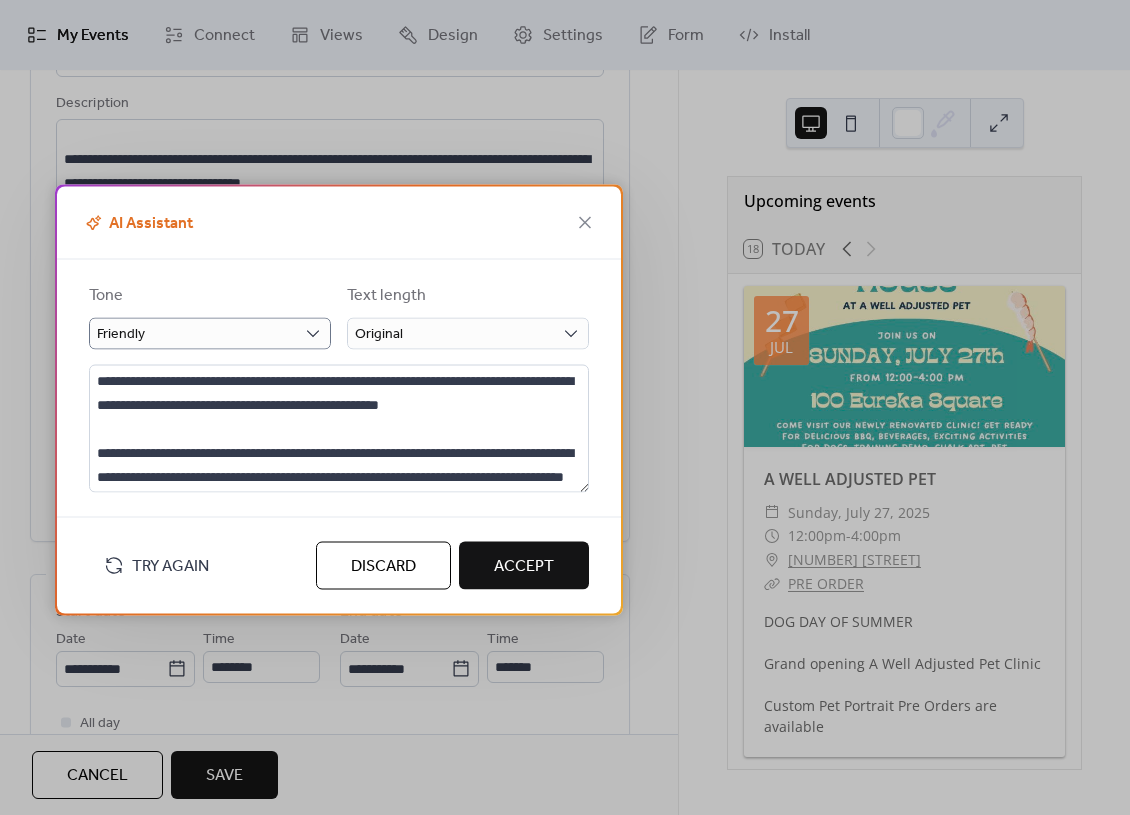 scroll, scrollTop: 239, scrollLeft: 0, axis: vertical 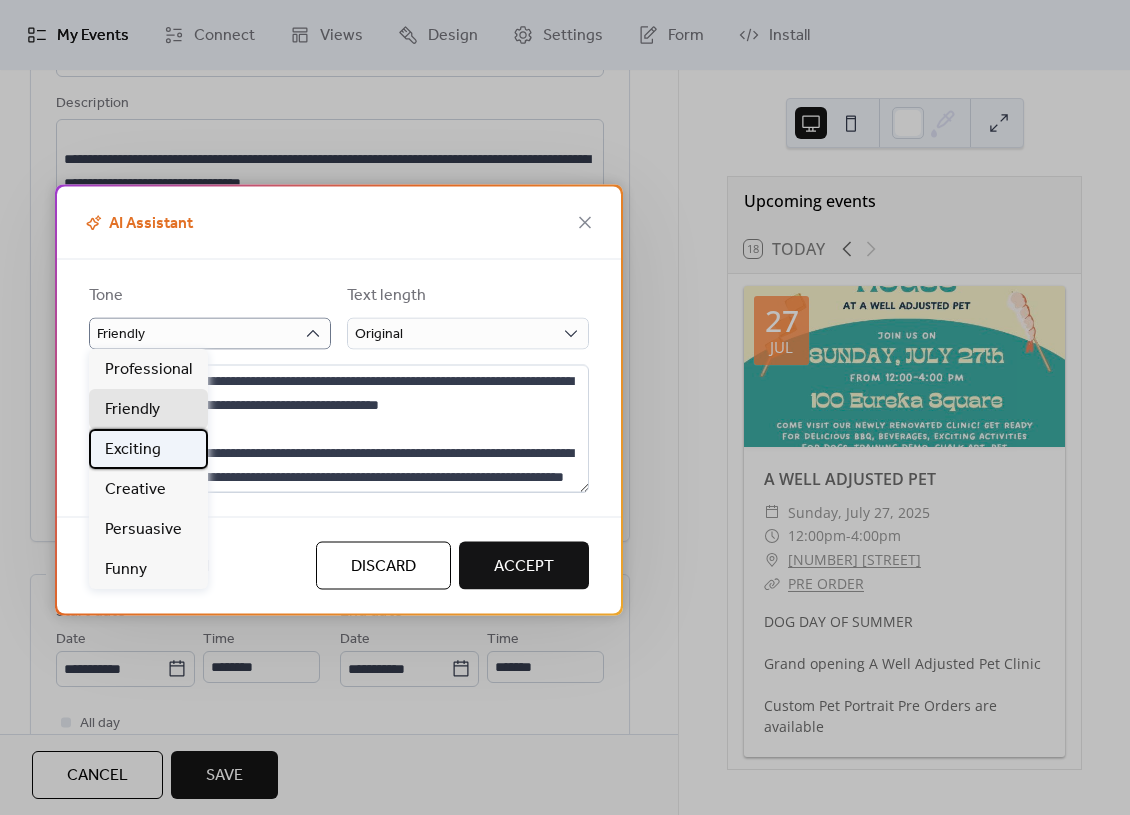 click on "Exciting" at bounding box center [133, 450] 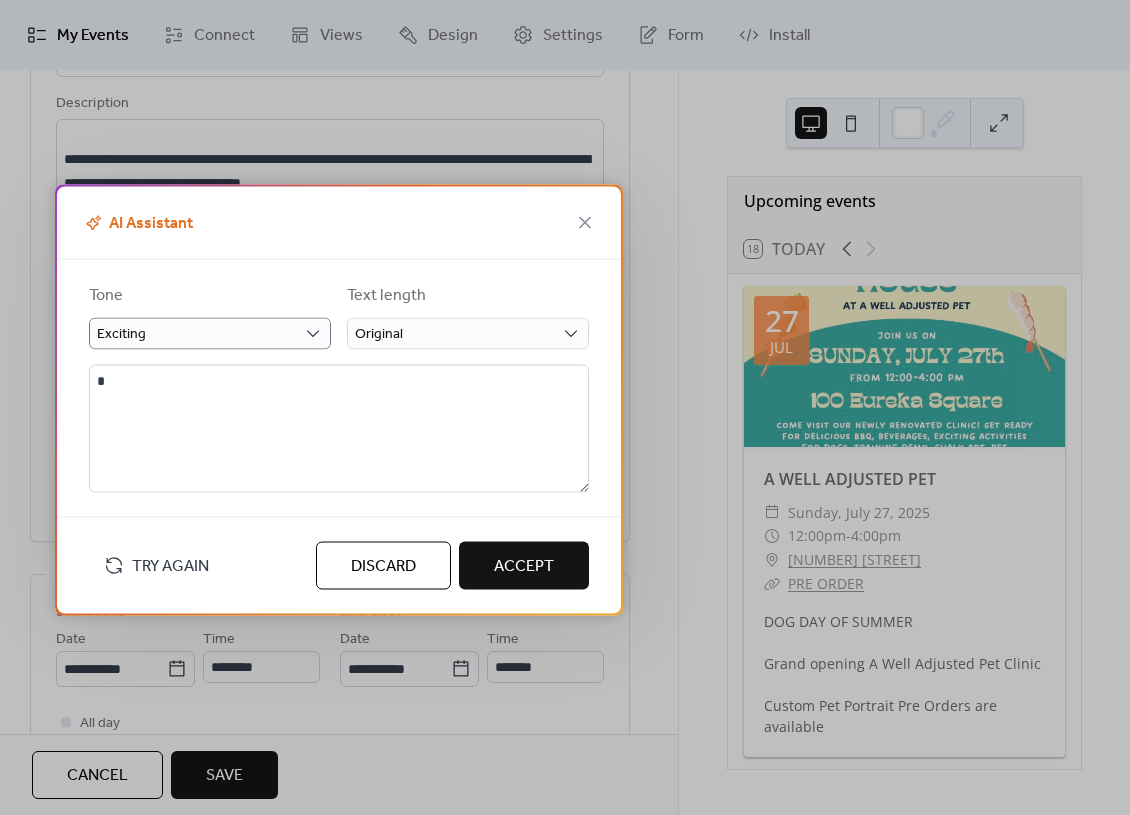 scroll, scrollTop: 241, scrollLeft: 0, axis: vertical 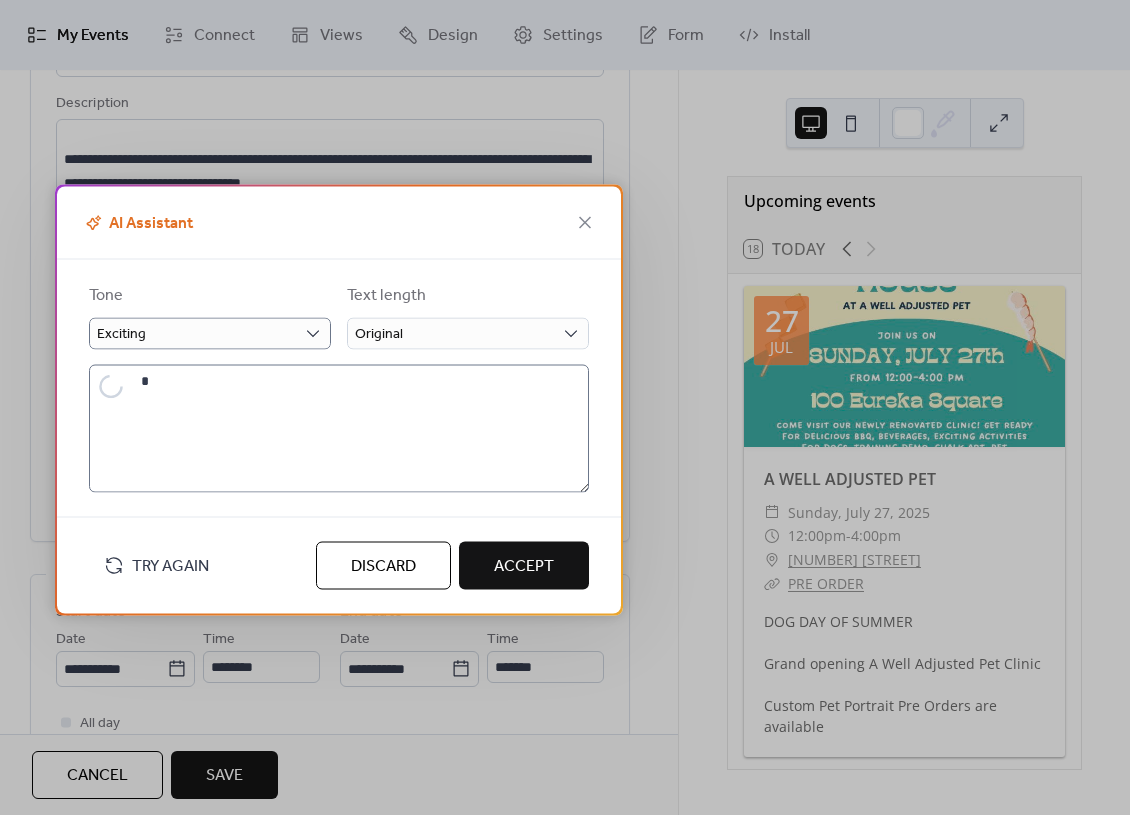 type on "**********" 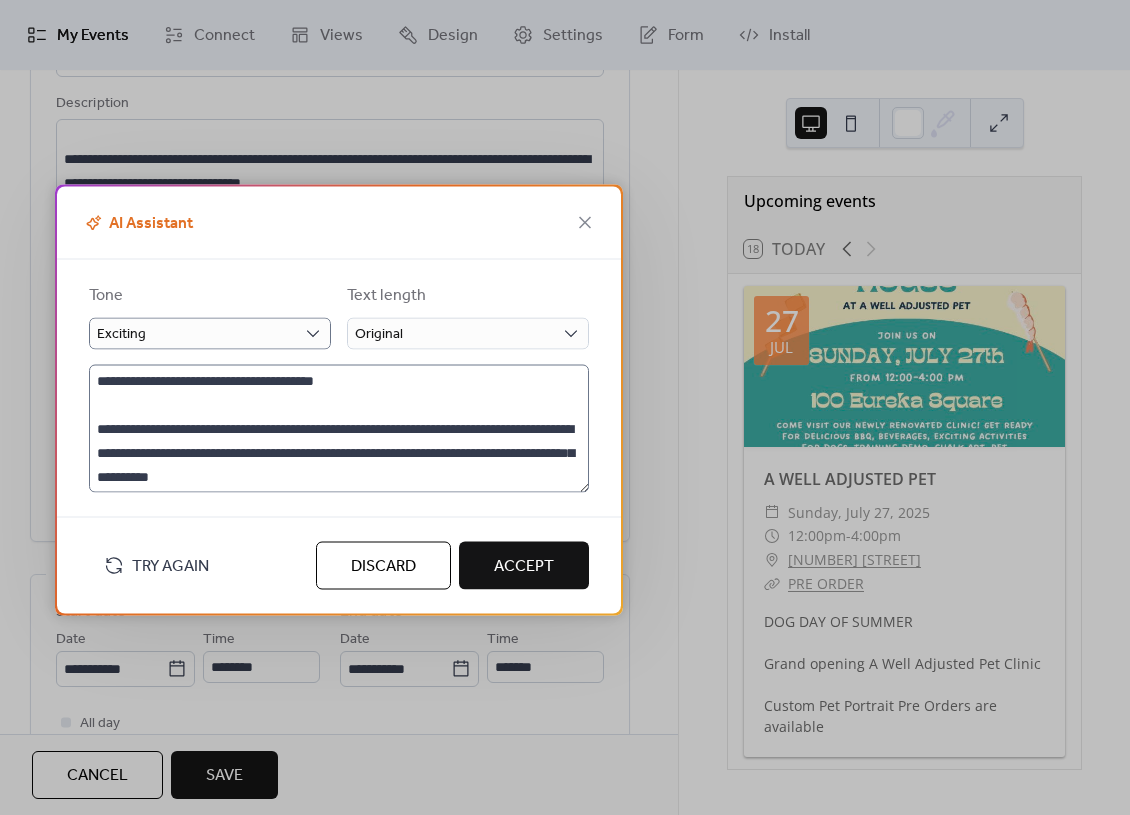 scroll, scrollTop: 240, scrollLeft: 0, axis: vertical 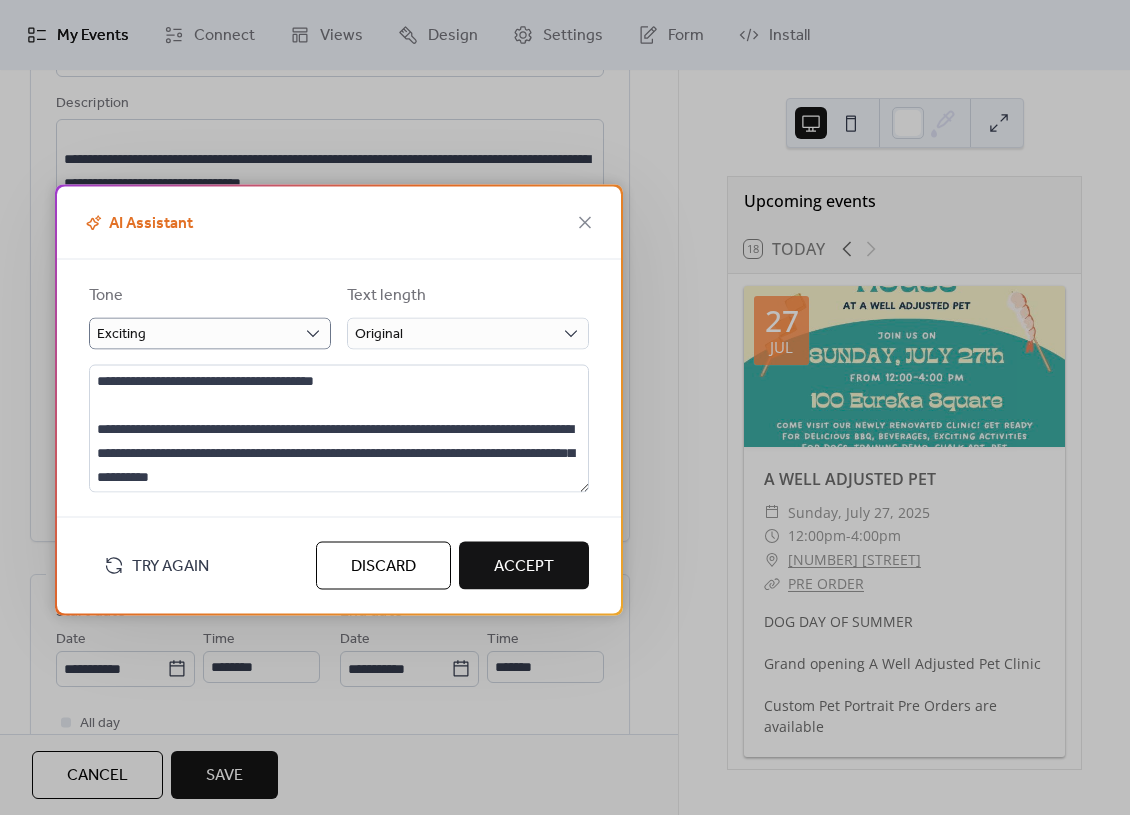 click on "Accept" at bounding box center (524, 566) 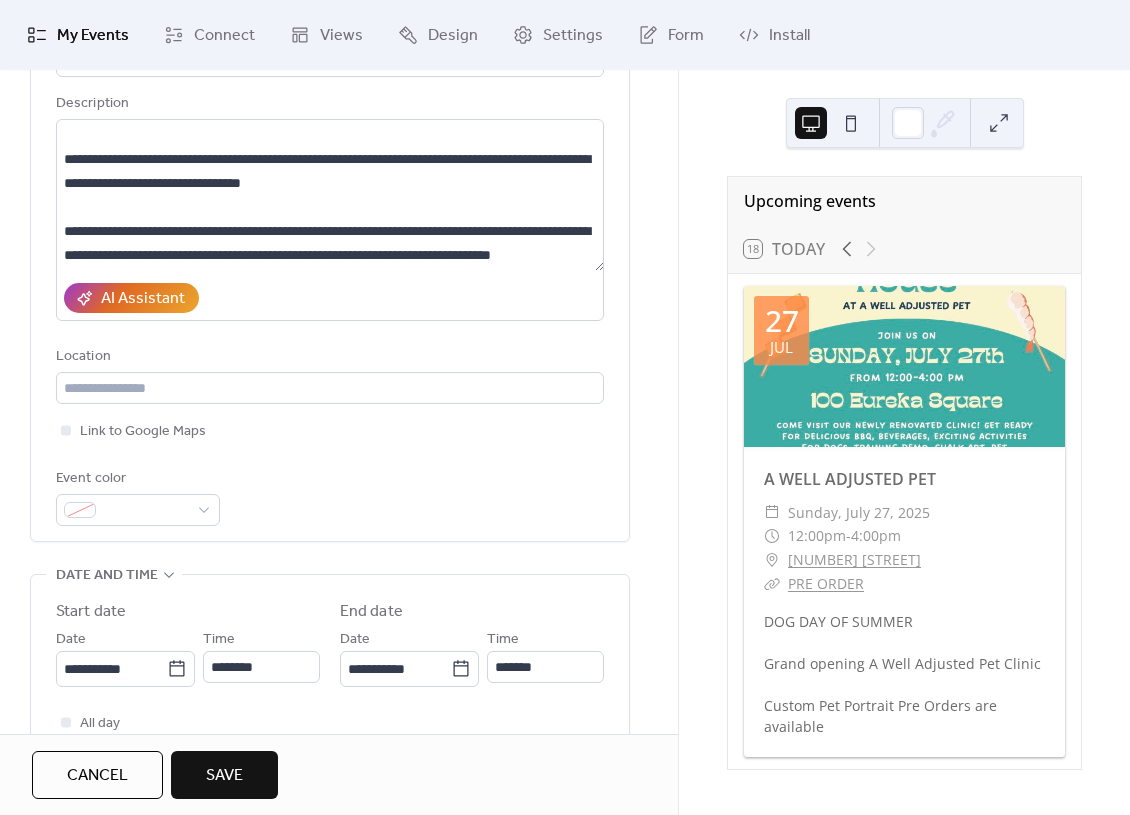 type on "**********" 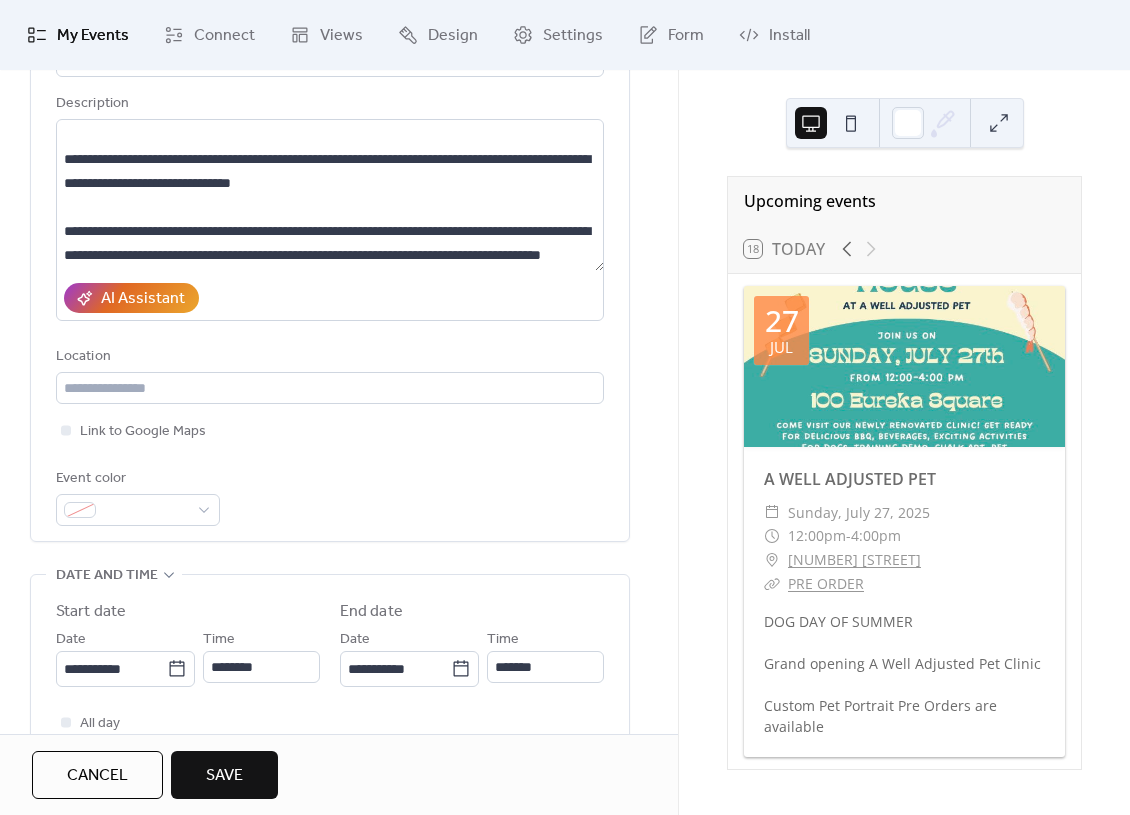 scroll, scrollTop: 216, scrollLeft: 0, axis: vertical 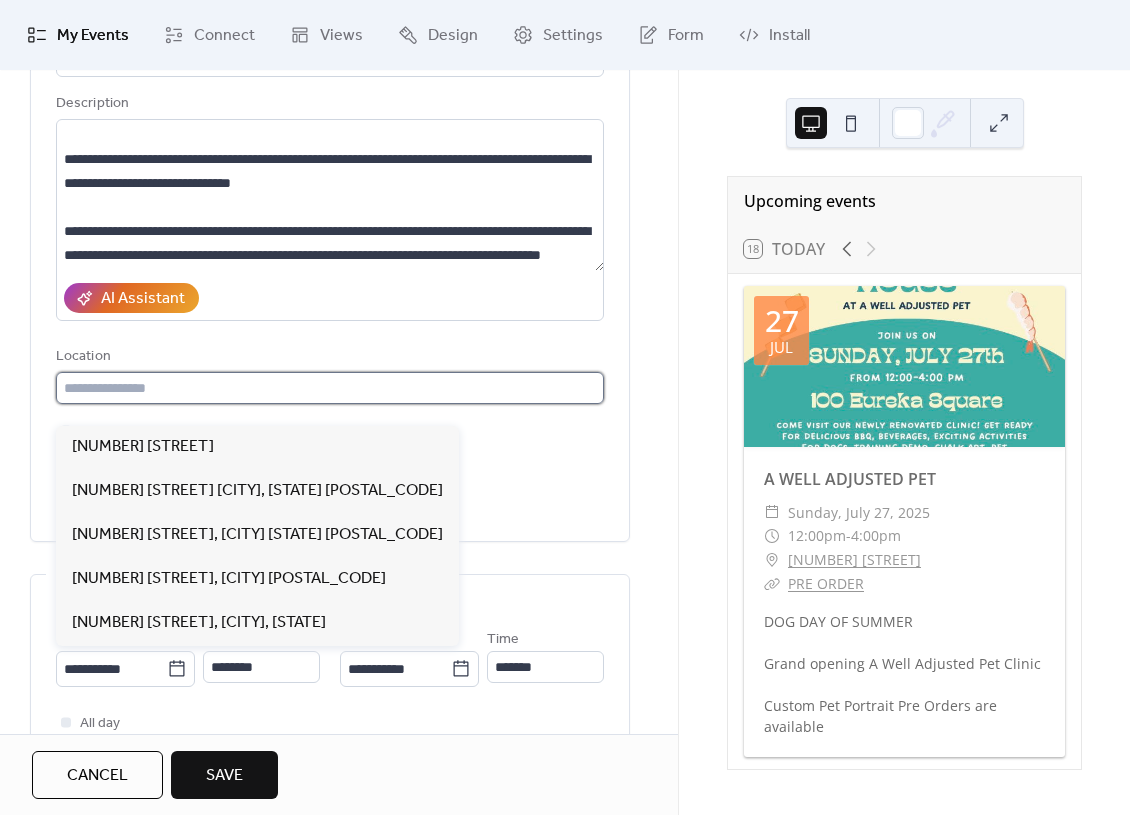 click at bounding box center (330, 388) 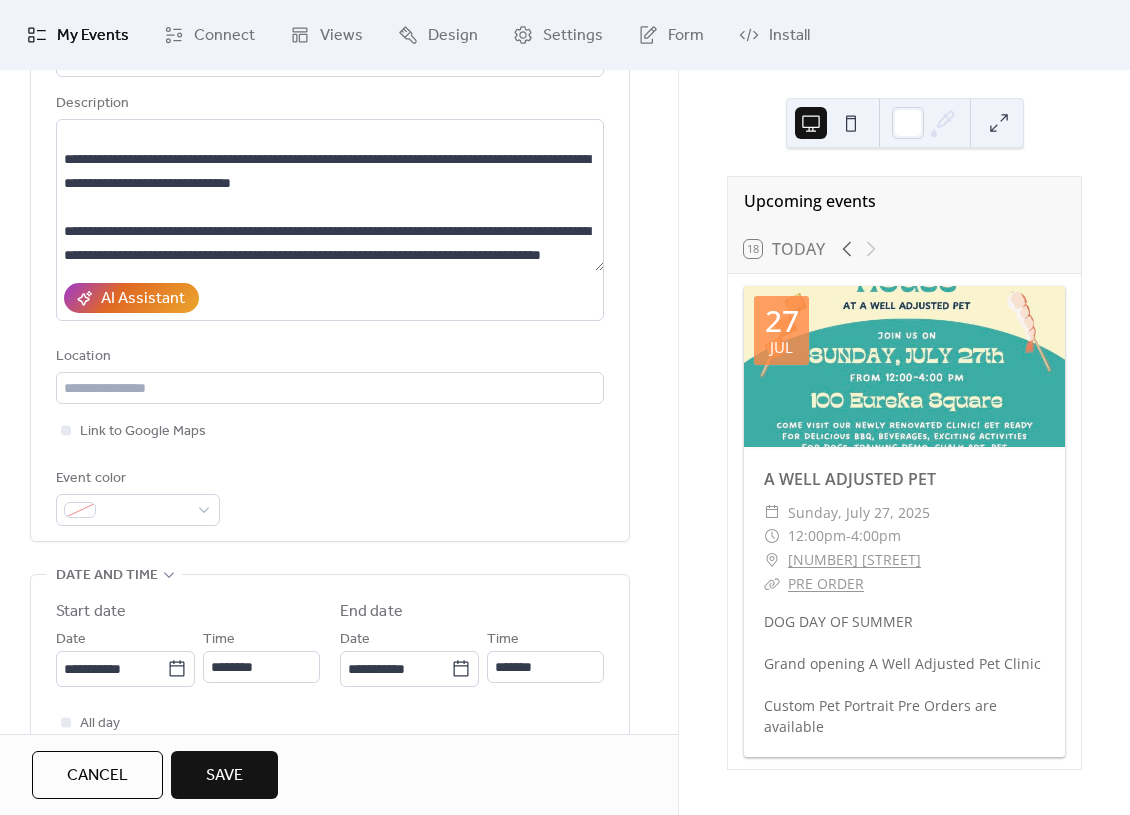 click on "**********" at bounding box center (330, 272) 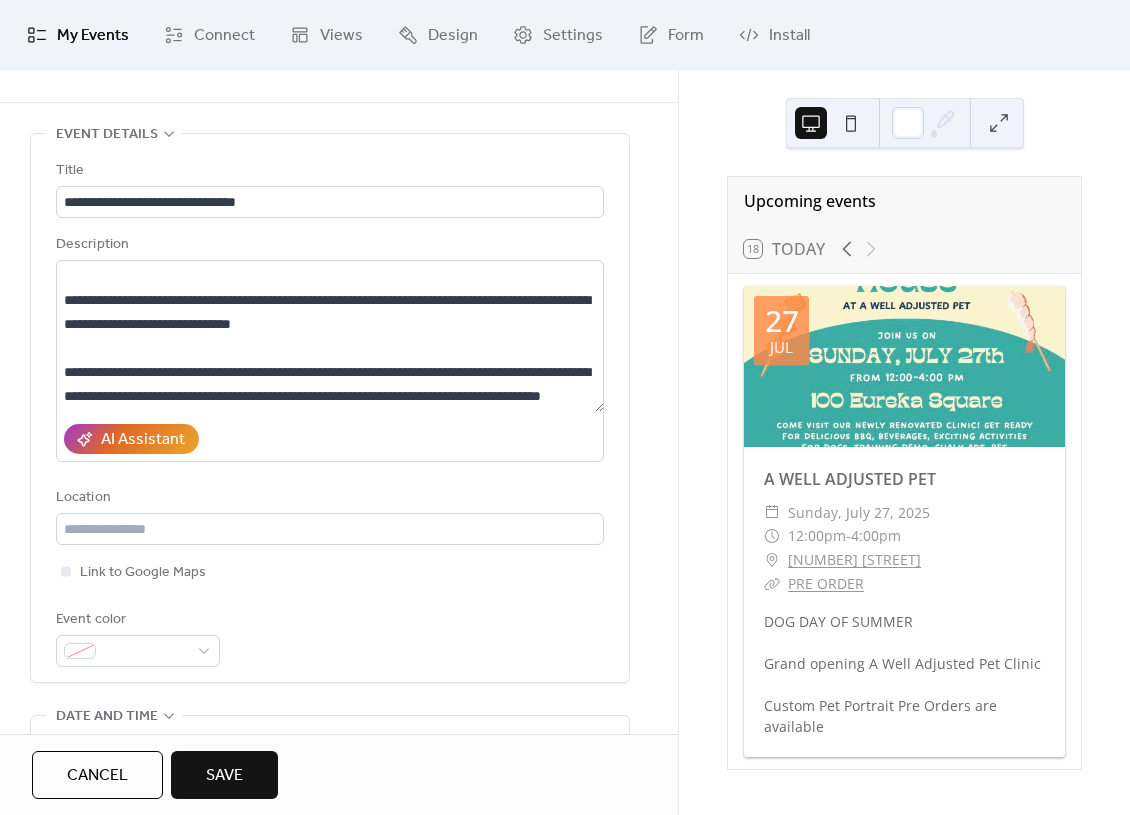 scroll, scrollTop: -1, scrollLeft: 0, axis: vertical 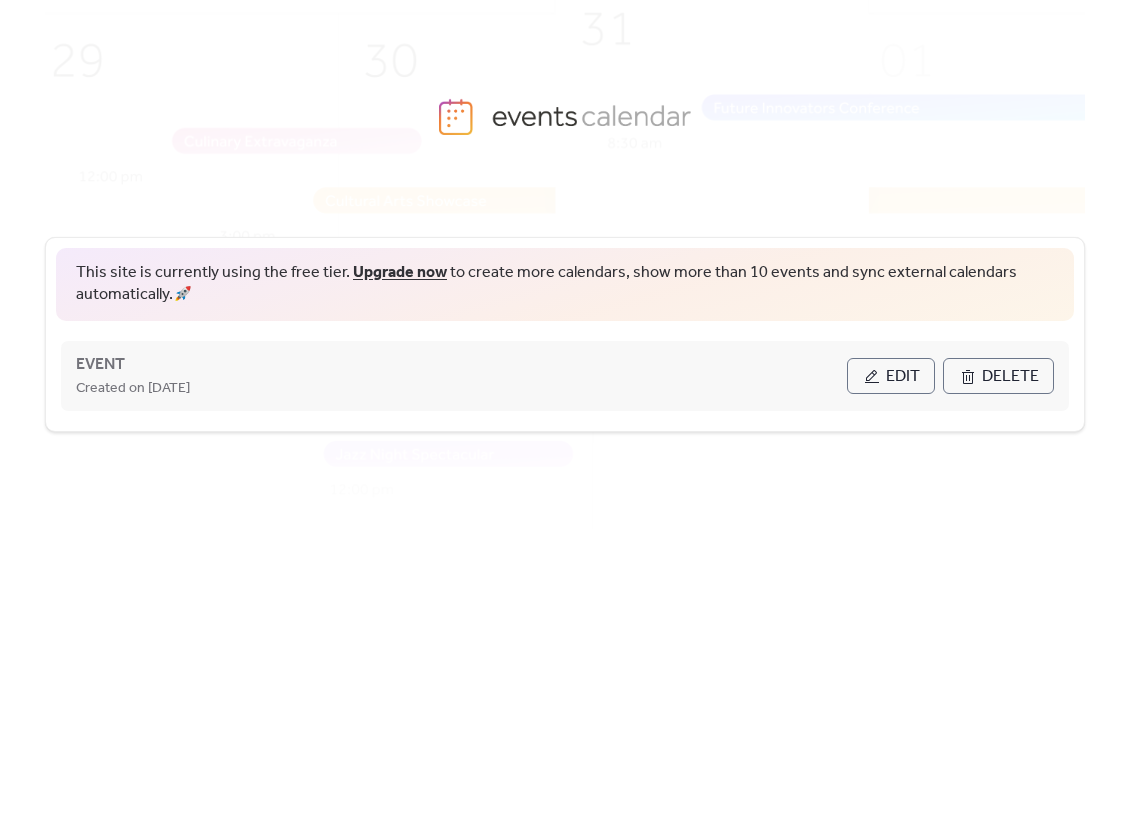 click on "Edit" at bounding box center (891, 376) 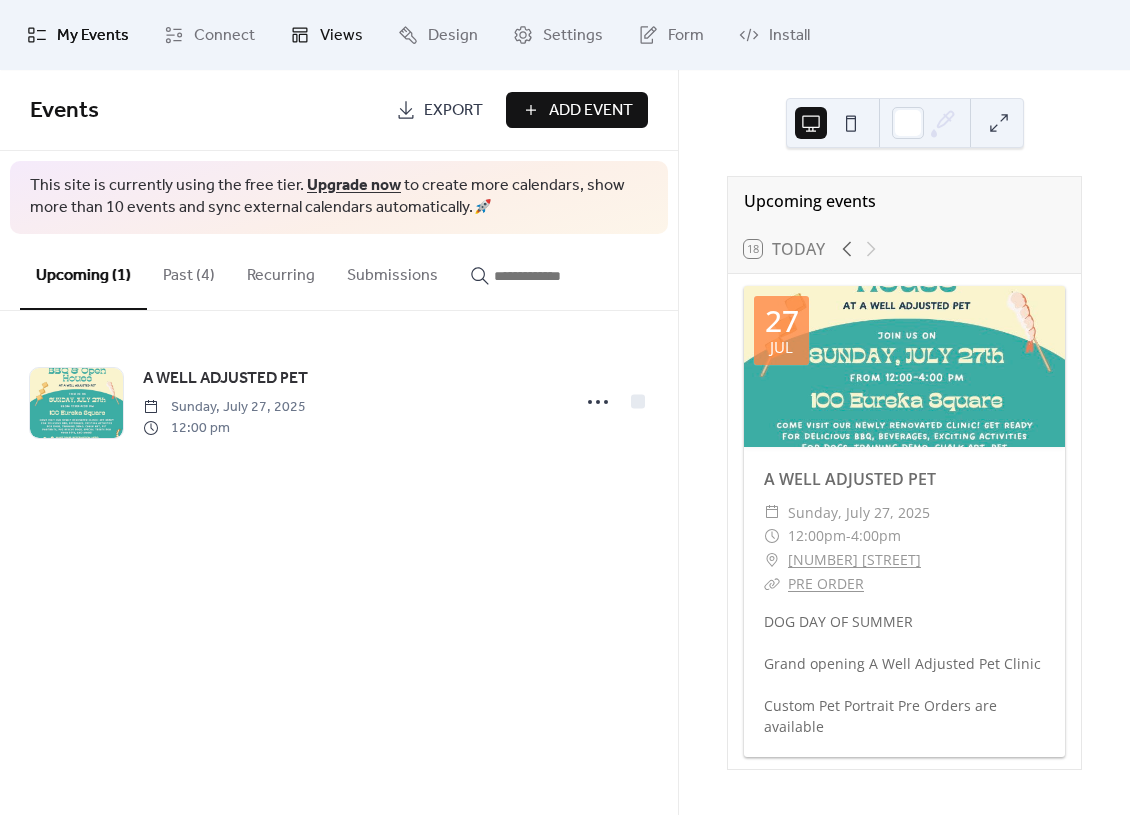 click on "Views" at bounding box center [341, 36] 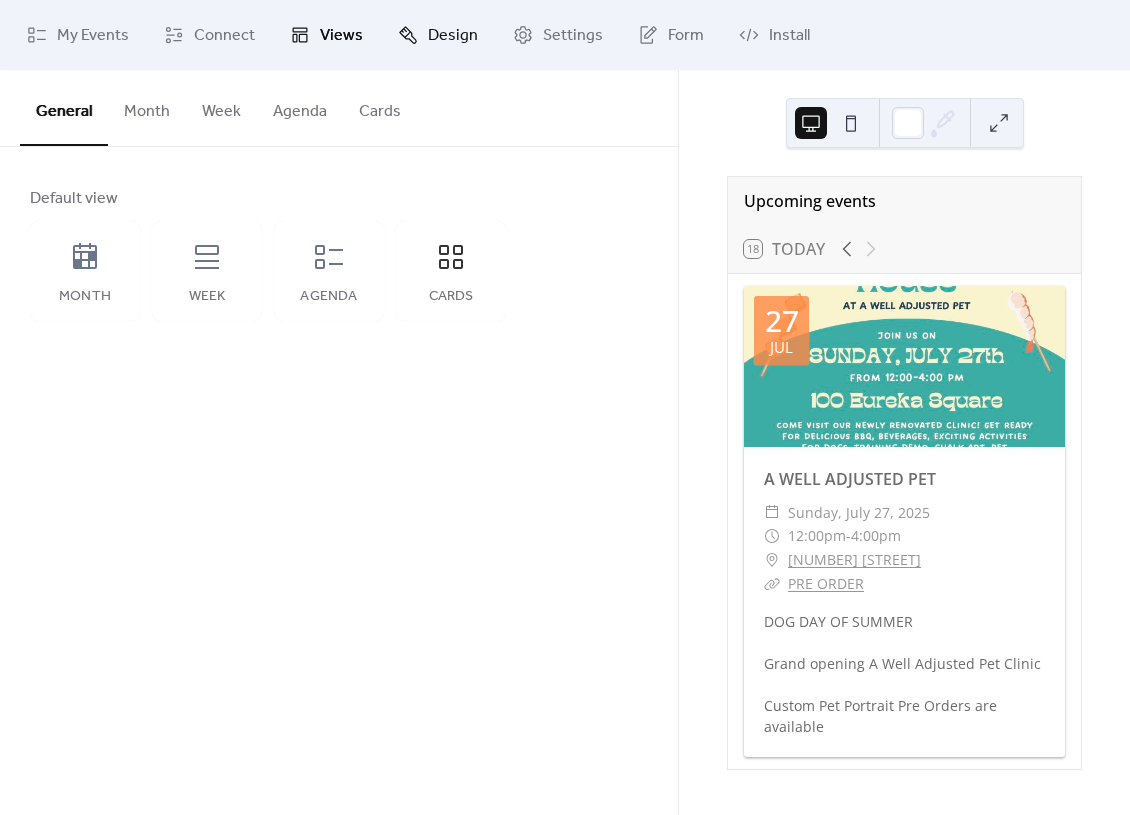 click on "Design" at bounding box center [438, 35] 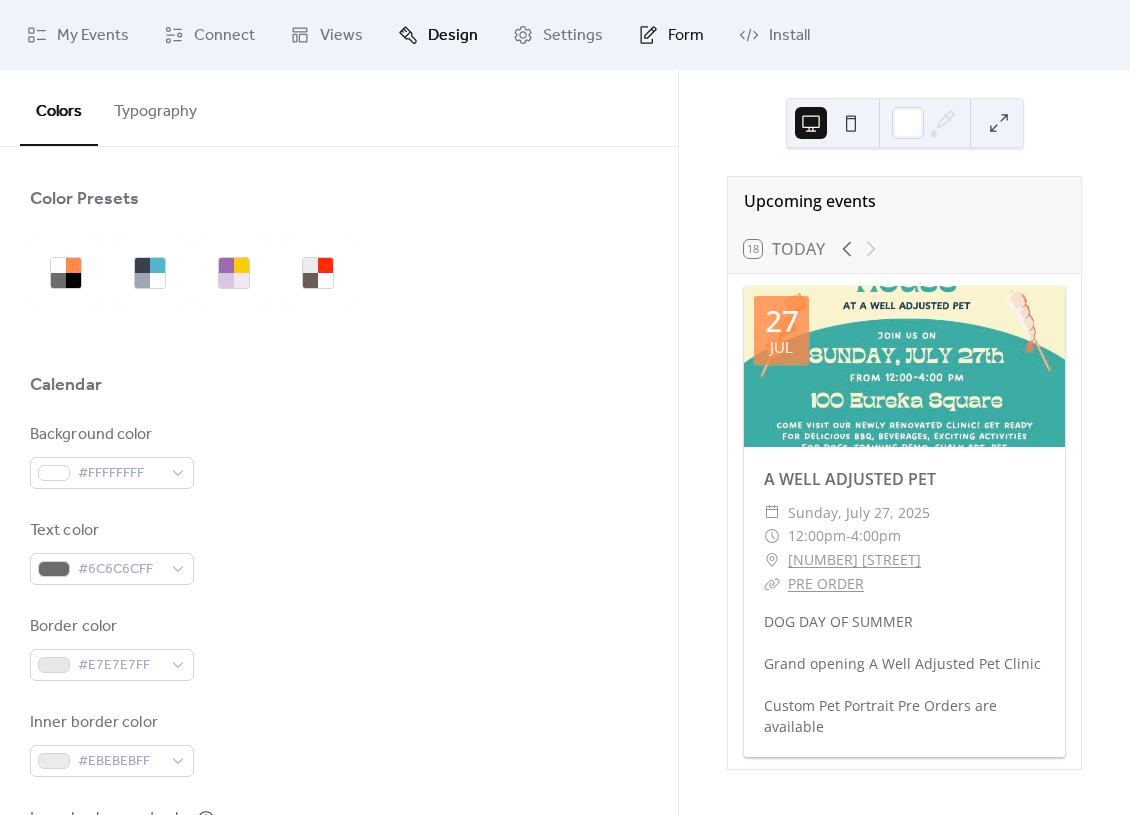 click on "Form" at bounding box center (686, 36) 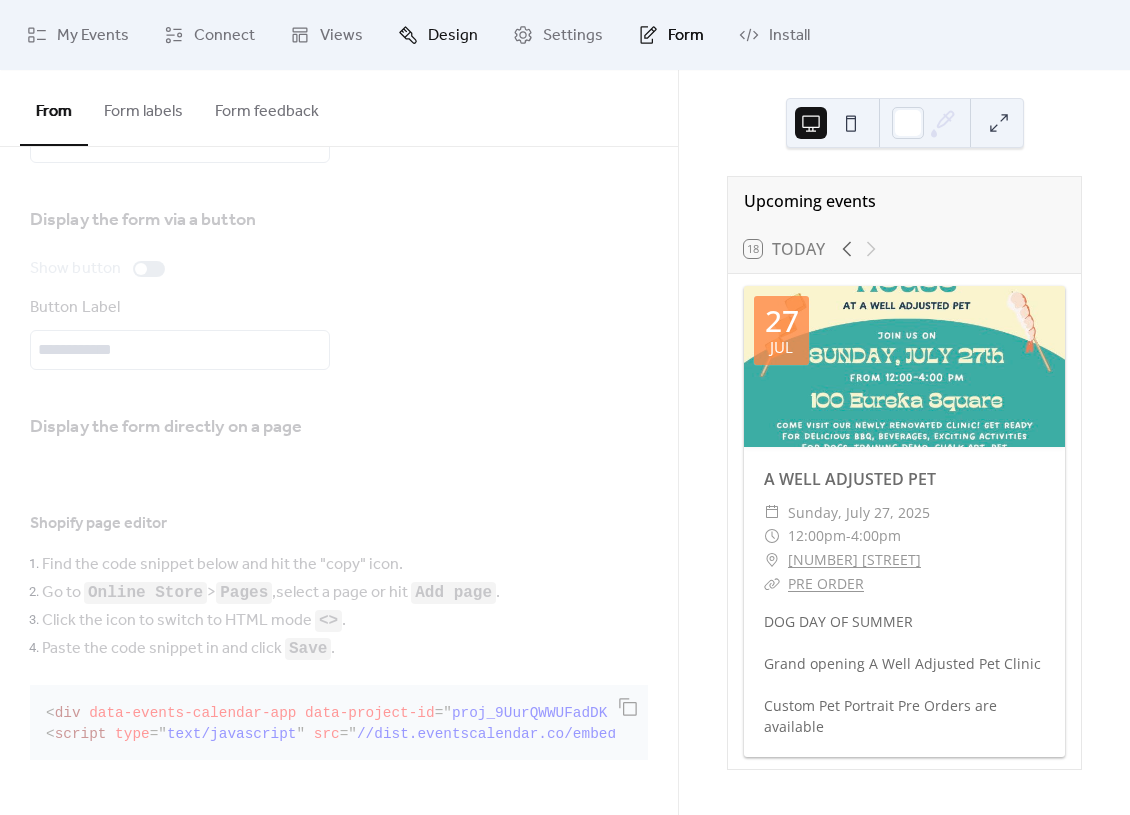 click on "Design" at bounding box center [453, 36] 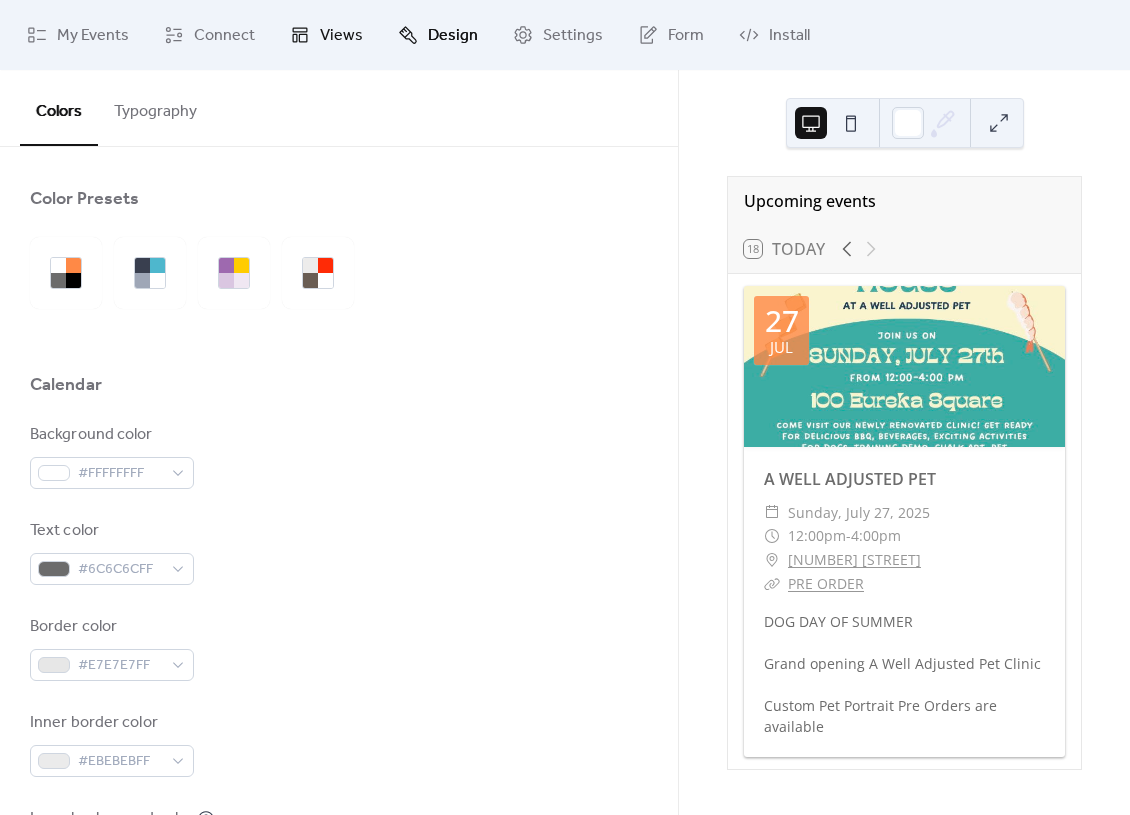 click on "Views" at bounding box center [341, 36] 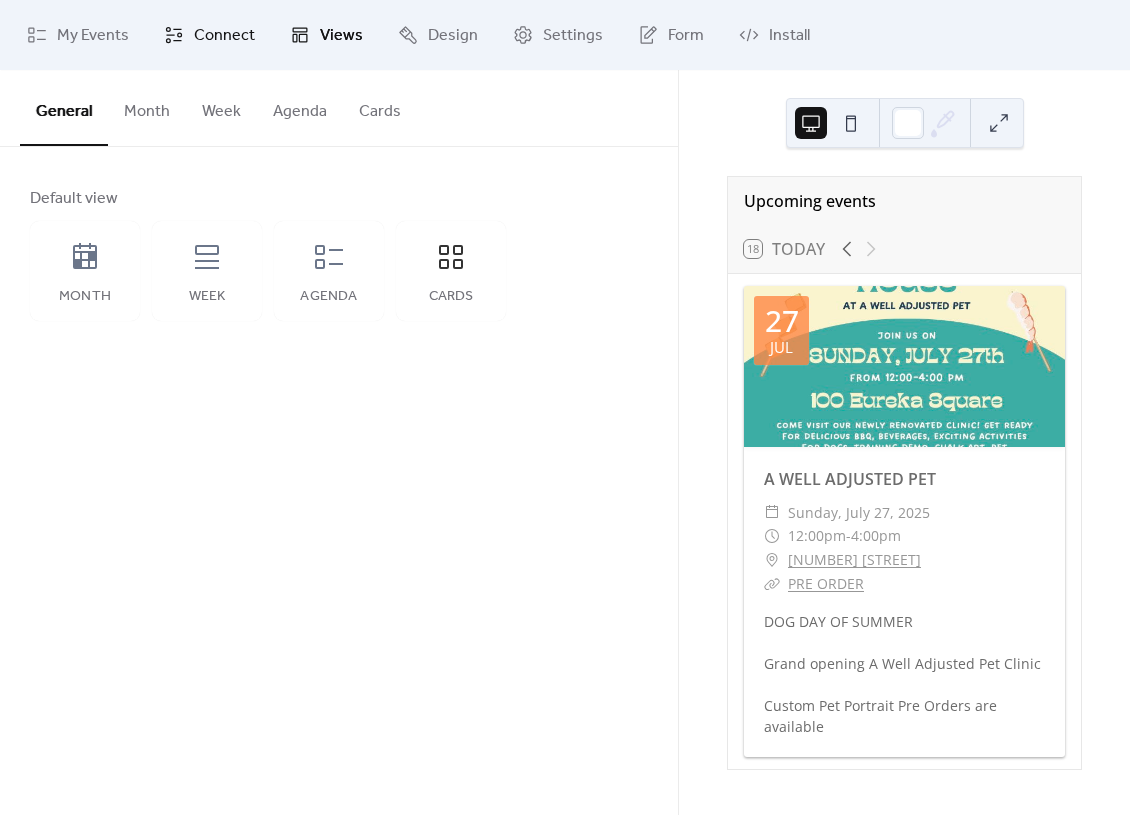 click on "Connect" at bounding box center [224, 36] 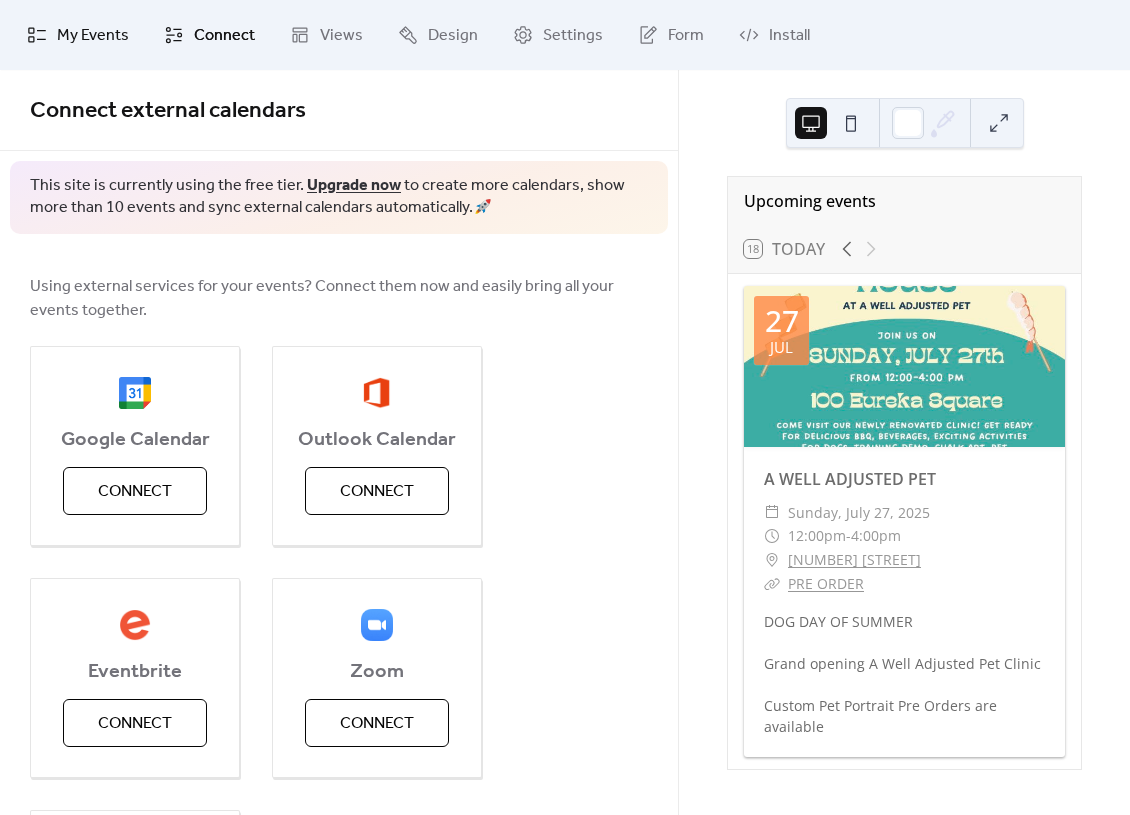 click on "My Events" at bounding box center (93, 36) 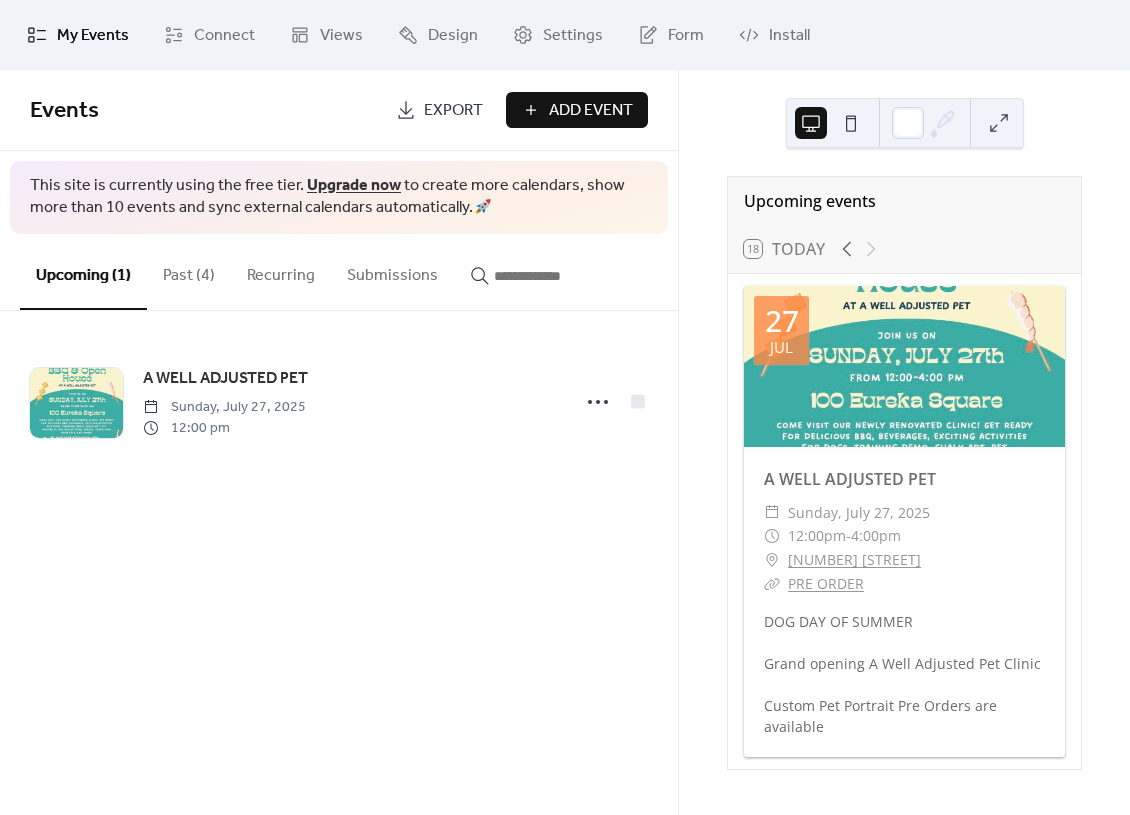 click at bounding box center (831, 123) 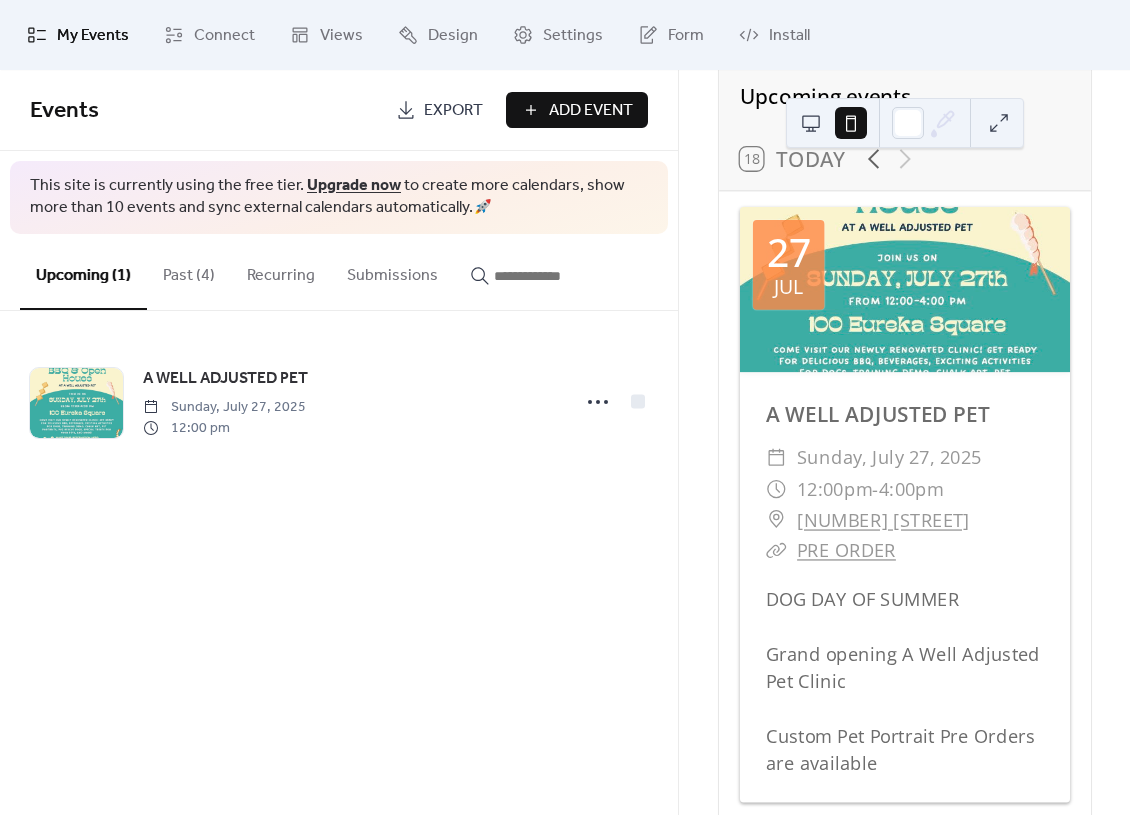 scroll, scrollTop: 109, scrollLeft: 0, axis: vertical 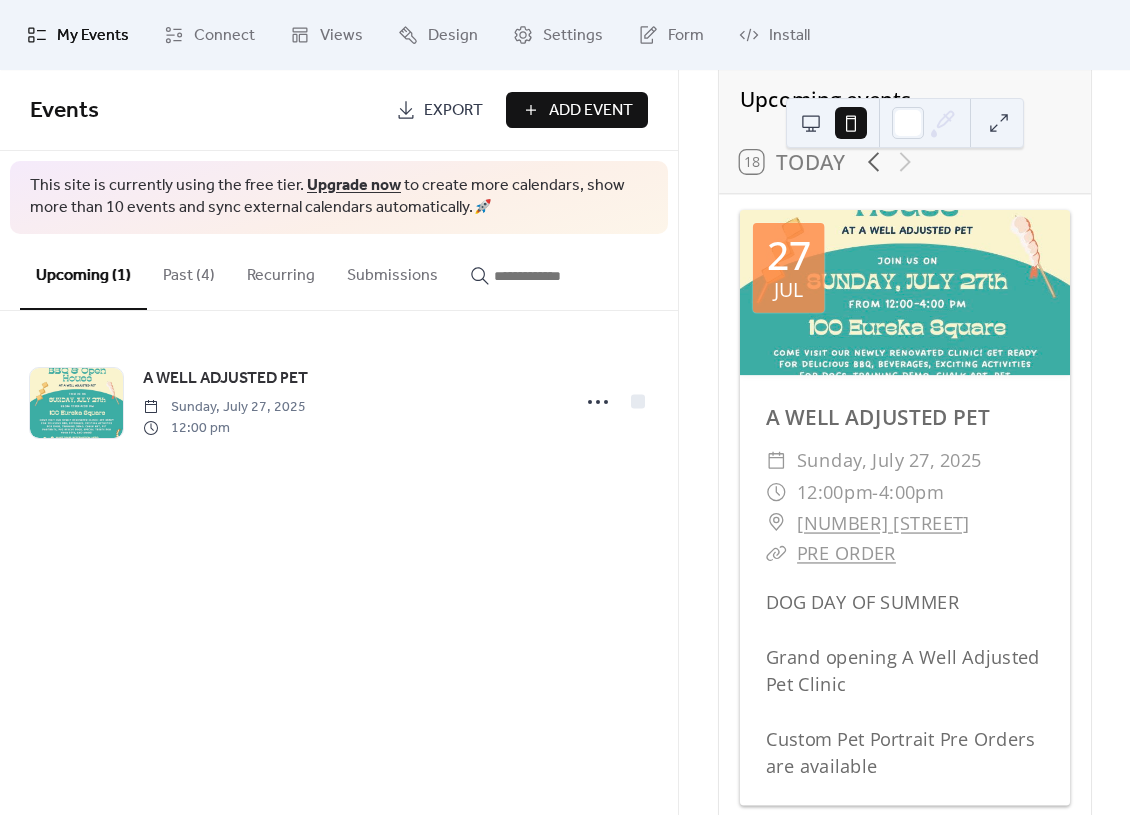 click at bounding box center (811, 123) 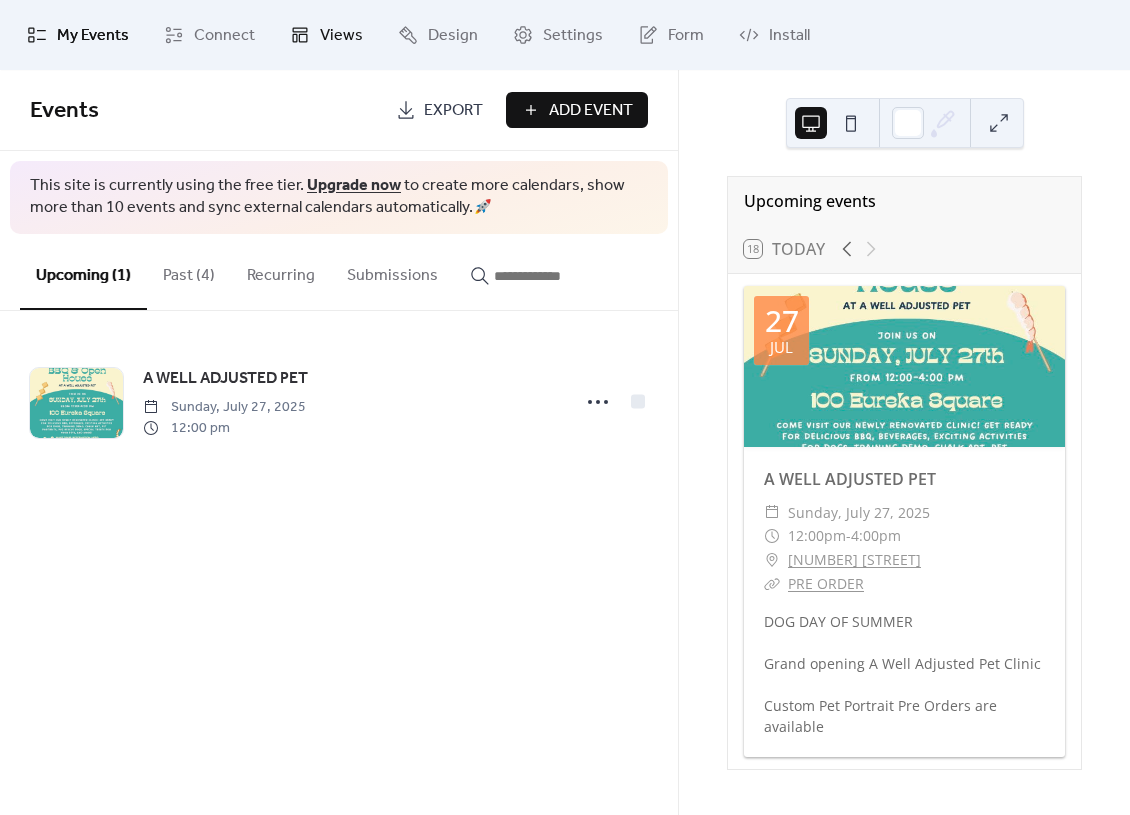 click on "Views" at bounding box center (341, 36) 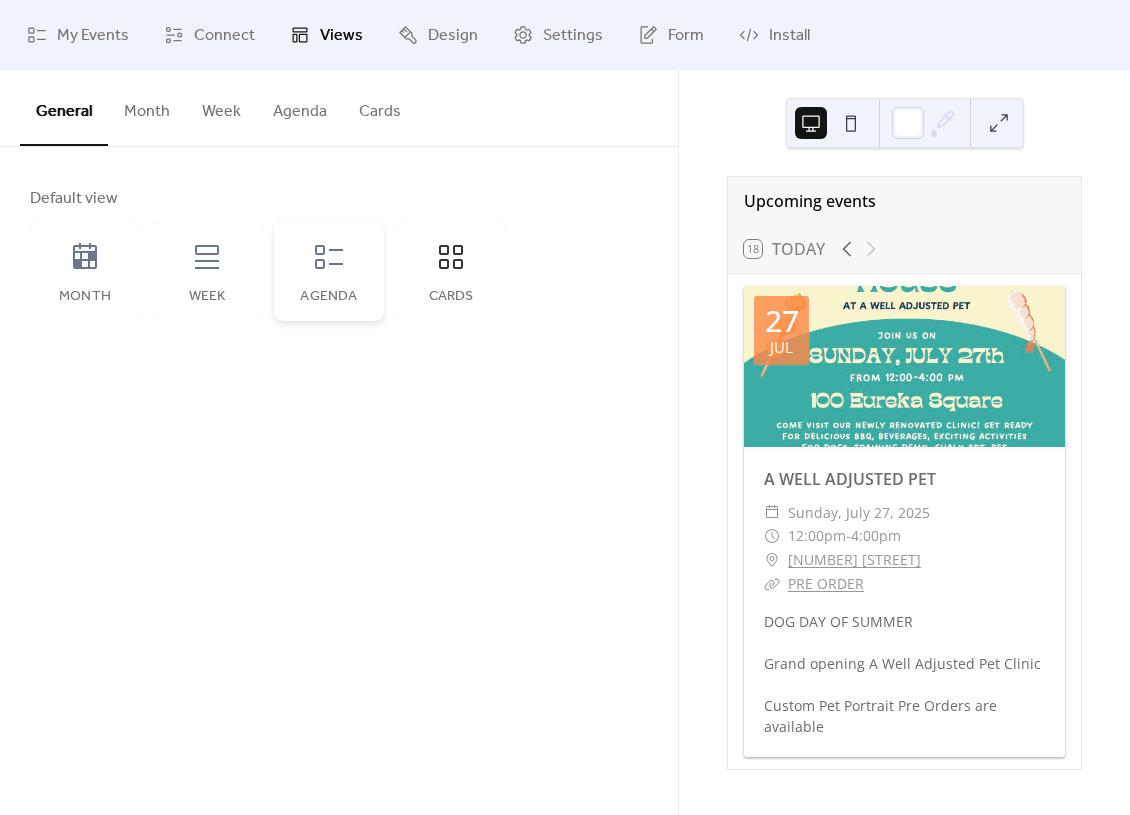 click on "Agenda" at bounding box center (329, 271) 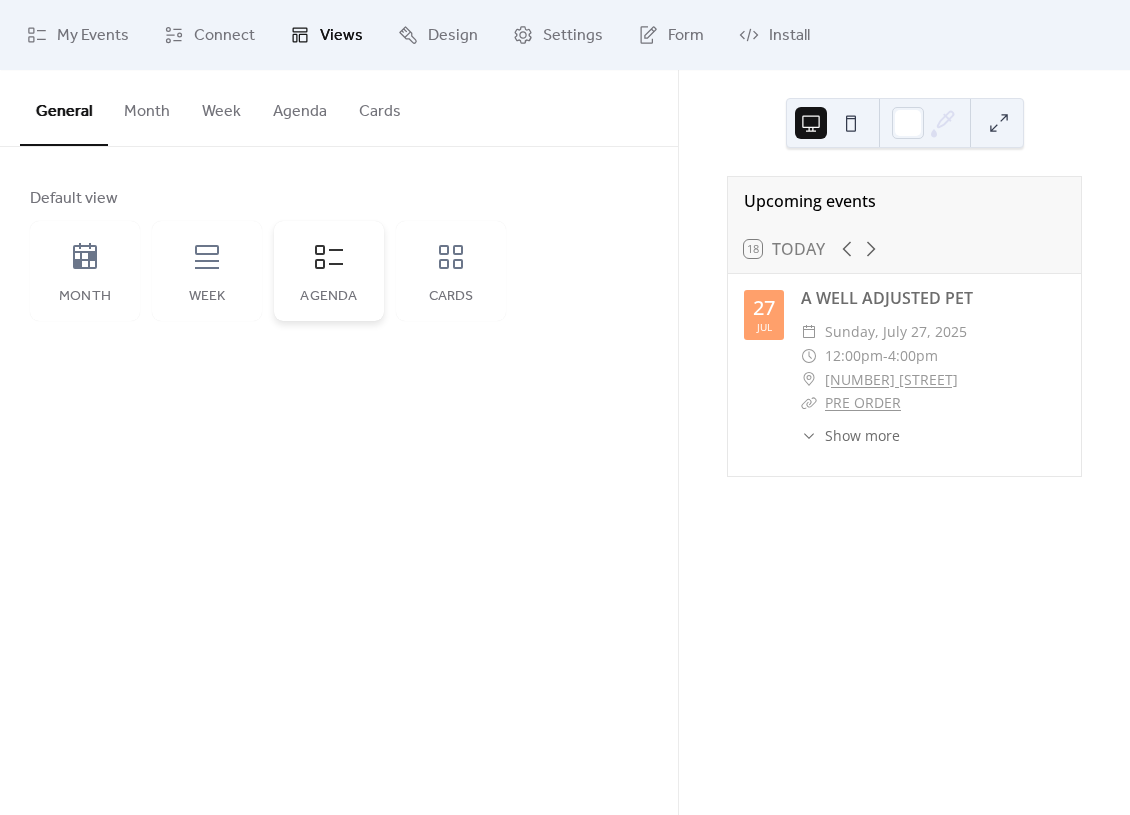 scroll, scrollTop: 0, scrollLeft: 0, axis: both 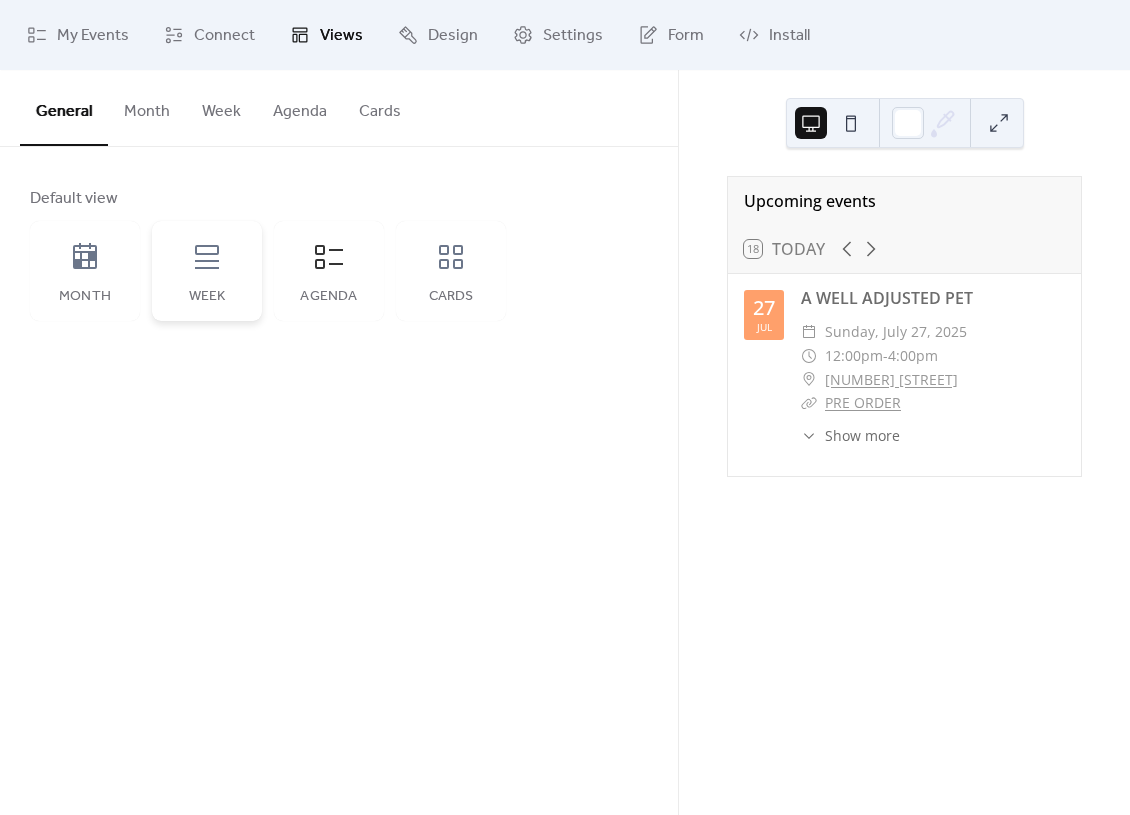 click on "Week" at bounding box center (207, 271) 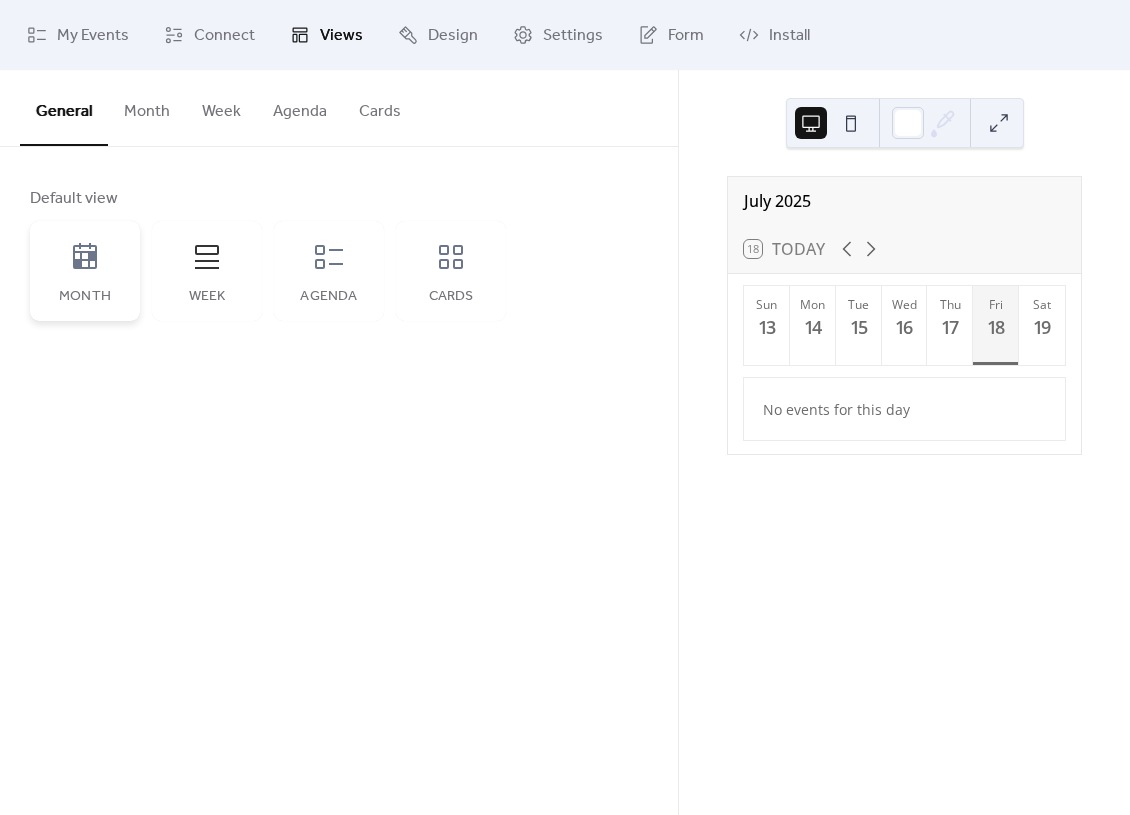 click on "Month" at bounding box center (85, 271) 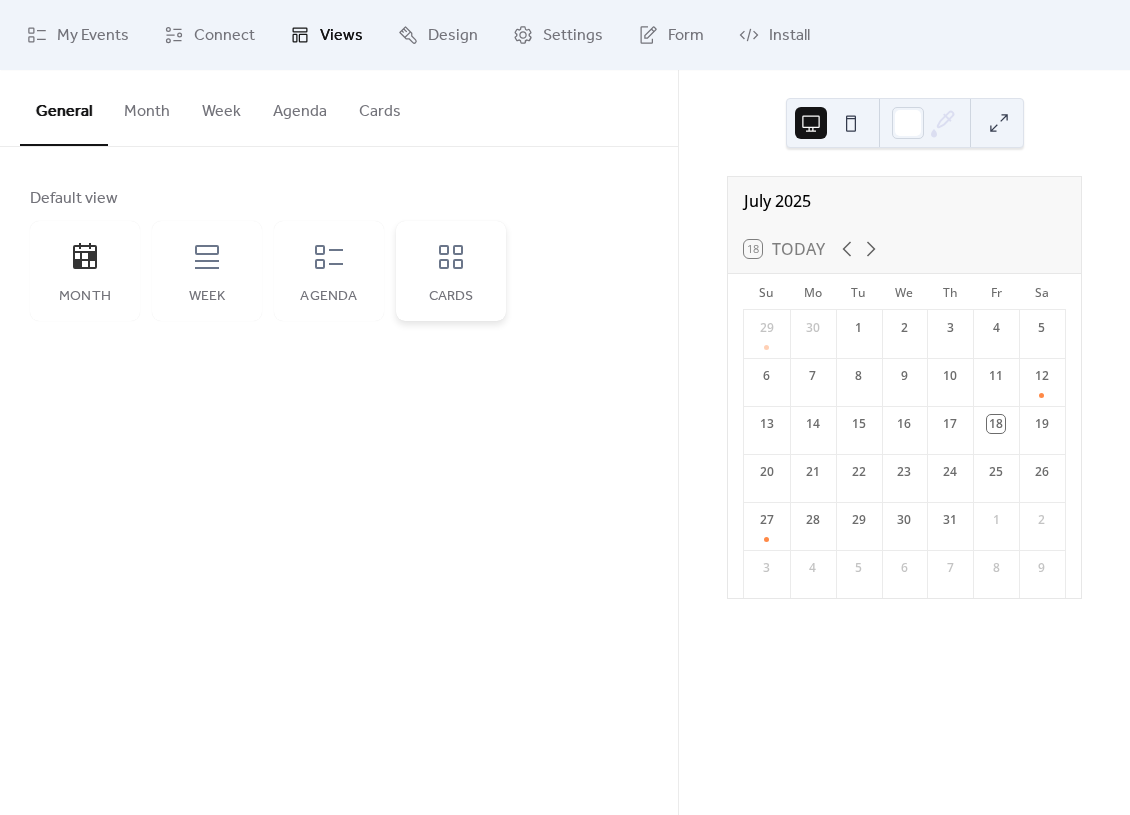 click on "Cards" at bounding box center [451, 271] 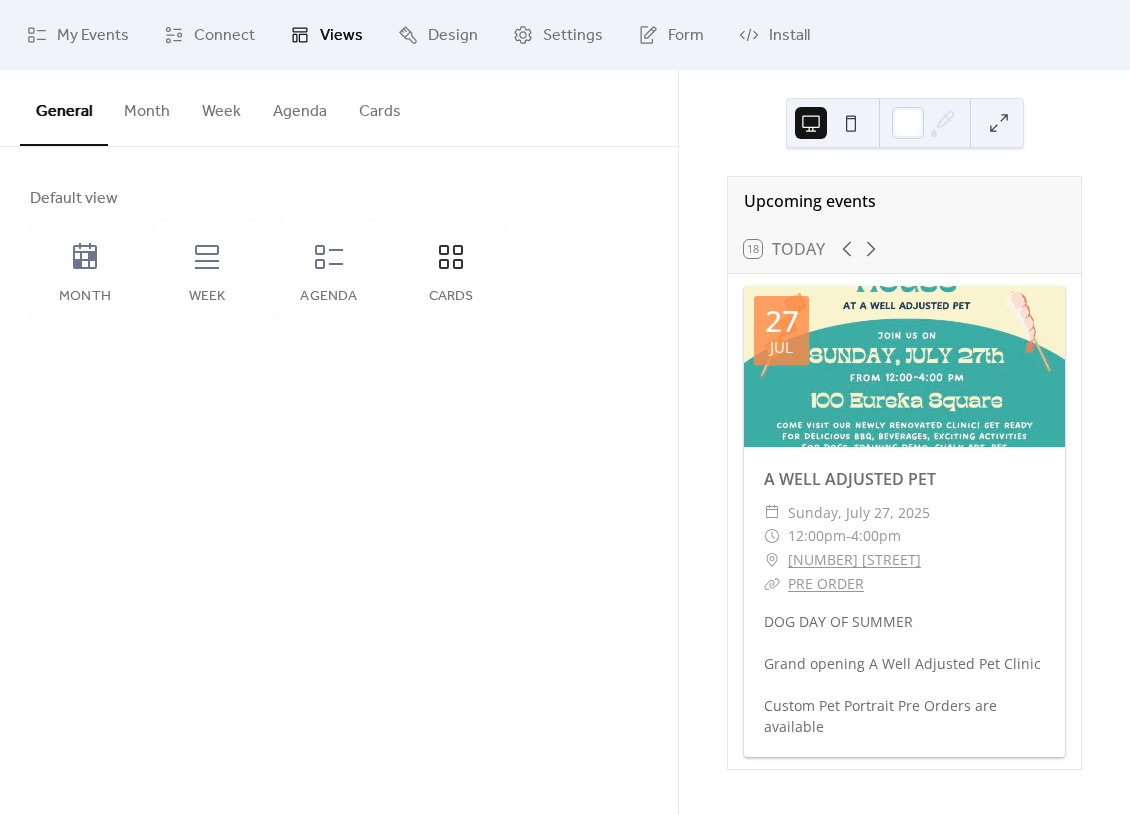 click on "Month Week Agenda Cards" at bounding box center [268, 271] 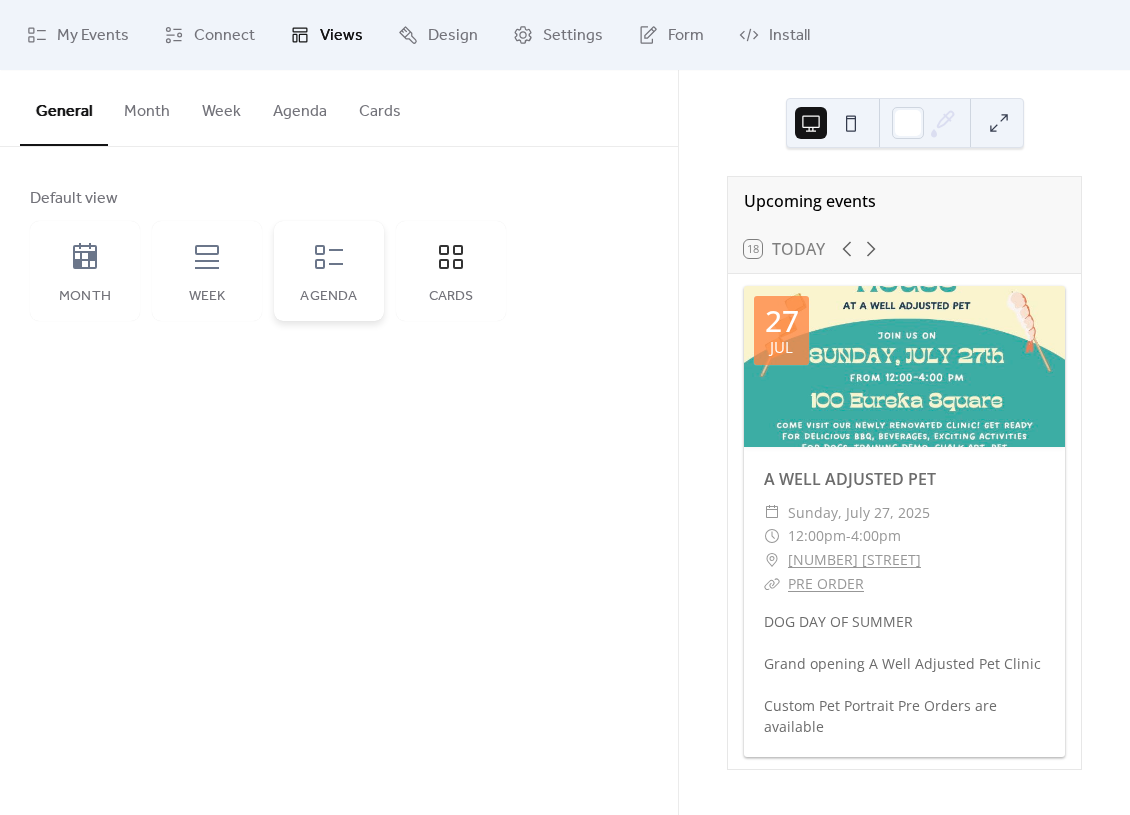 click on "Agenda" at bounding box center [329, 271] 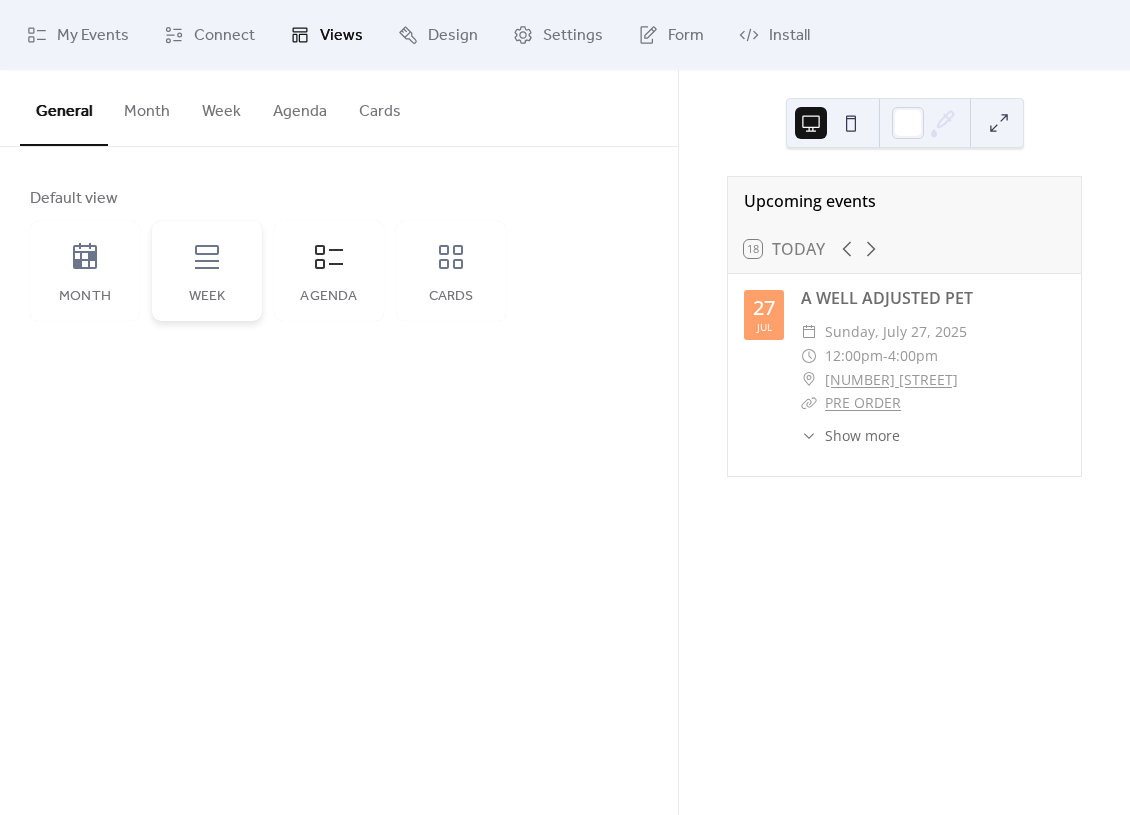 click on "Week" at bounding box center [207, 271] 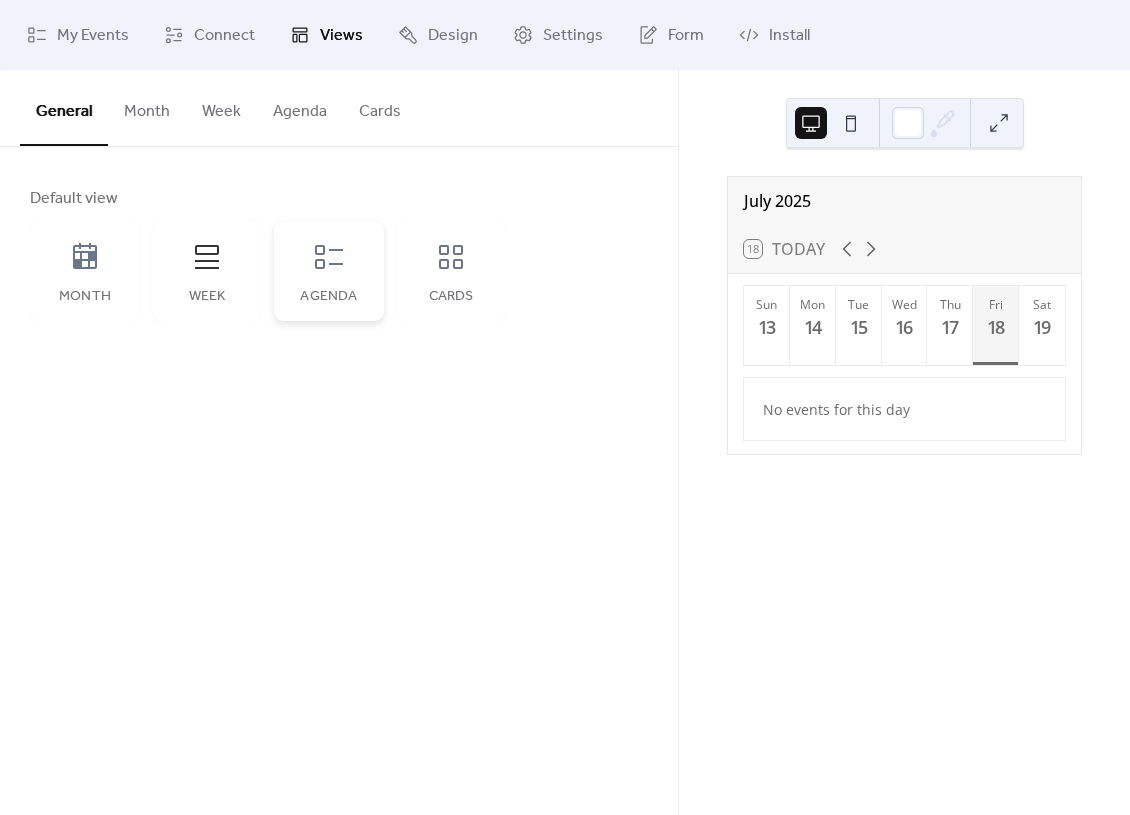 click on "Agenda" at bounding box center (329, 271) 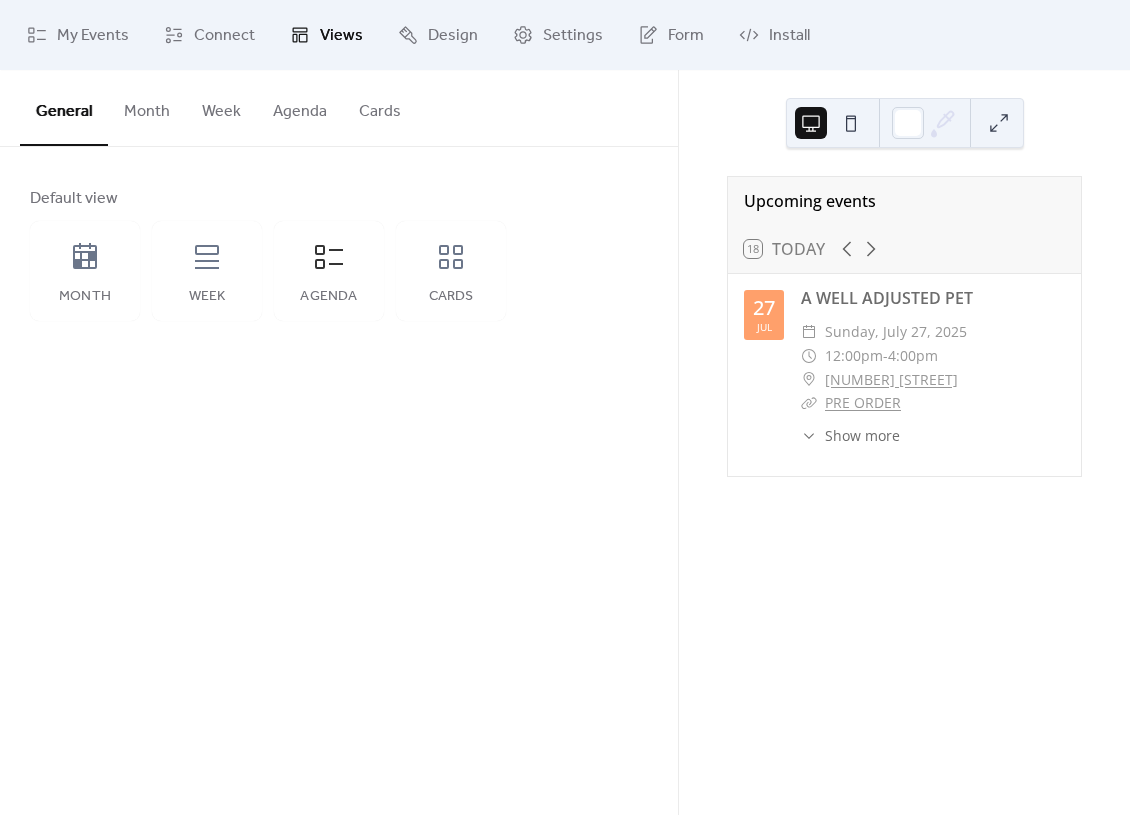 click 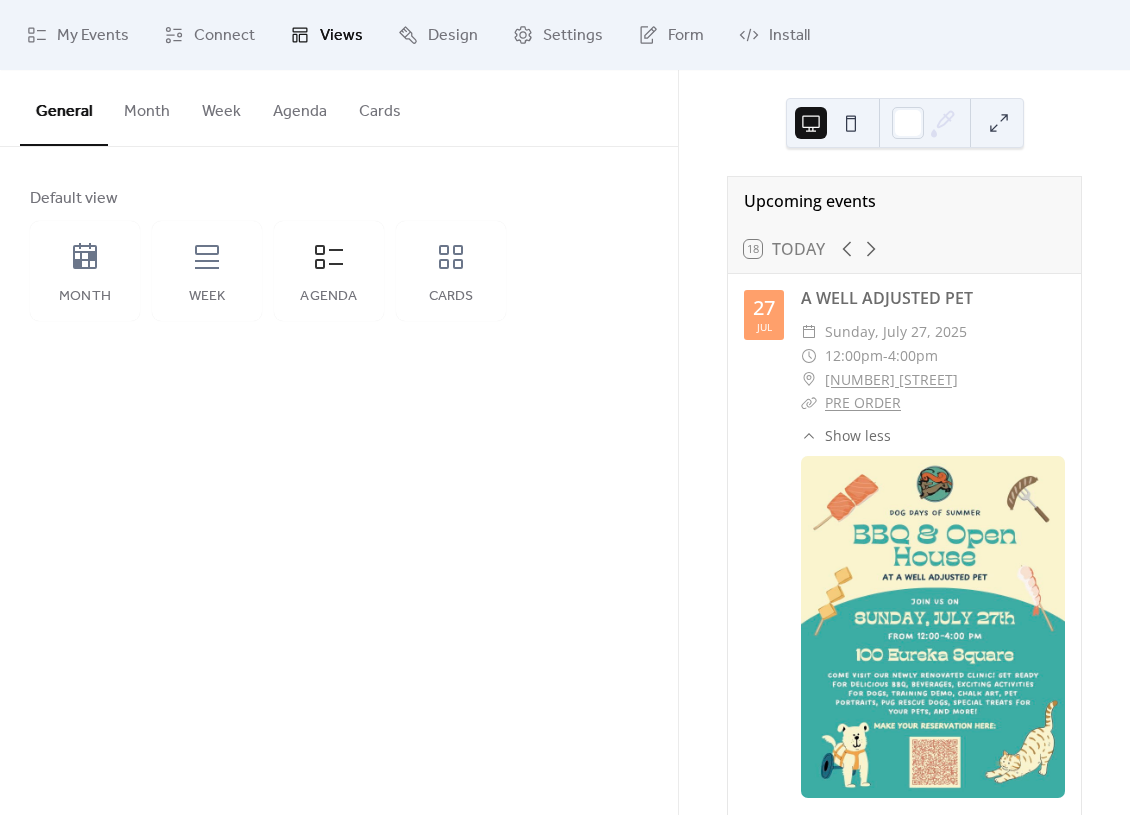 click 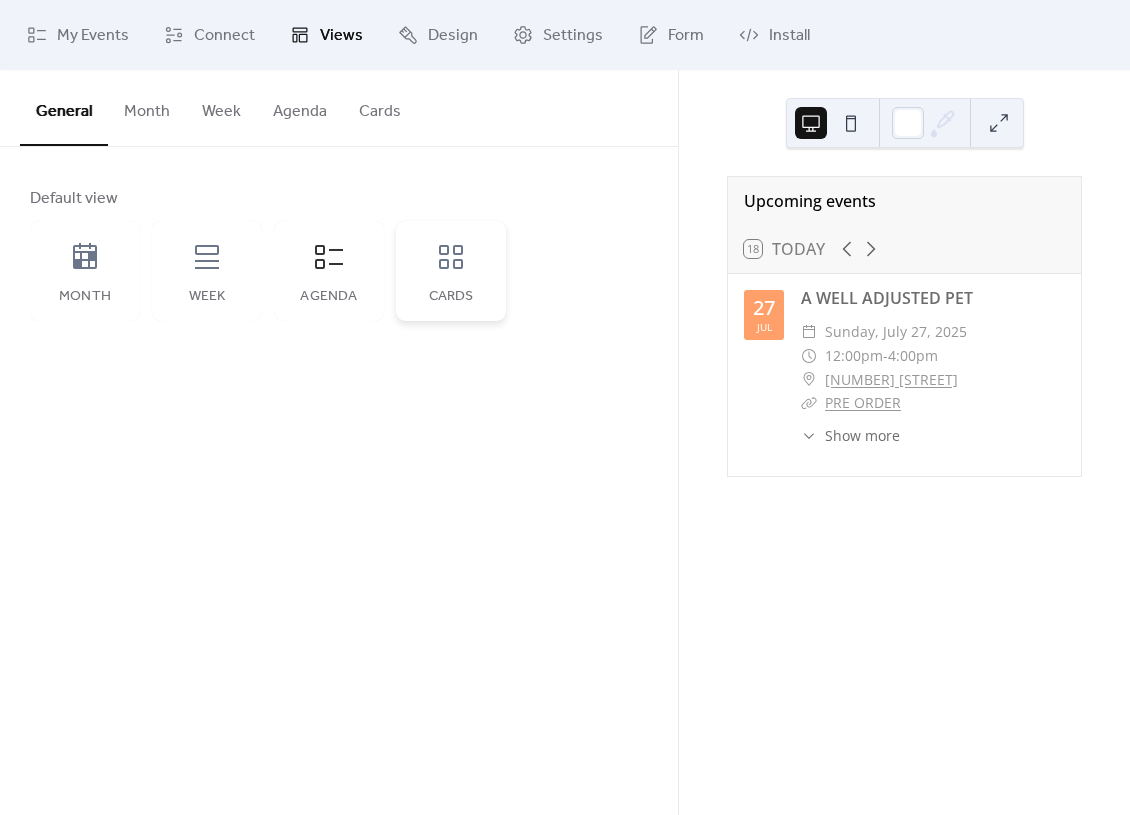 click on "Cards" at bounding box center (451, 271) 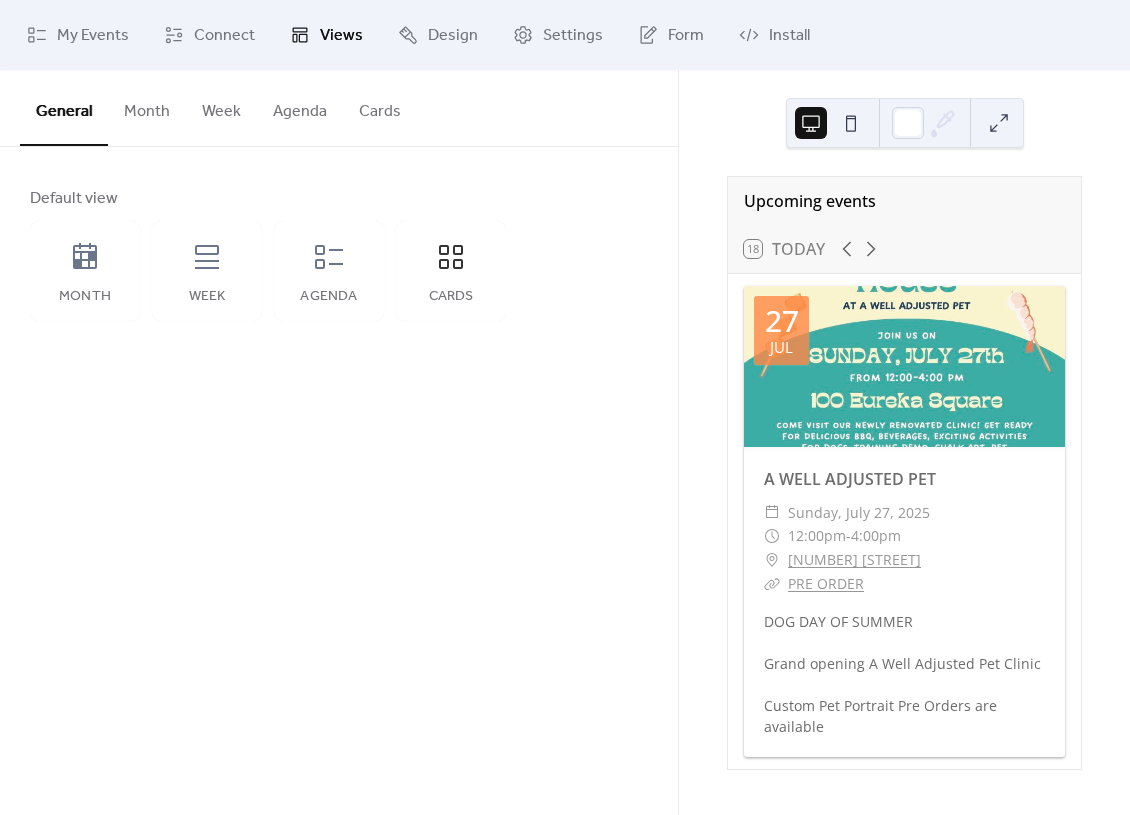 click on "General" at bounding box center [64, 108] 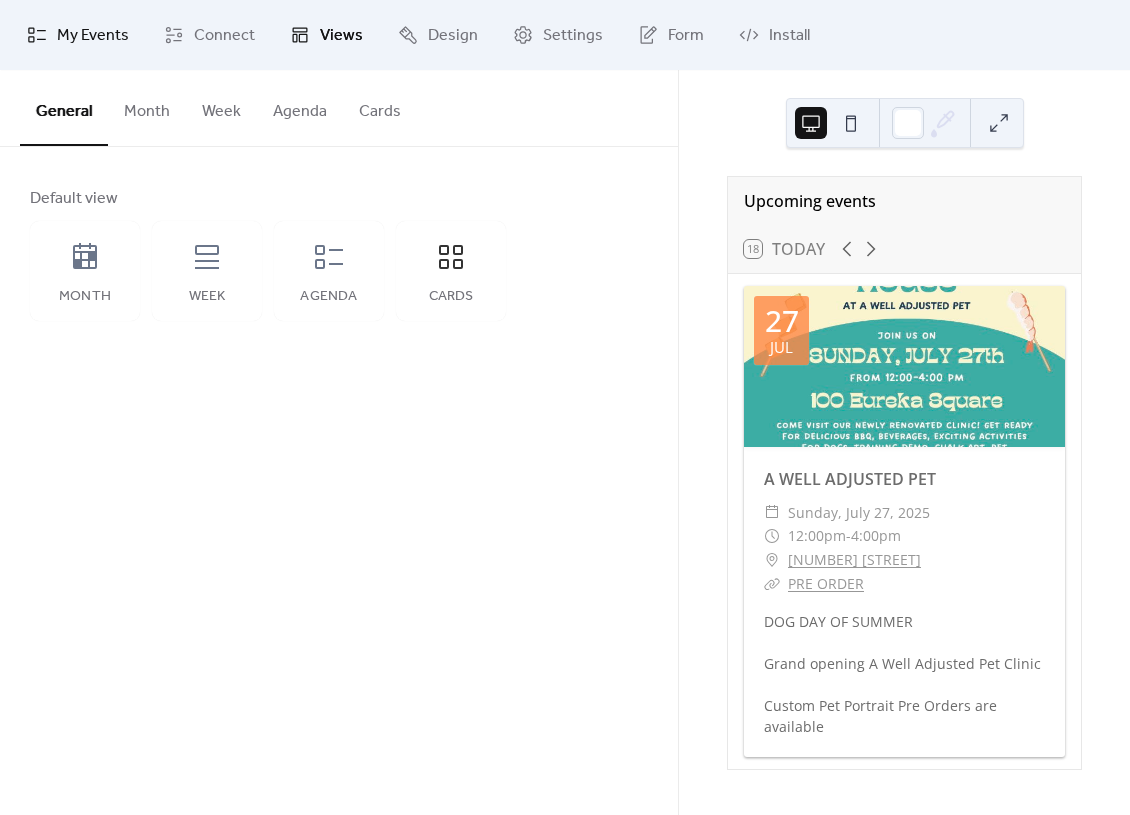click on "My Events" at bounding box center [93, 36] 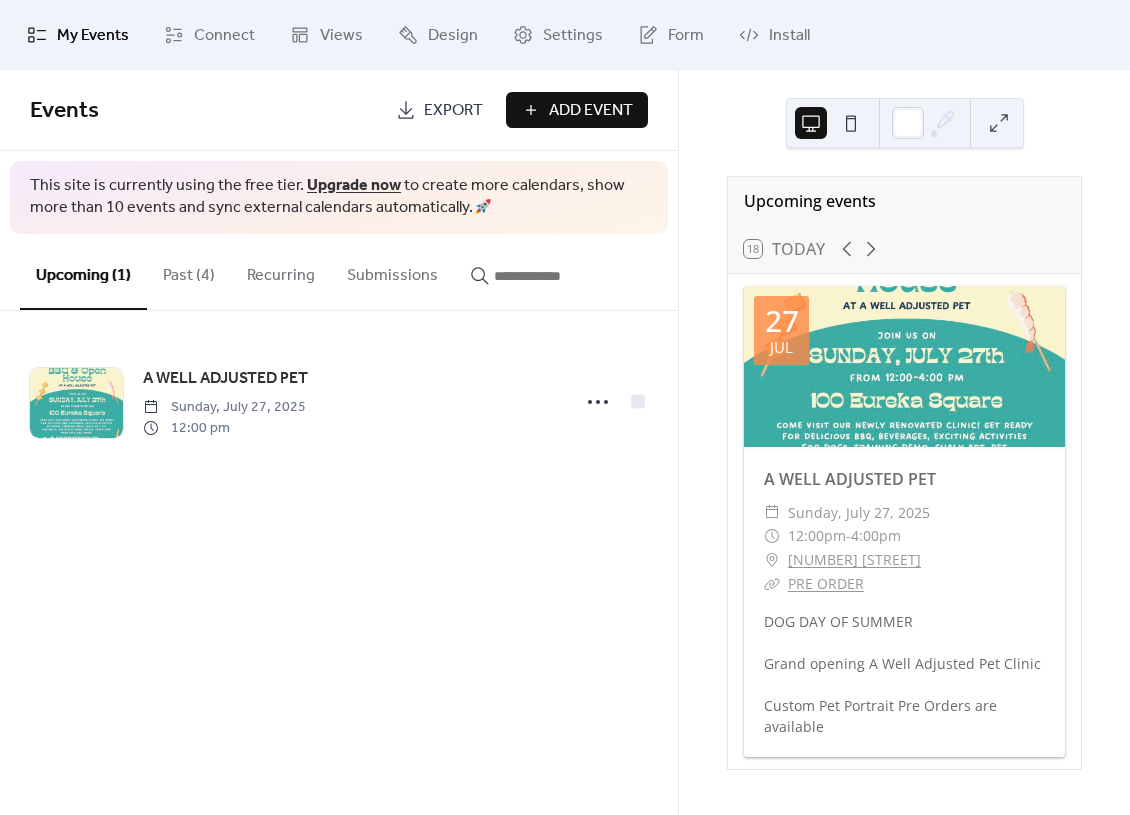 click on "Add Event" at bounding box center (591, 111) 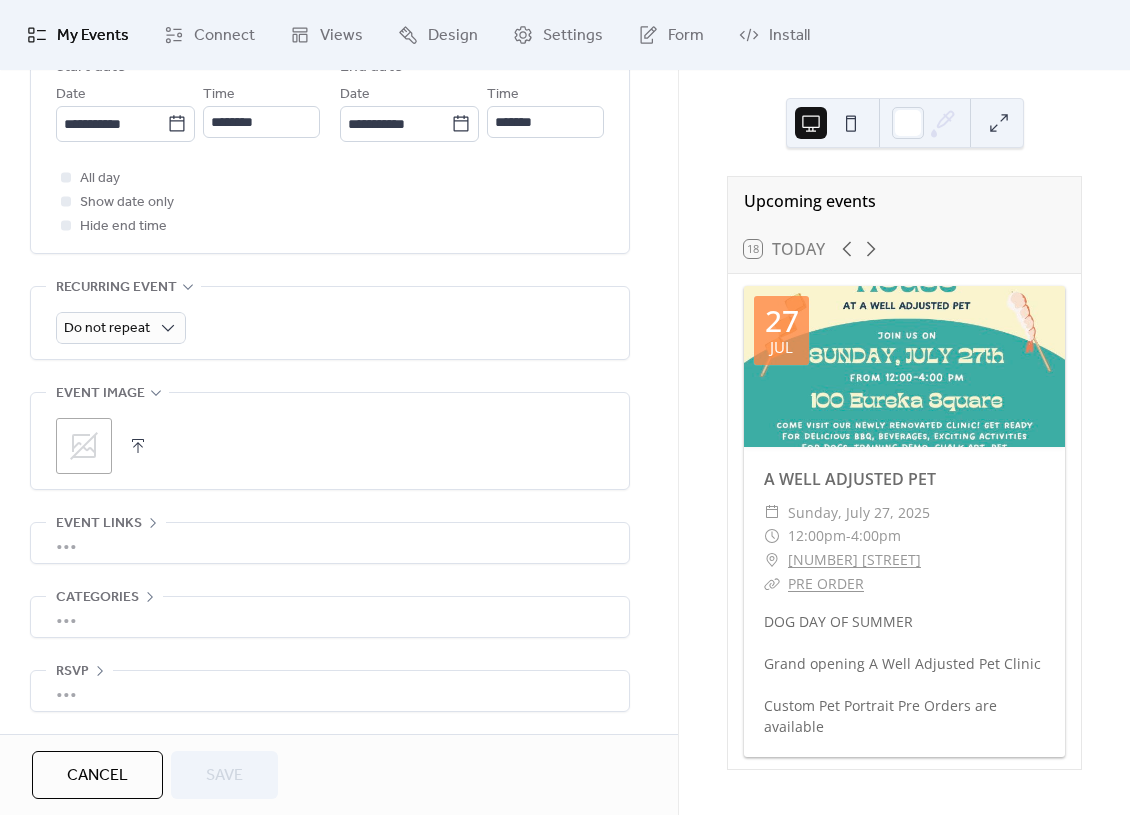 scroll, scrollTop: 759, scrollLeft: 0, axis: vertical 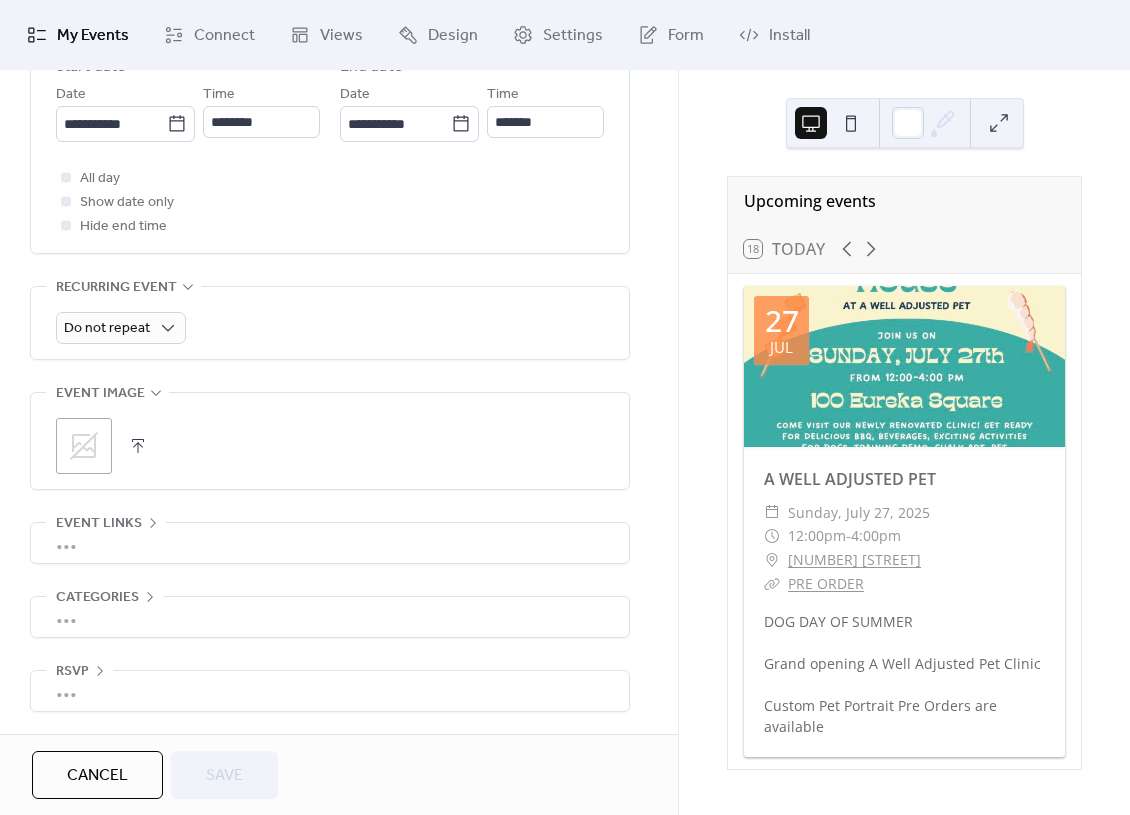 click 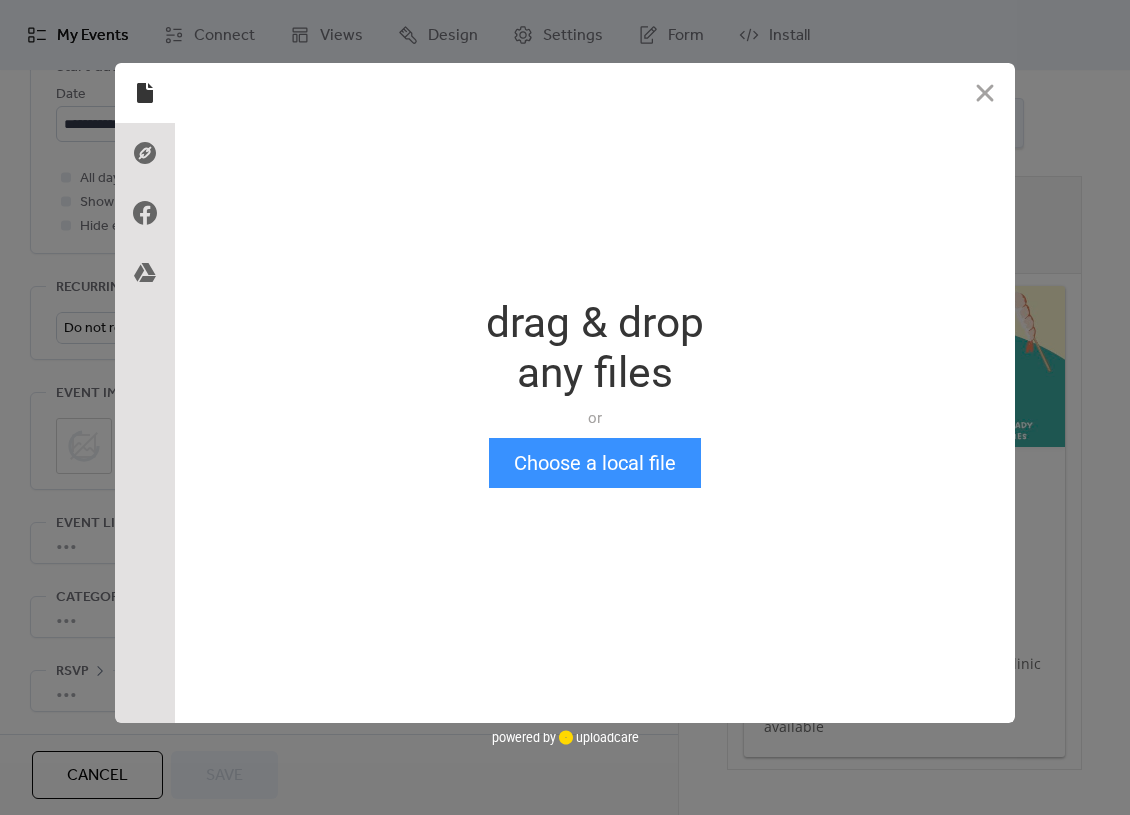 click on "Choose a local file" at bounding box center [595, 463] 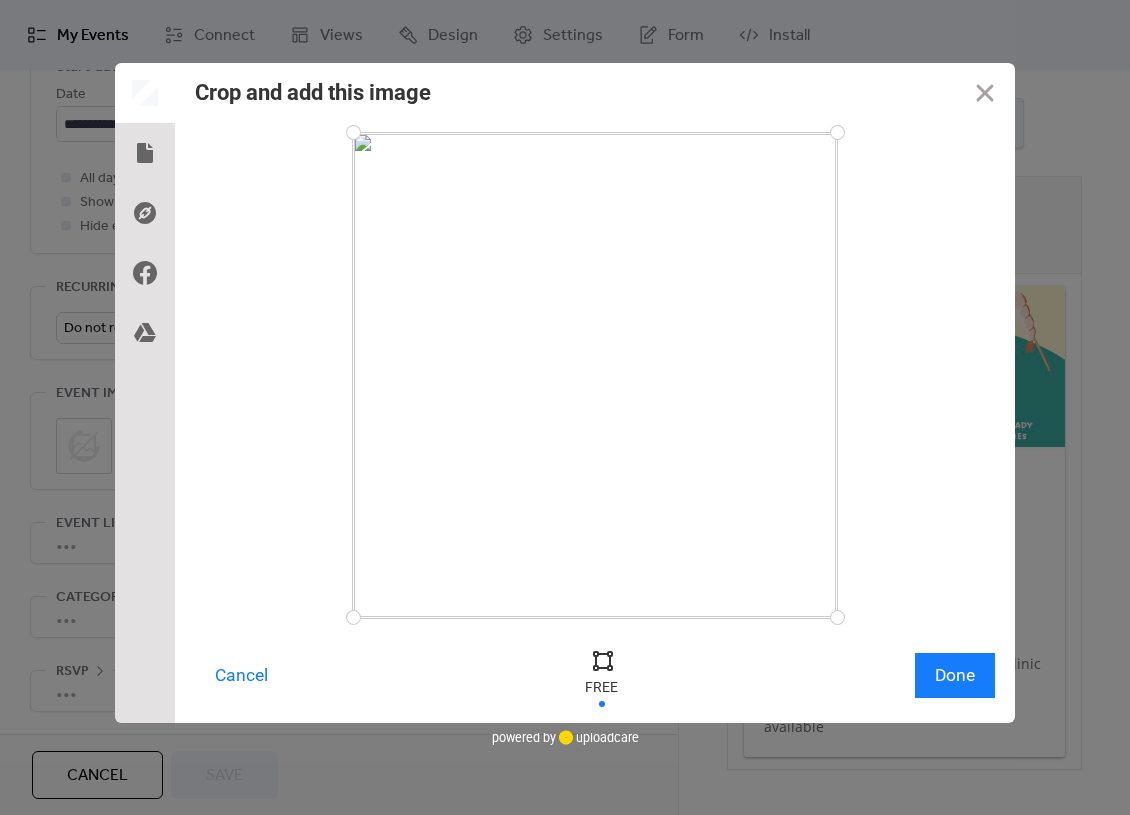 click on "Done" at bounding box center [955, 675] 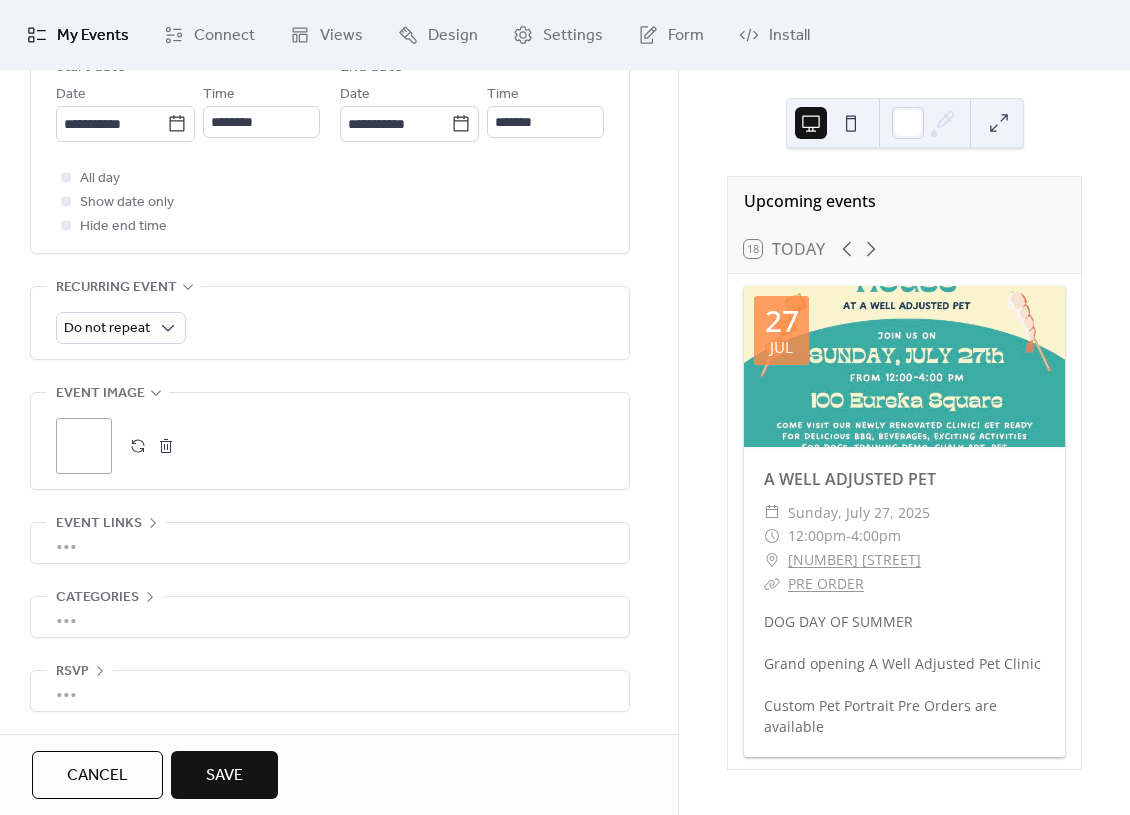 click on "•••" at bounding box center (330, 543) 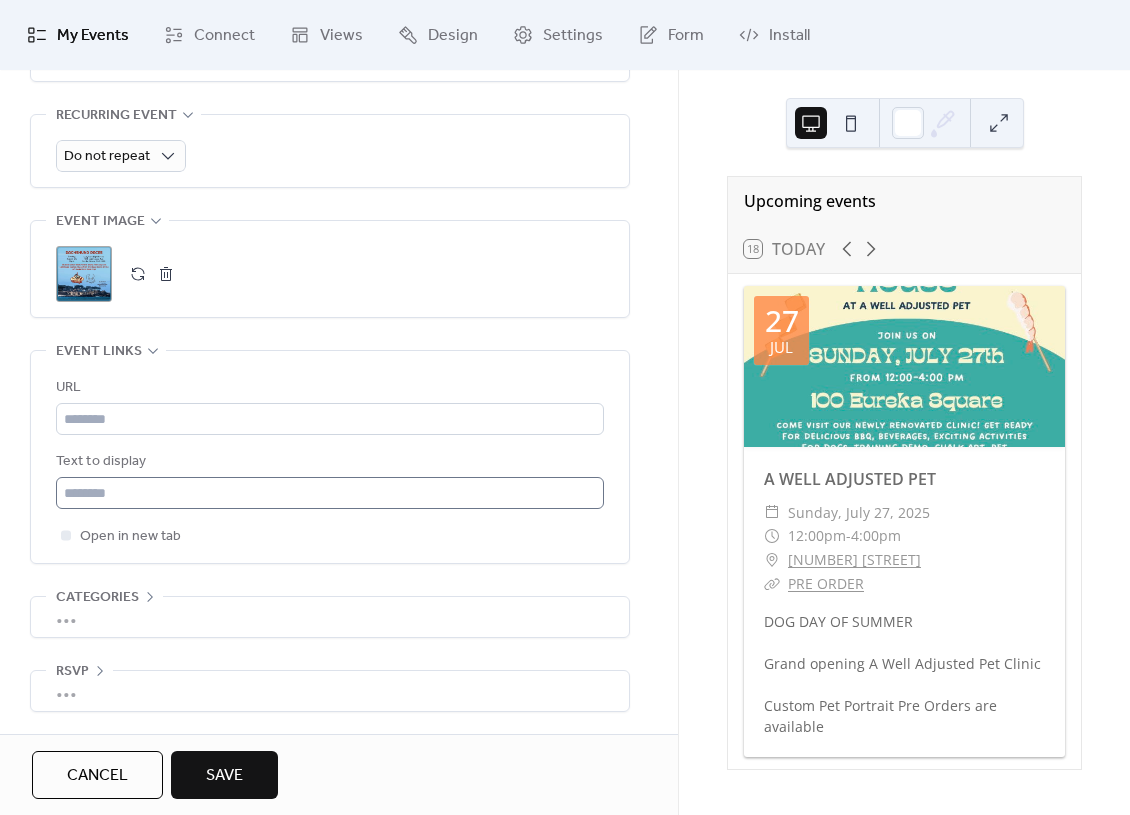 scroll, scrollTop: 945, scrollLeft: 0, axis: vertical 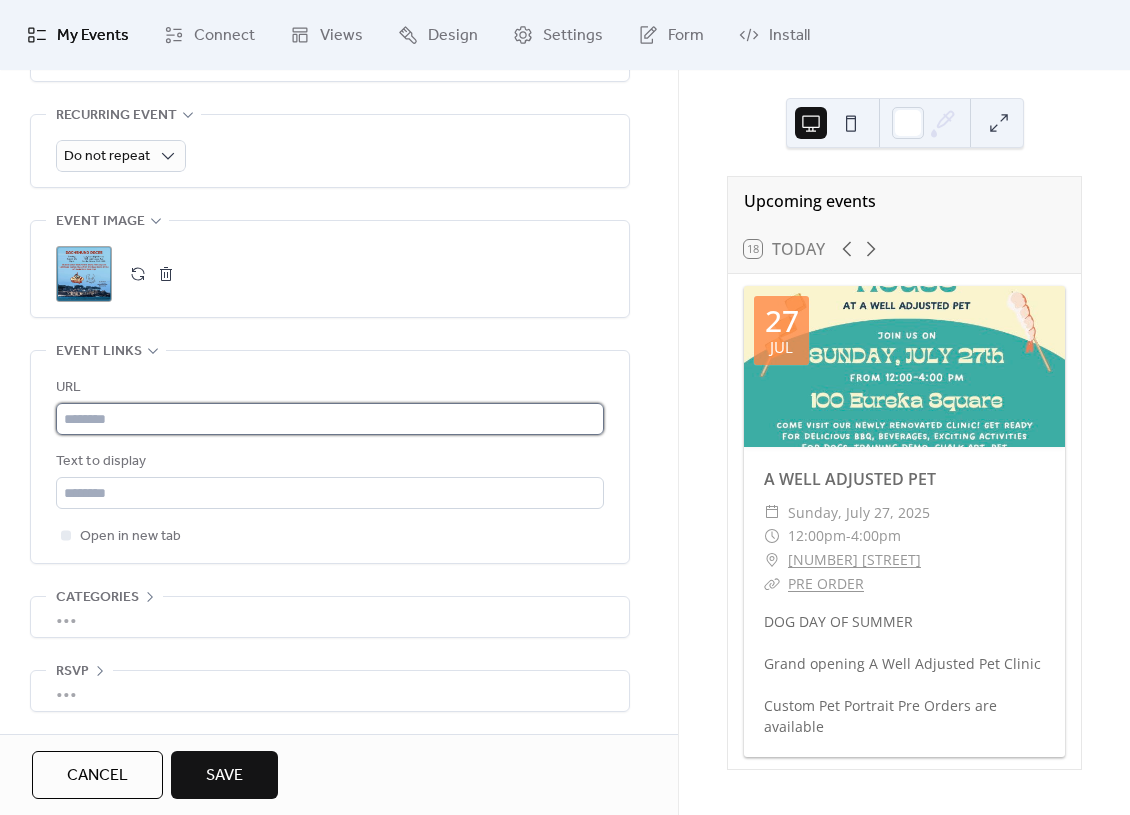 click at bounding box center (330, 419) 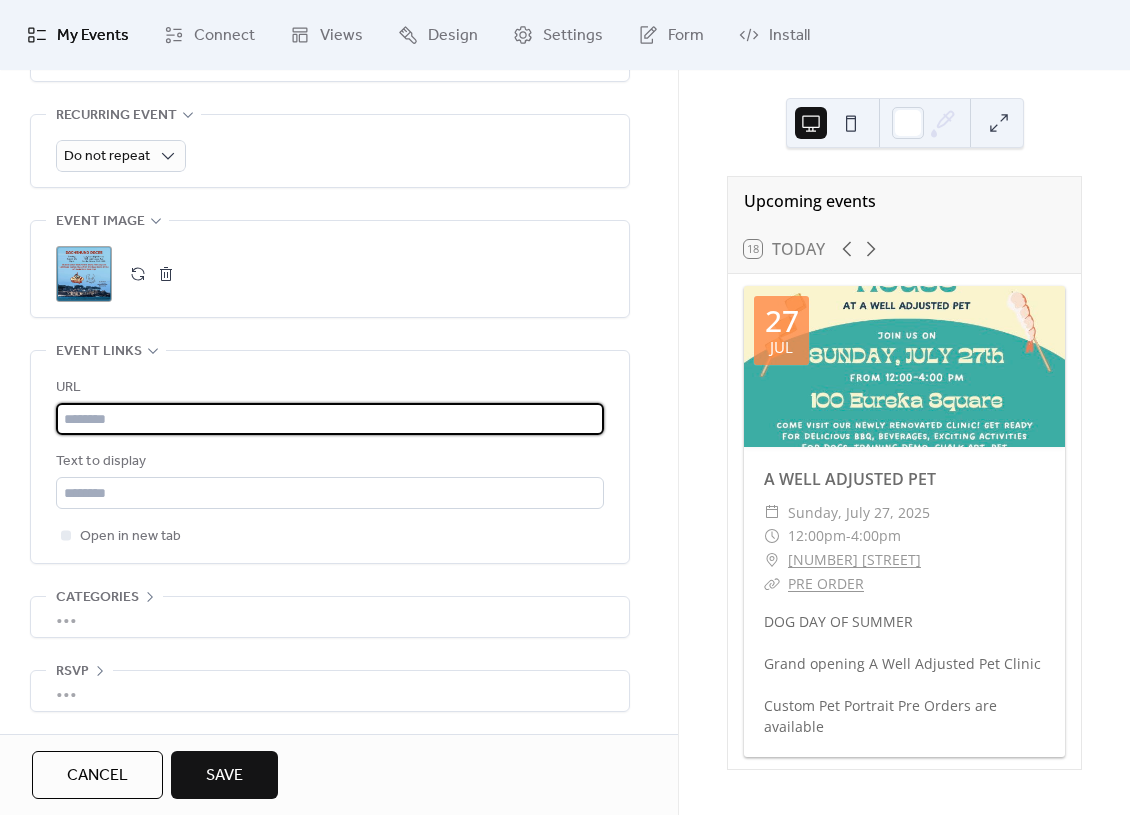 paste on "**********" 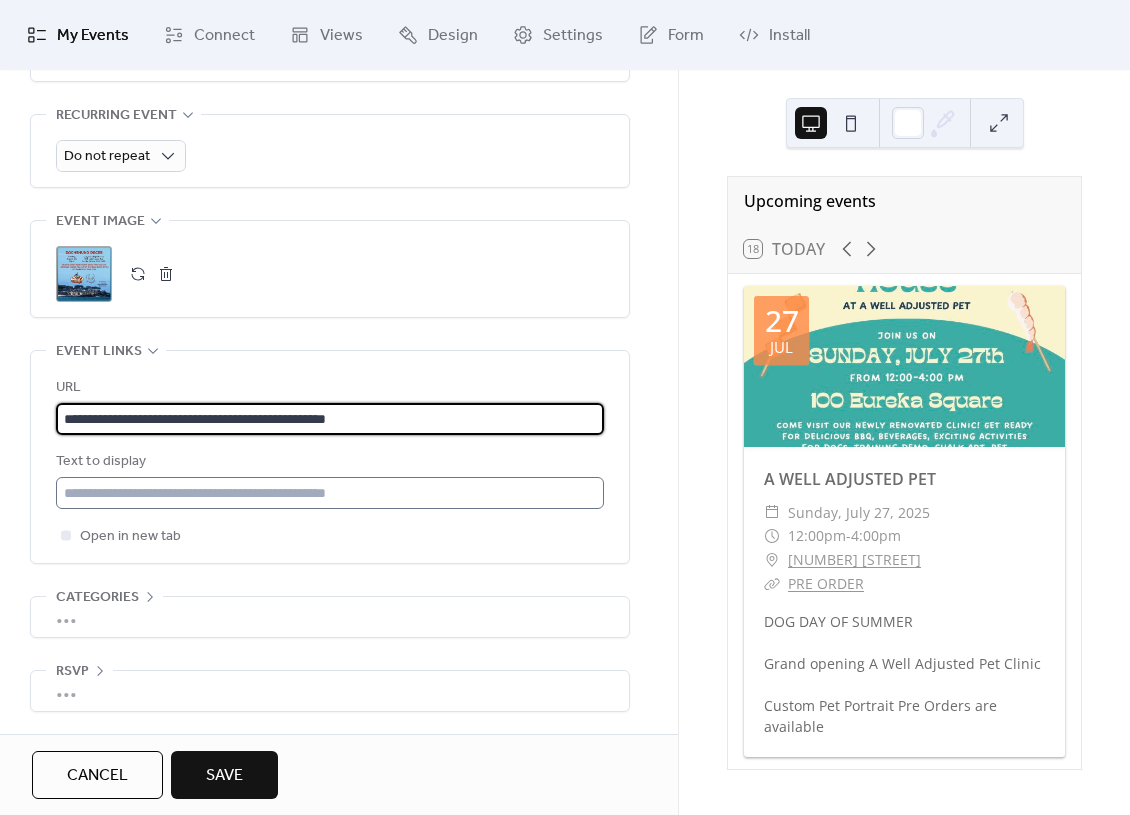 type on "**********" 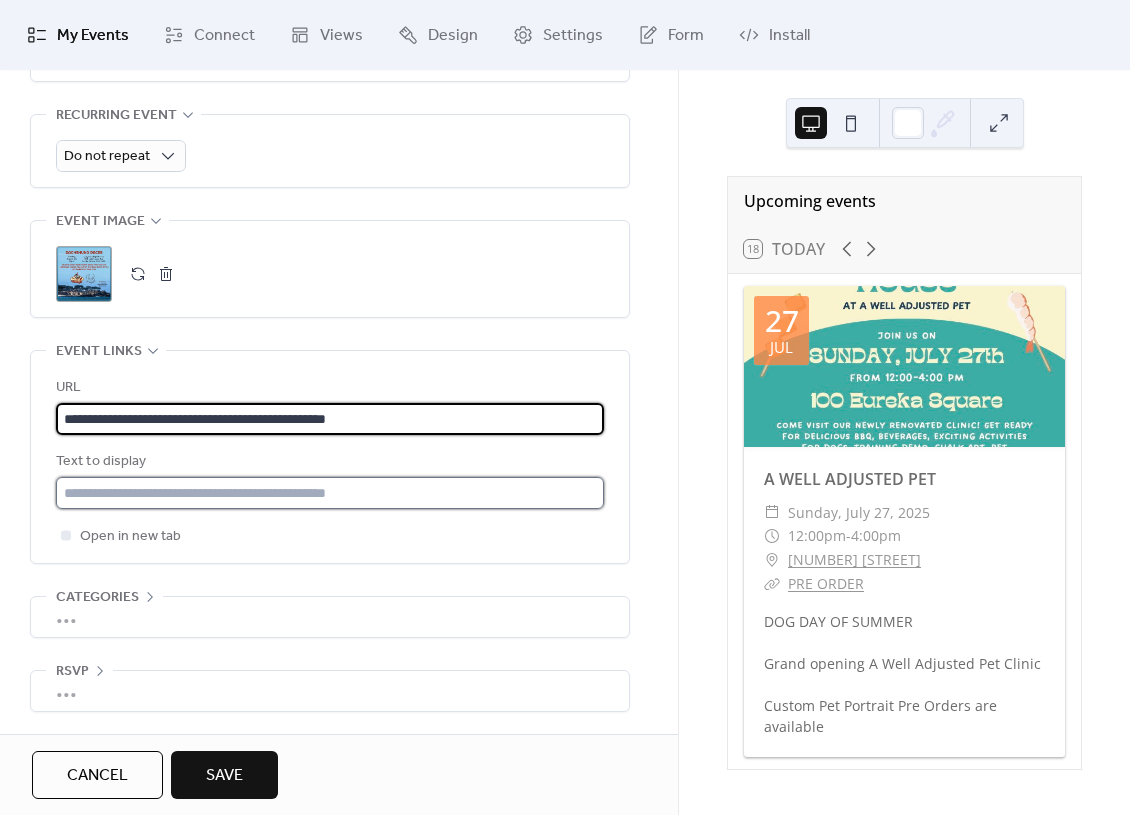 click at bounding box center [330, 493] 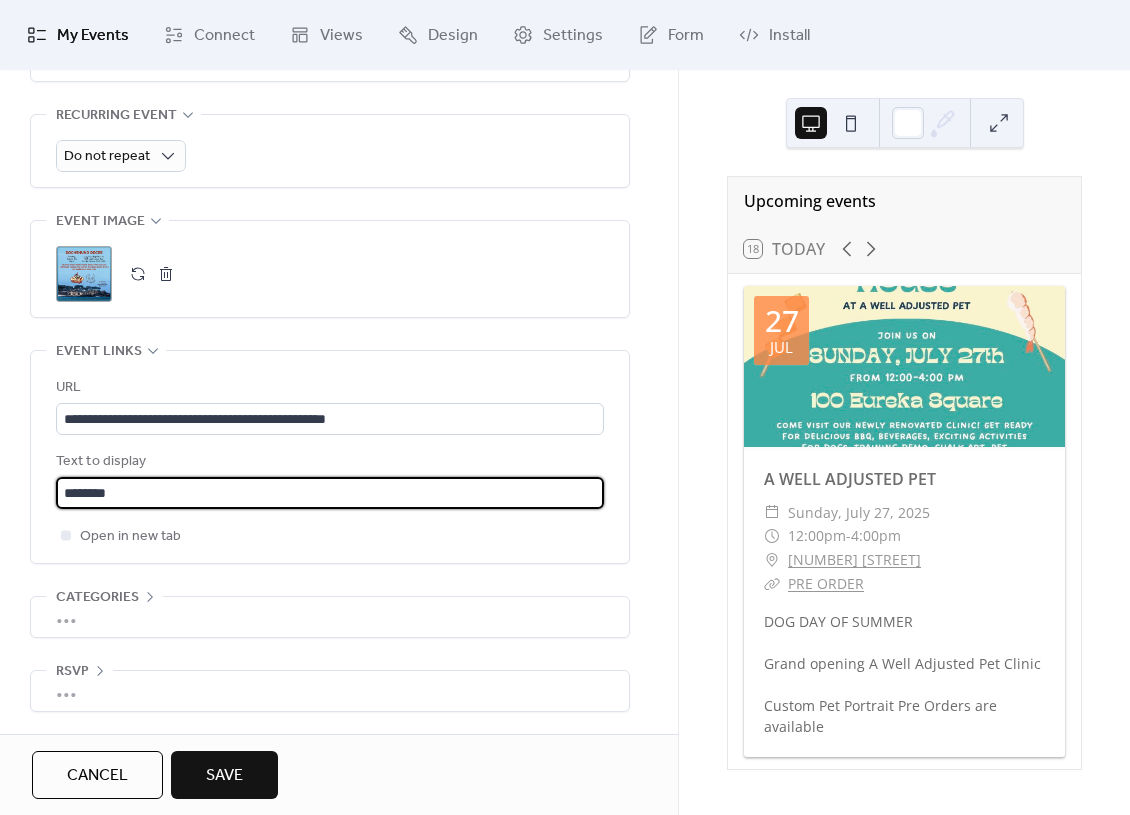 type on "*******" 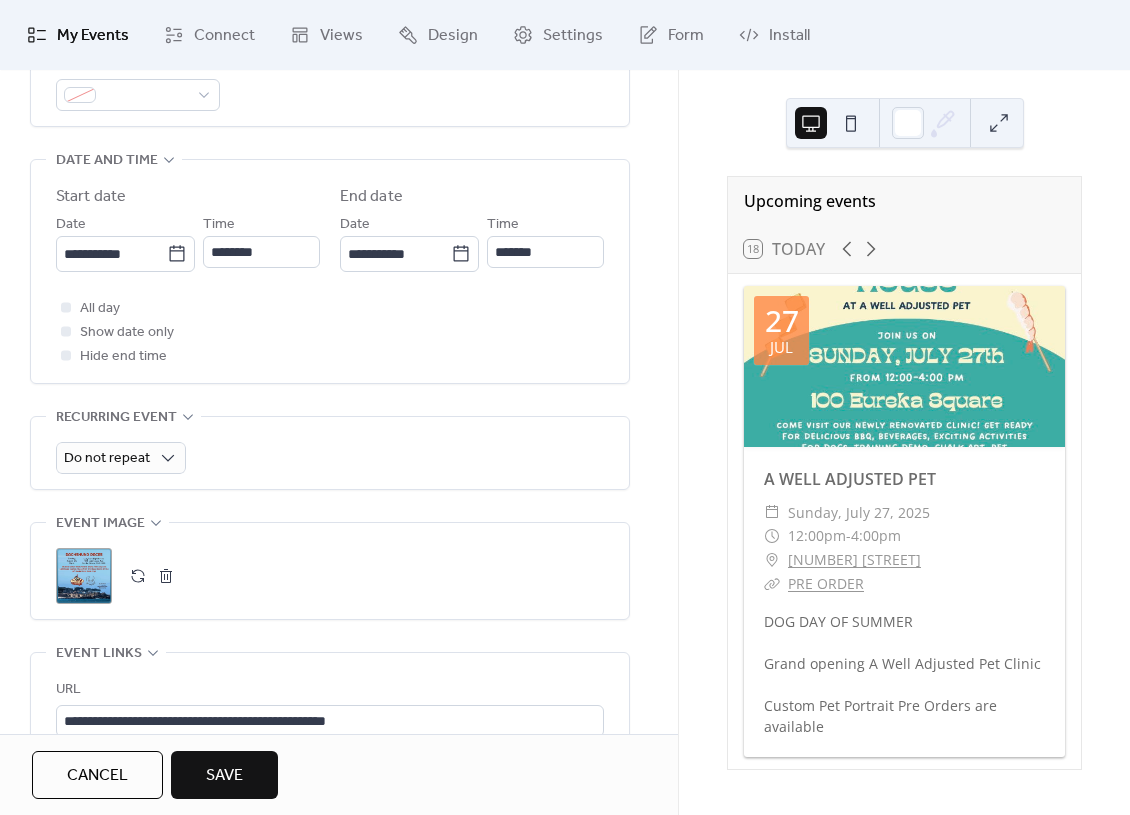 scroll, scrollTop: 597, scrollLeft: 0, axis: vertical 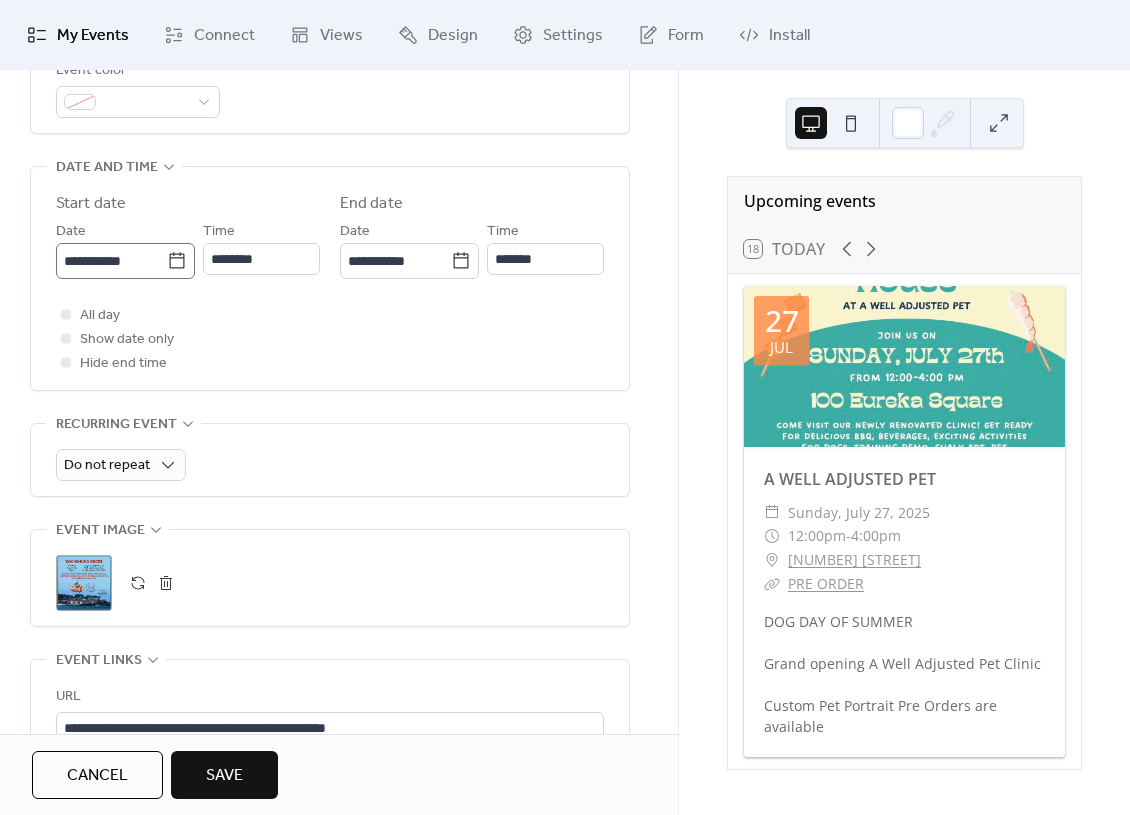 click 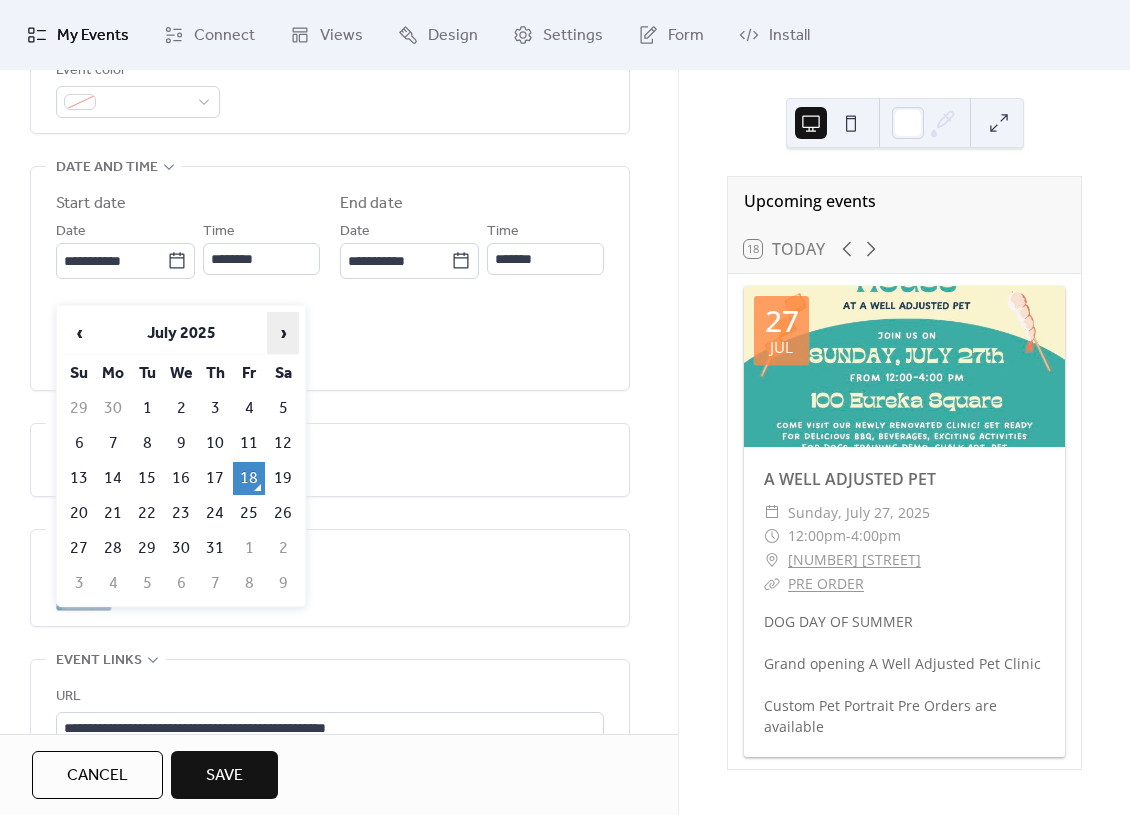 click on "›" at bounding box center (283, 333) 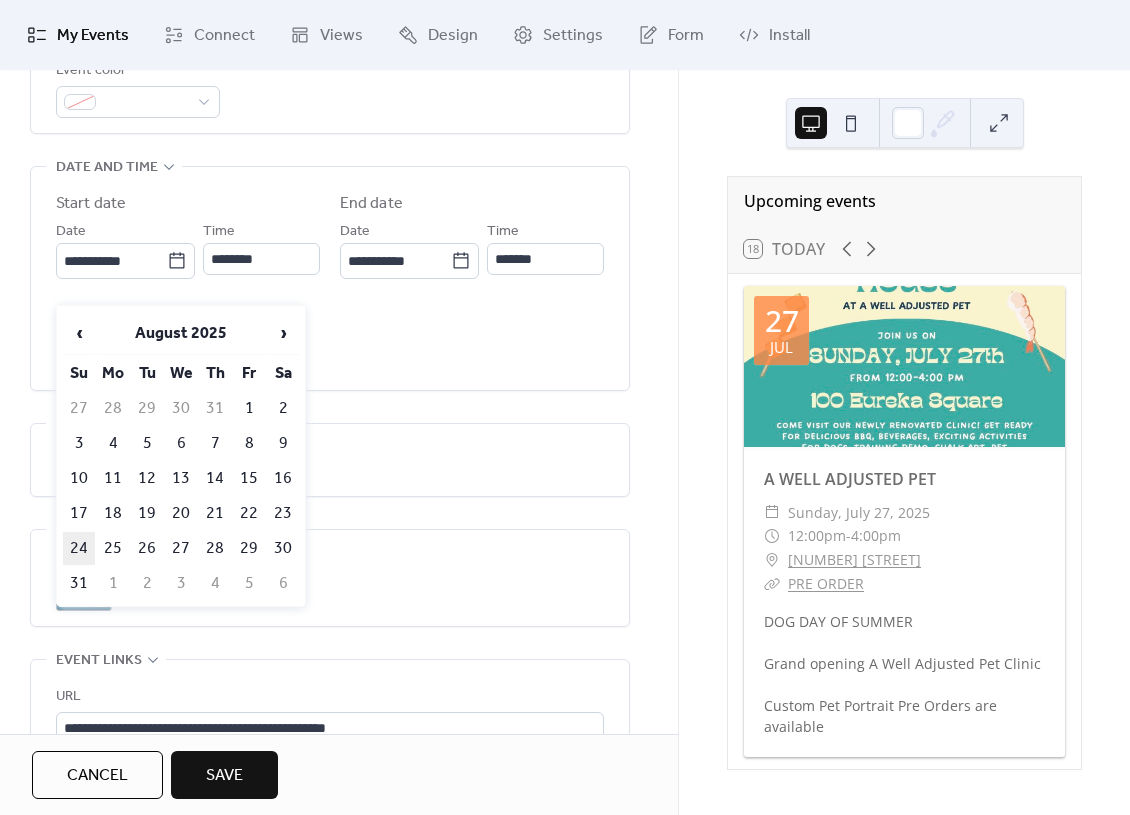 click on "24" at bounding box center [79, 548] 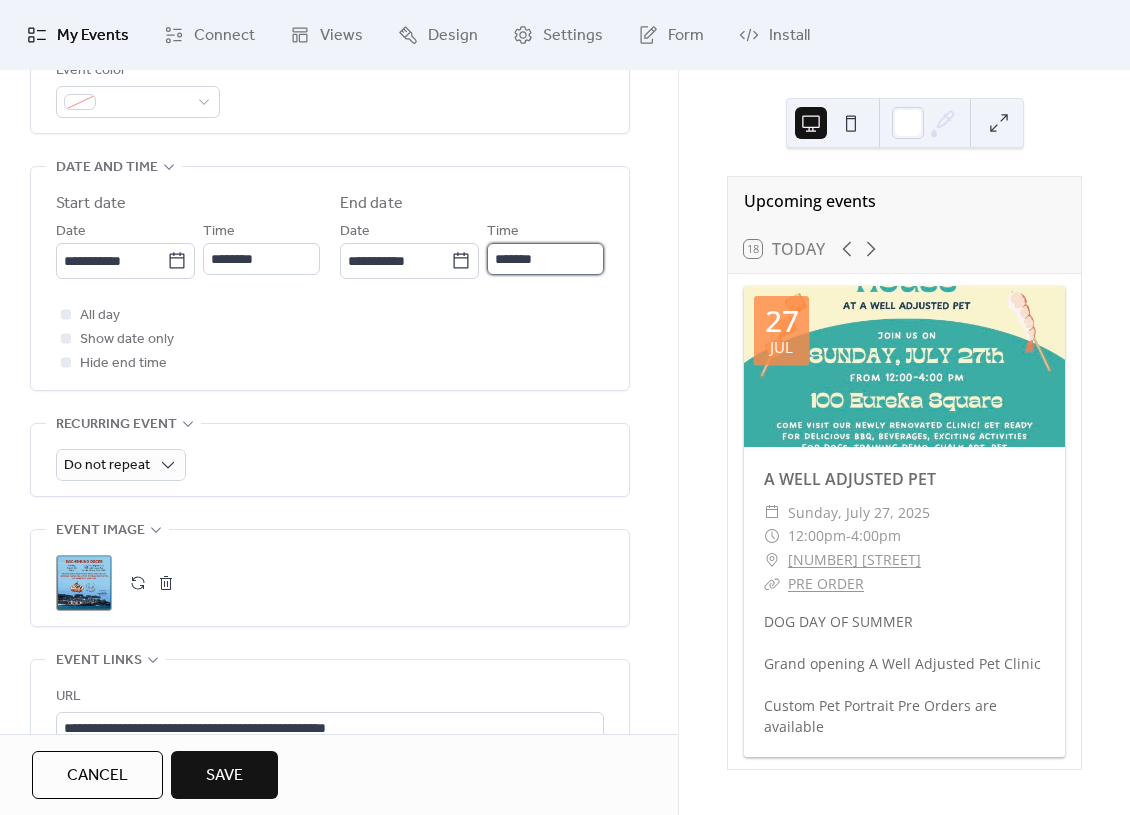 click on "*******" at bounding box center (545, 259) 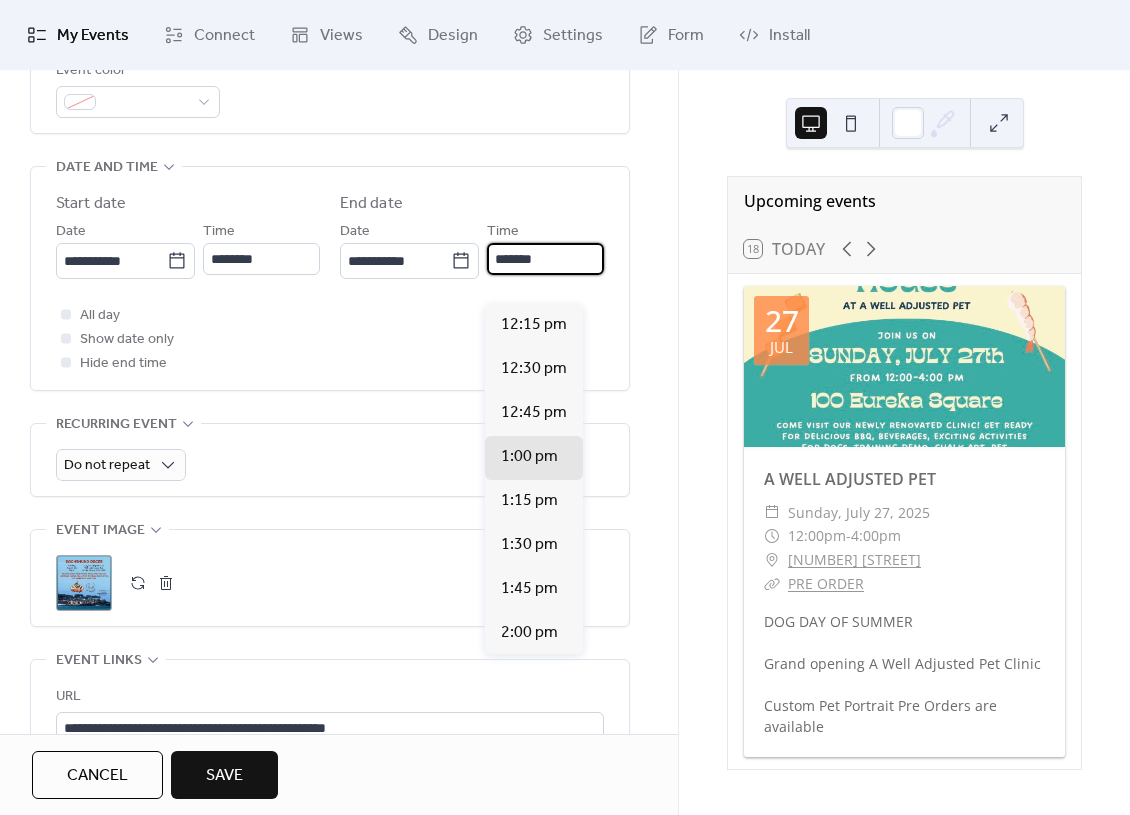 click on "*******" at bounding box center [545, 259] 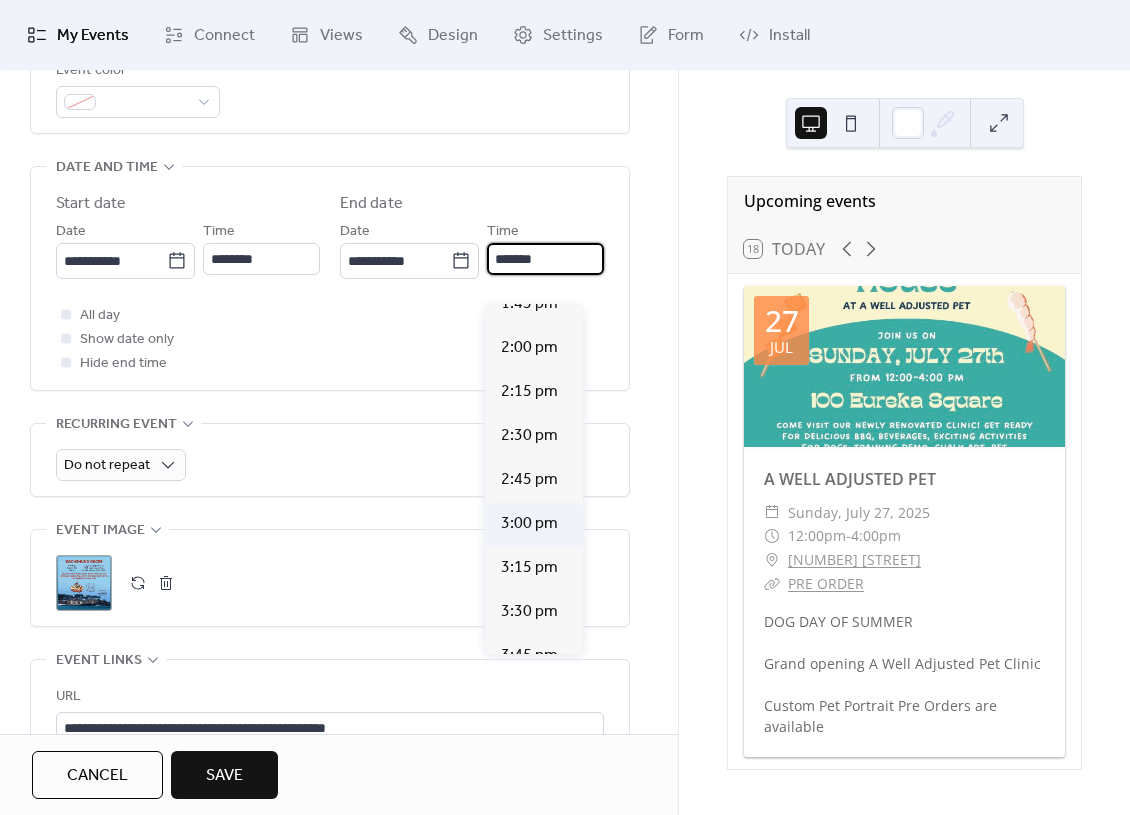scroll, scrollTop: 286, scrollLeft: 0, axis: vertical 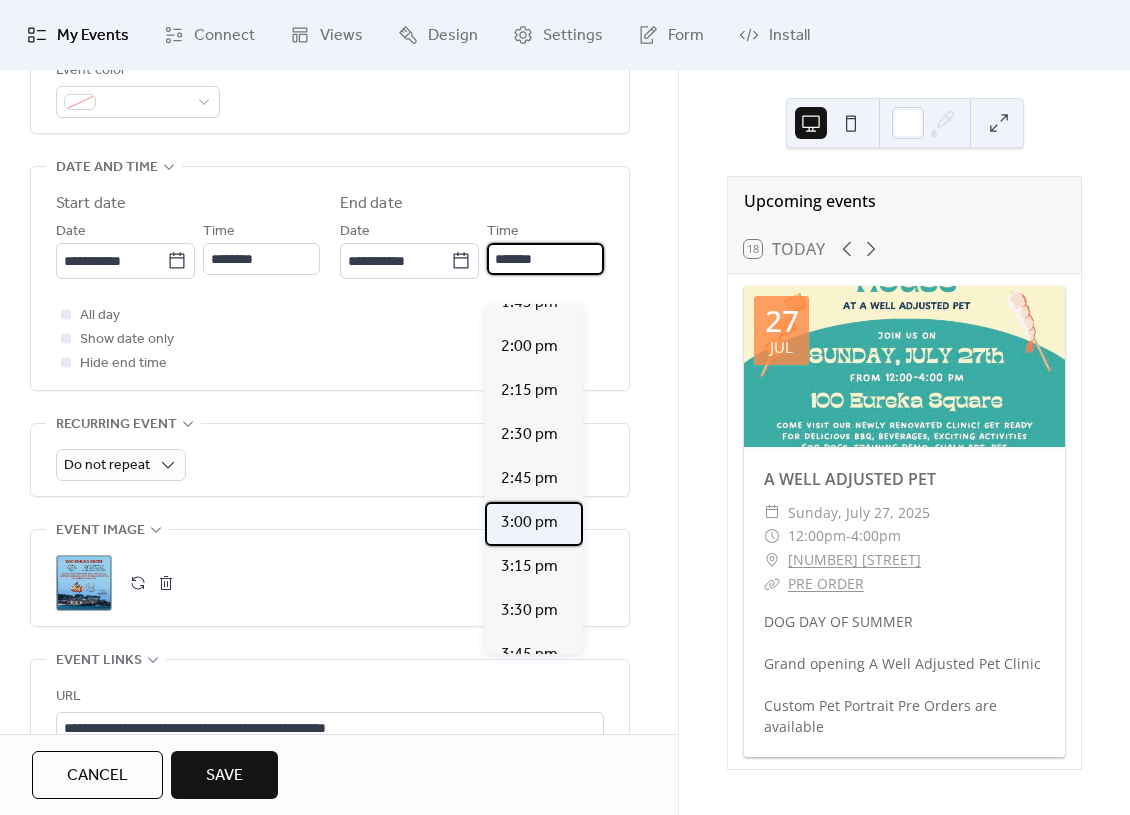 click on "3:00 pm" at bounding box center (529, 523) 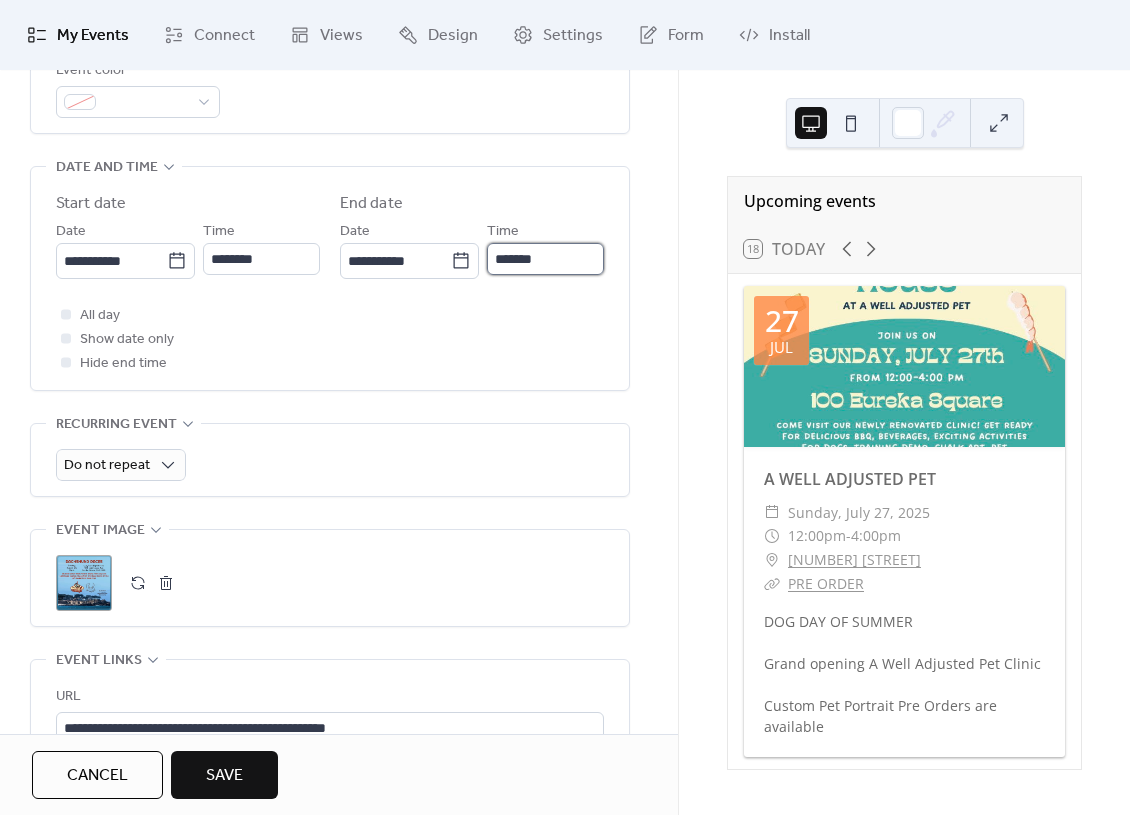 click on "*******" at bounding box center [545, 259] 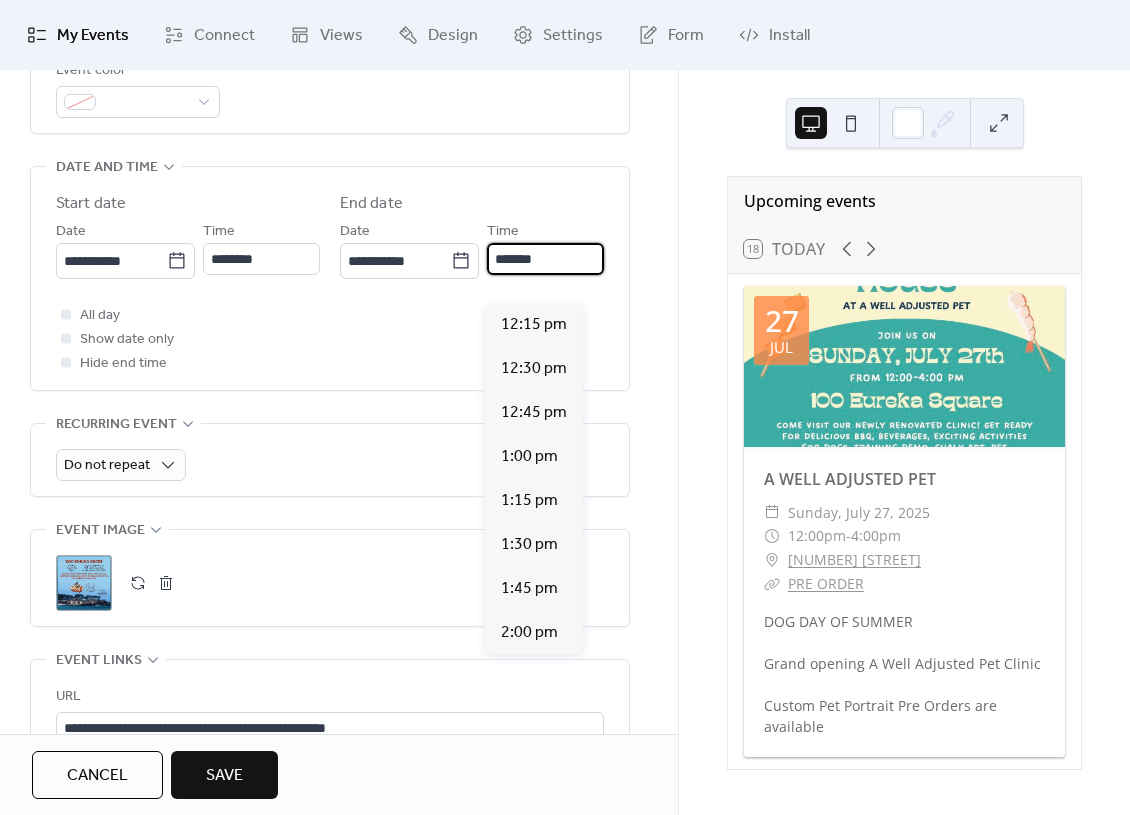 scroll, scrollTop: 484, scrollLeft: 0, axis: vertical 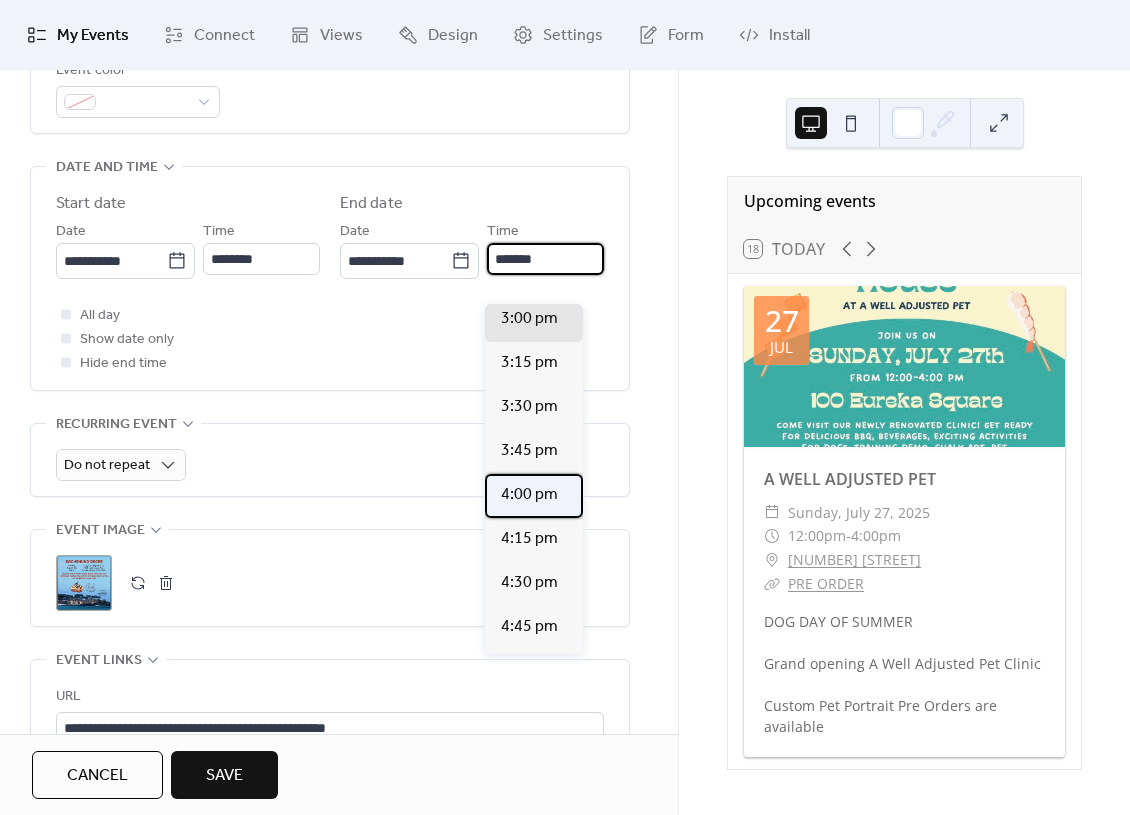 click on "4:00 pm" at bounding box center (529, 495) 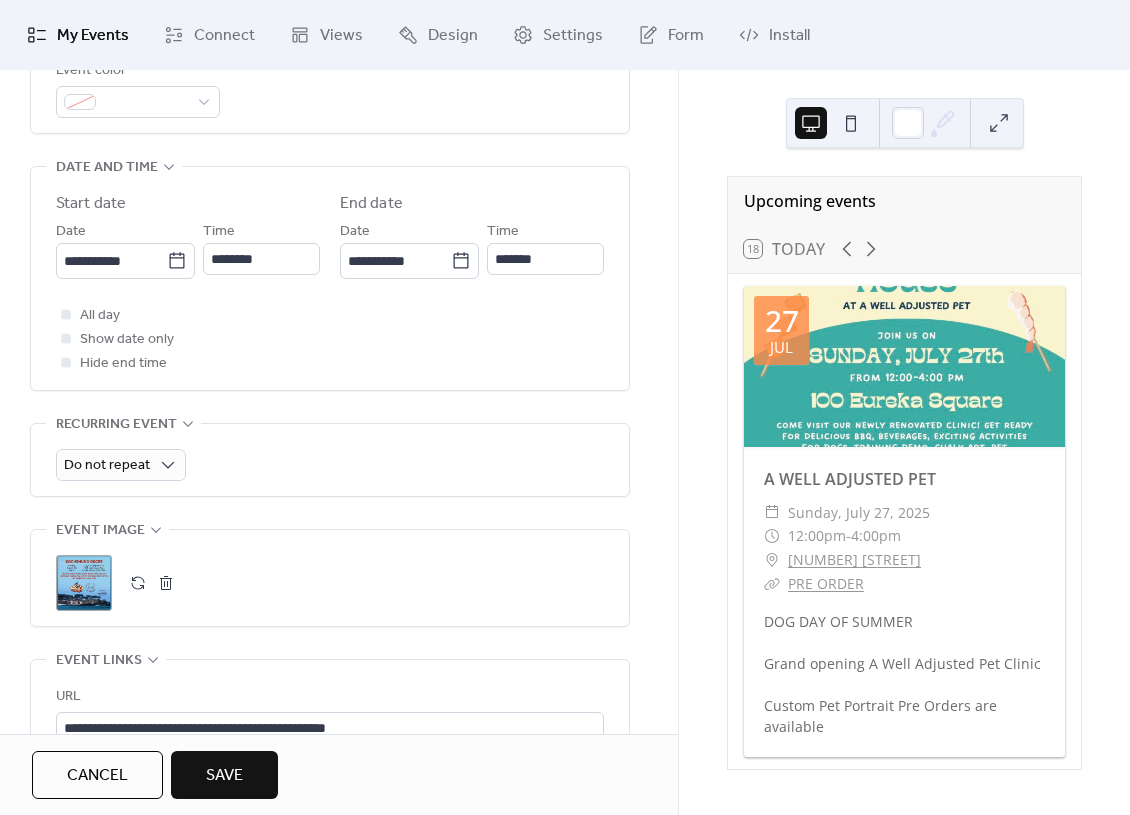 scroll, scrollTop: 604, scrollLeft: 0, axis: vertical 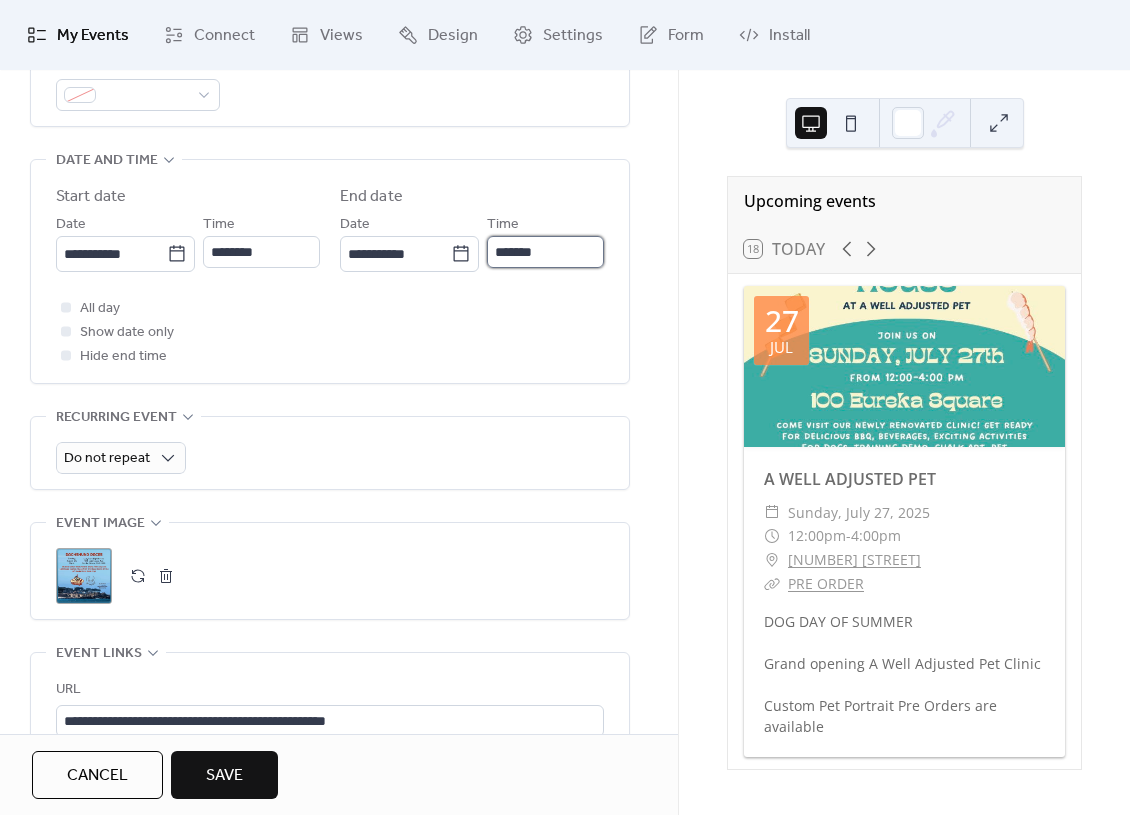 click on "*******" at bounding box center (545, 252) 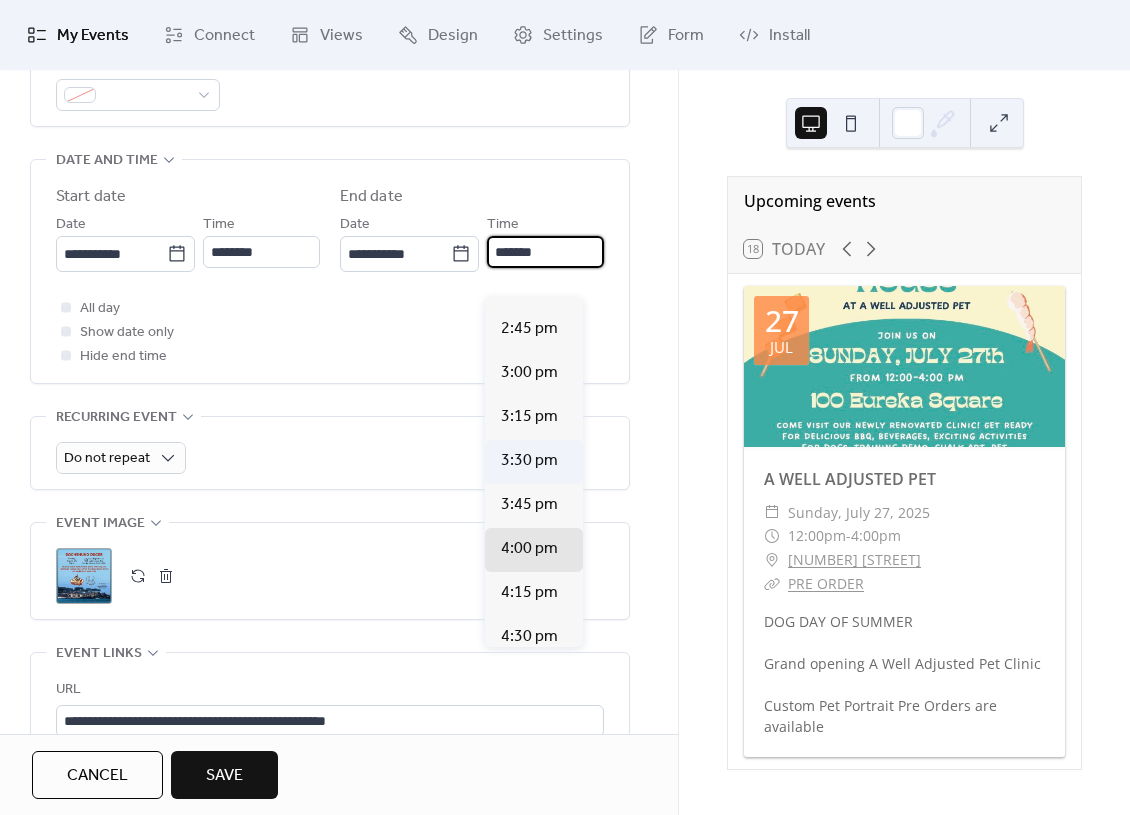 scroll, scrollTop: 424, scrollLeft: 0, axis: vertical 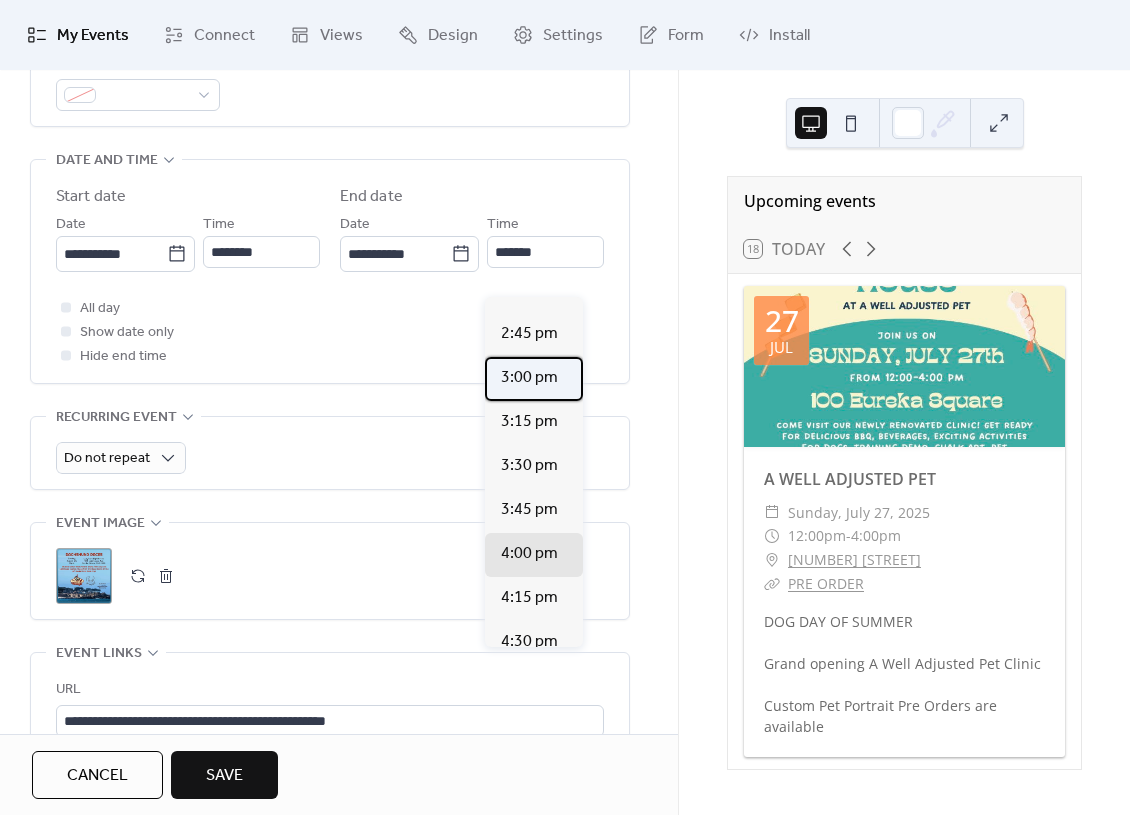 click on "3:00 pm" at bounding box center (529, 378) 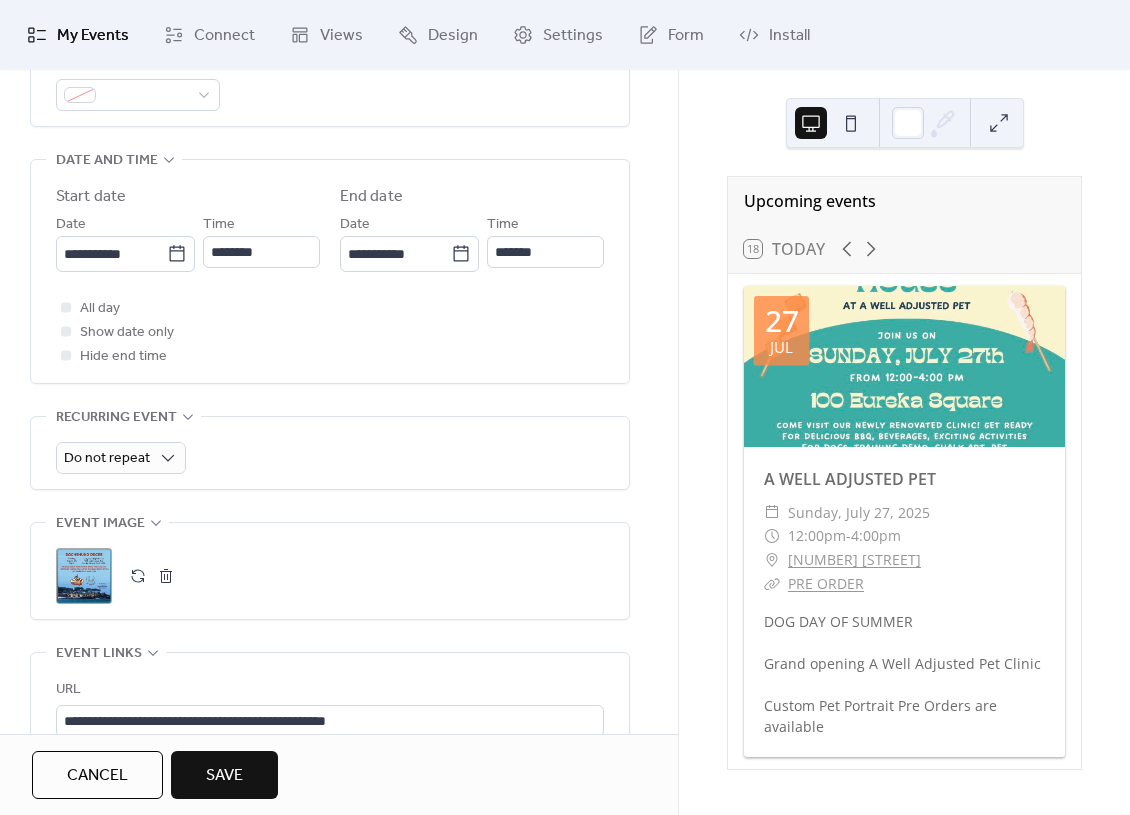 click on "All day Show date only Hide end time" at bounding box center [330, 332] 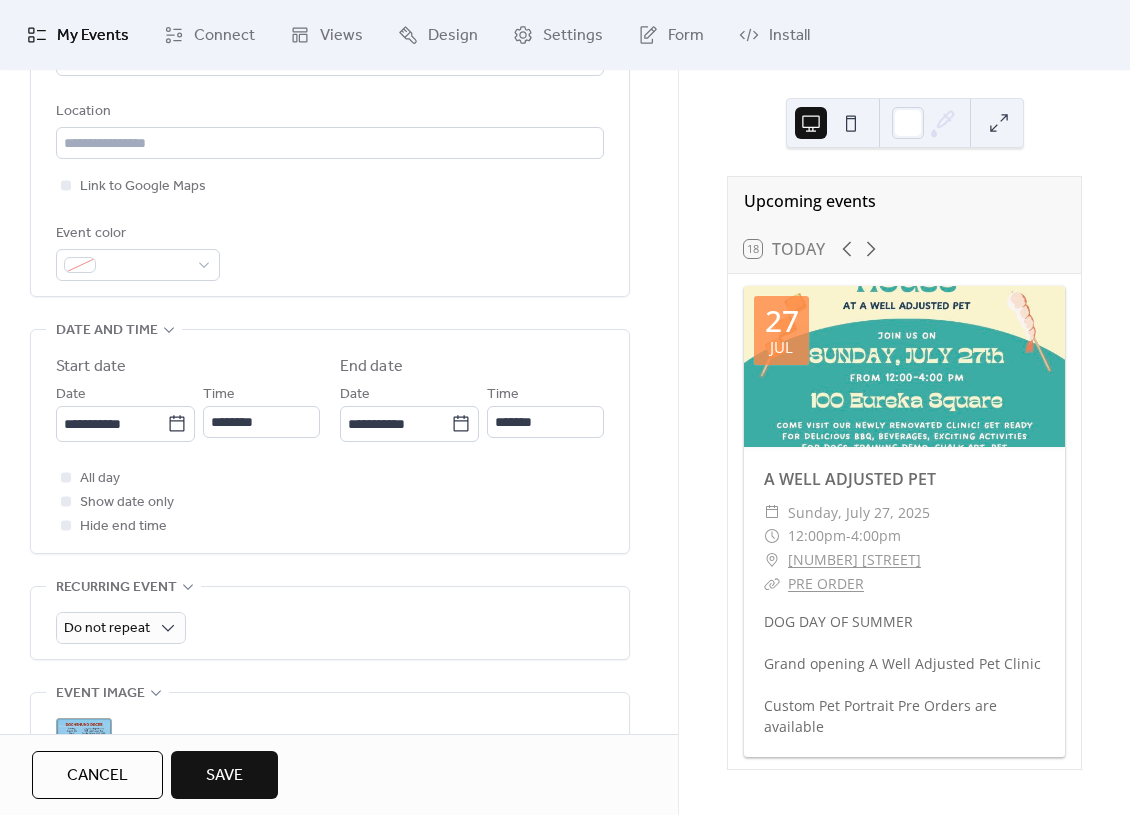 scroll, scrollTop: 418, scrollLeft: 0, axis: vertical 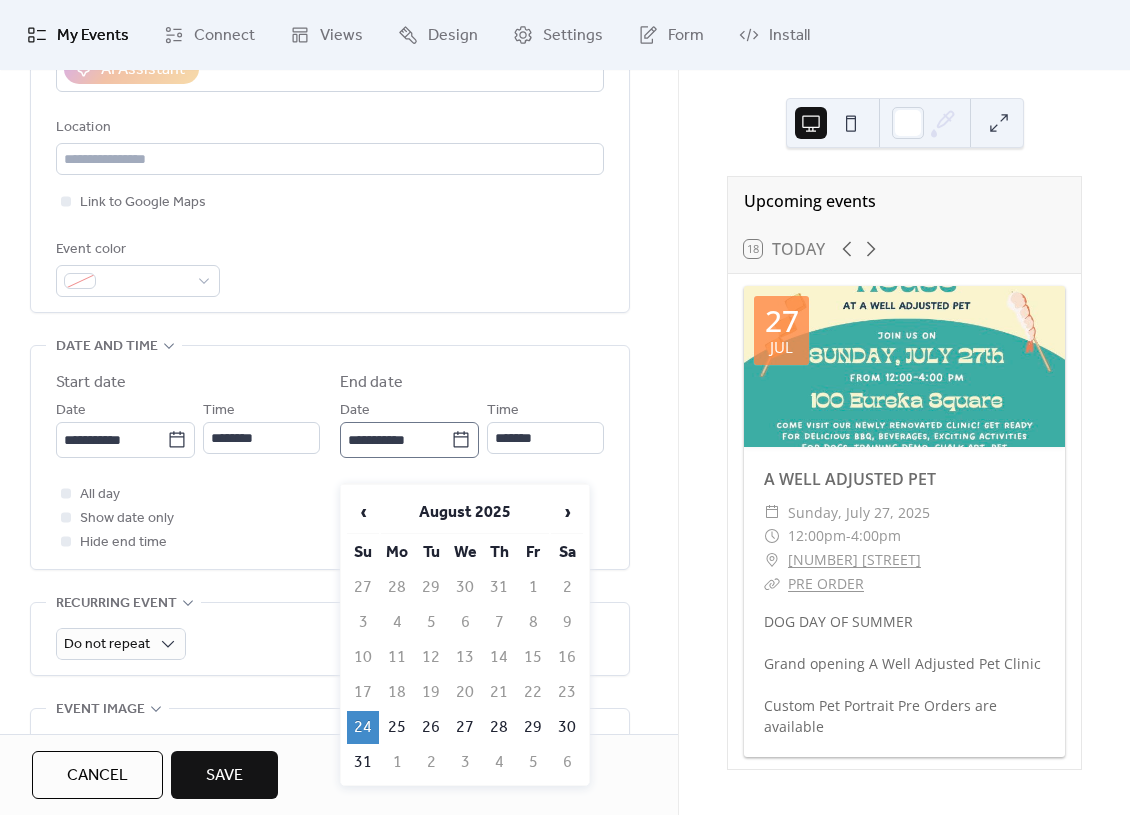 click on "**********" at bounding box center [409, 440] 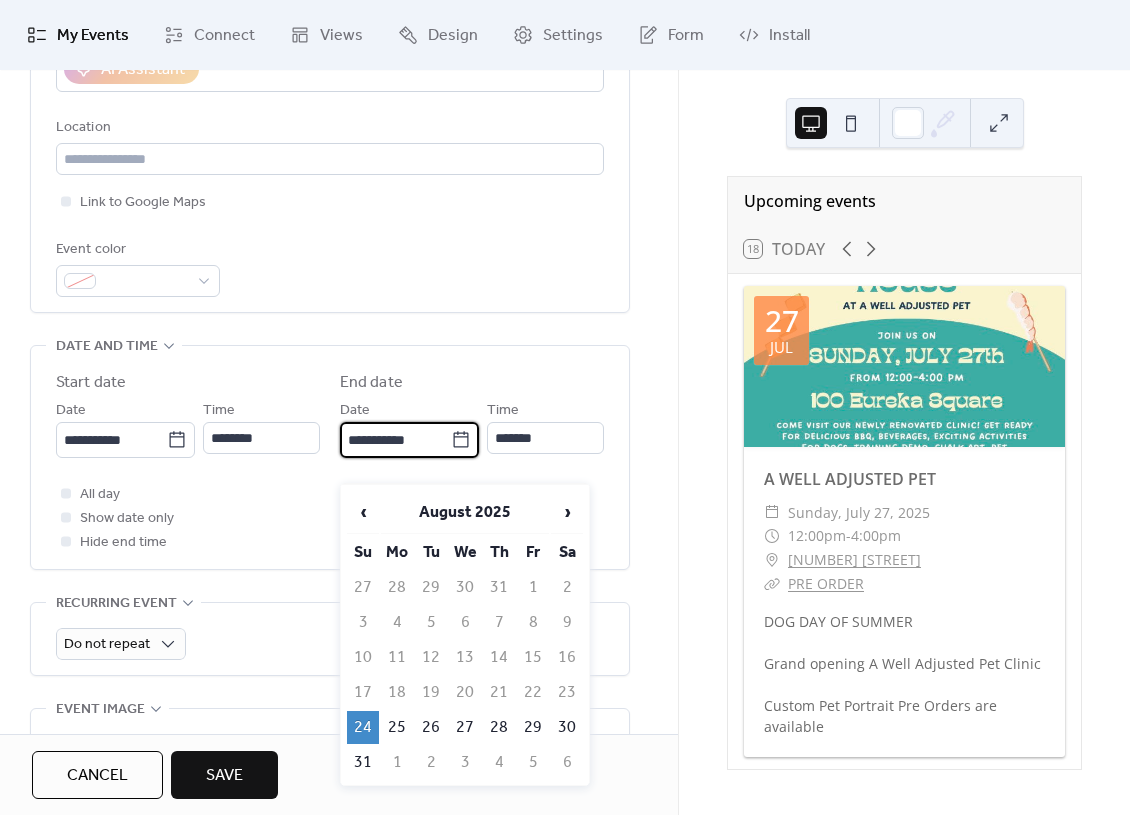 click on "**********" at bounding box center [409, 440] 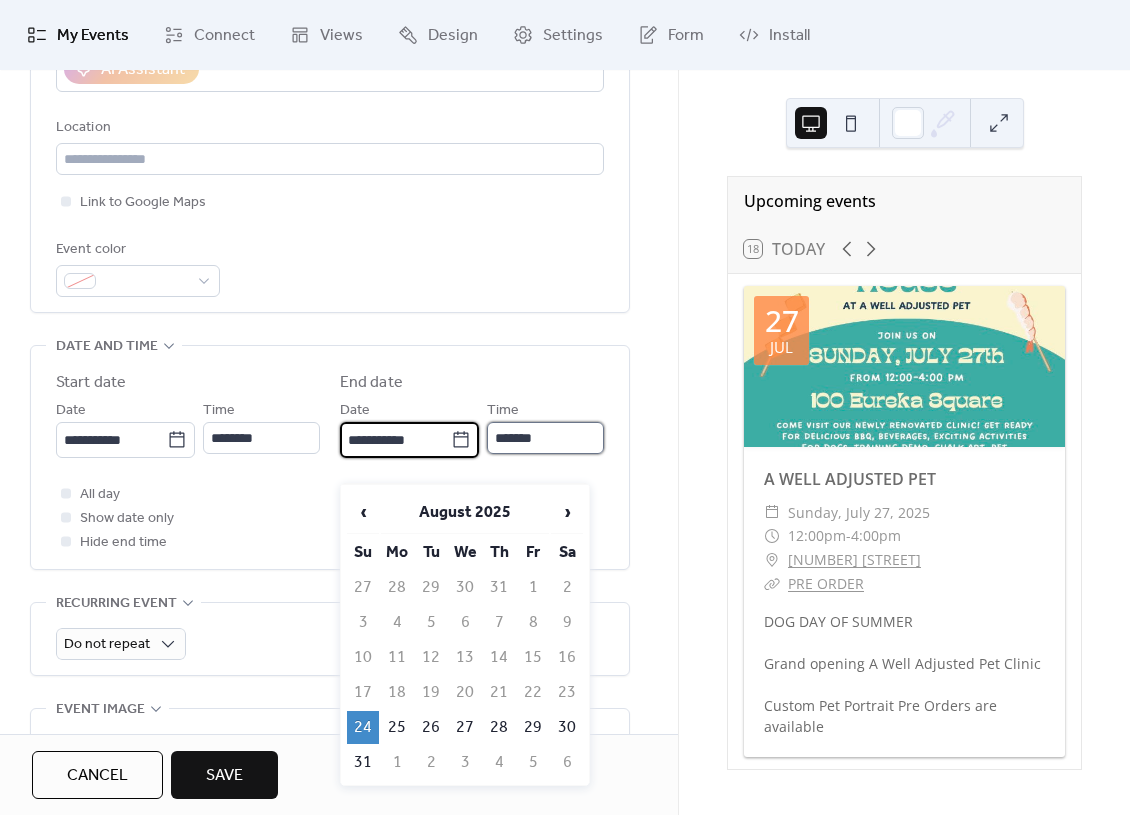 click on "*******" at bounding box center (545, 438) 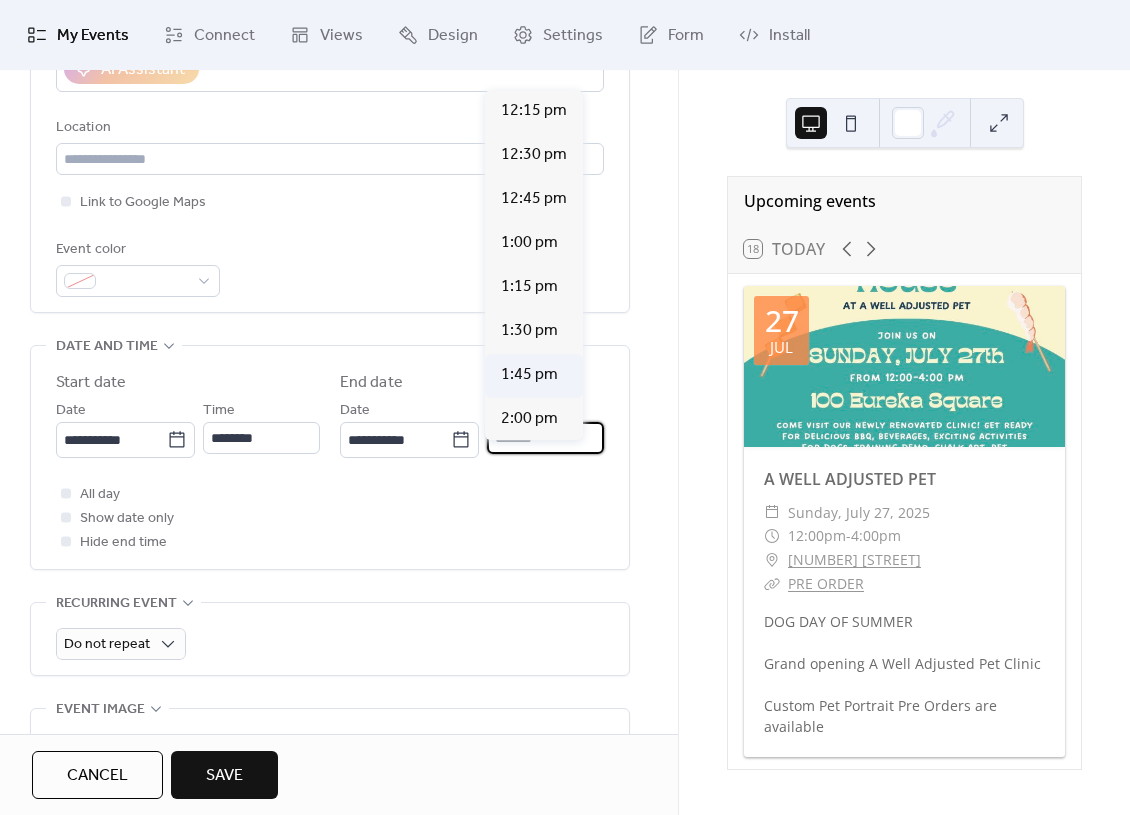 scroll, scrollTop: 0, scrollLeft: 0, axis: both 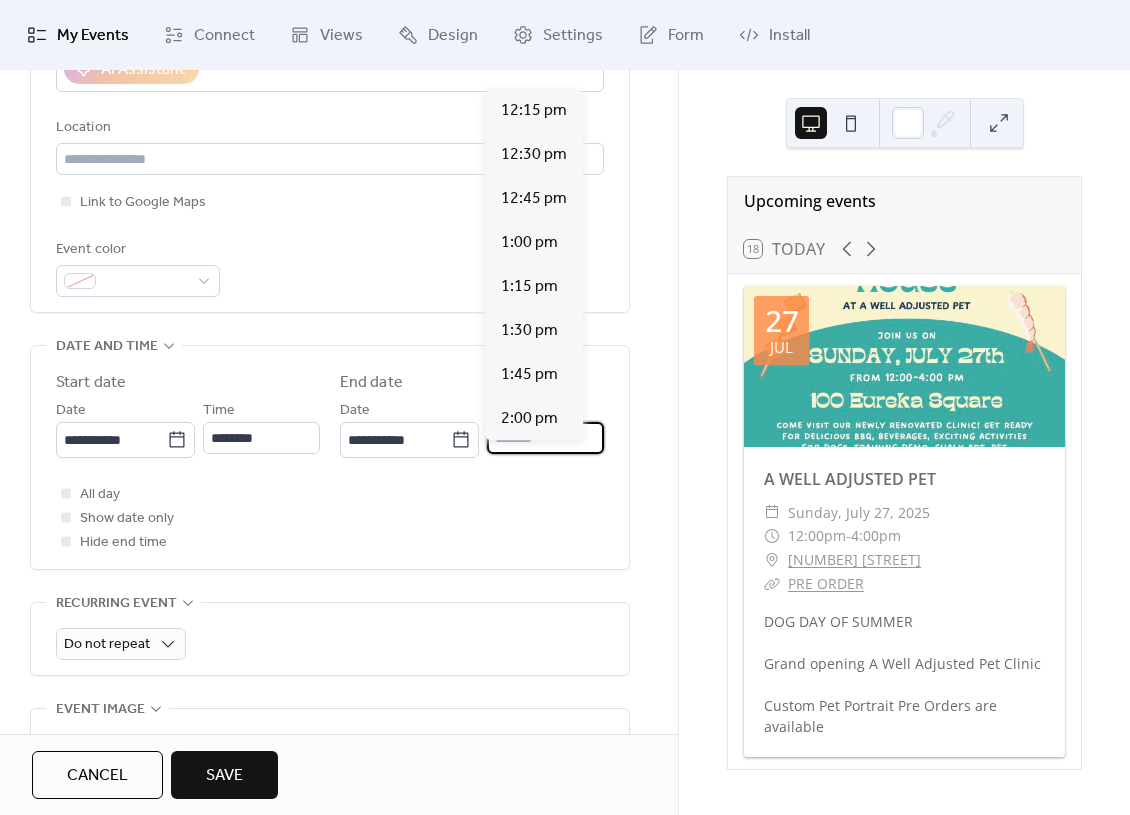click on "All day Show date only Hide end time" at bounding box center (330, 518) 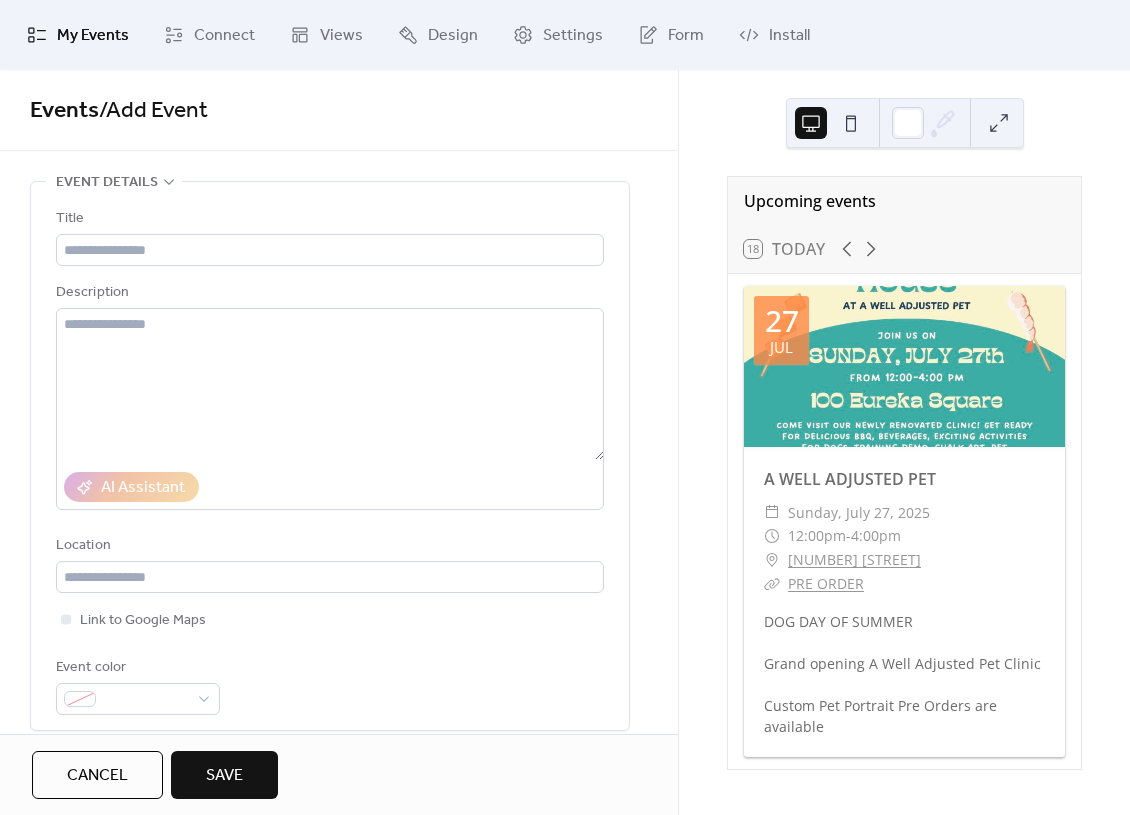 scroll, scrollTop: 0, scrollLeft: 0, axis: both 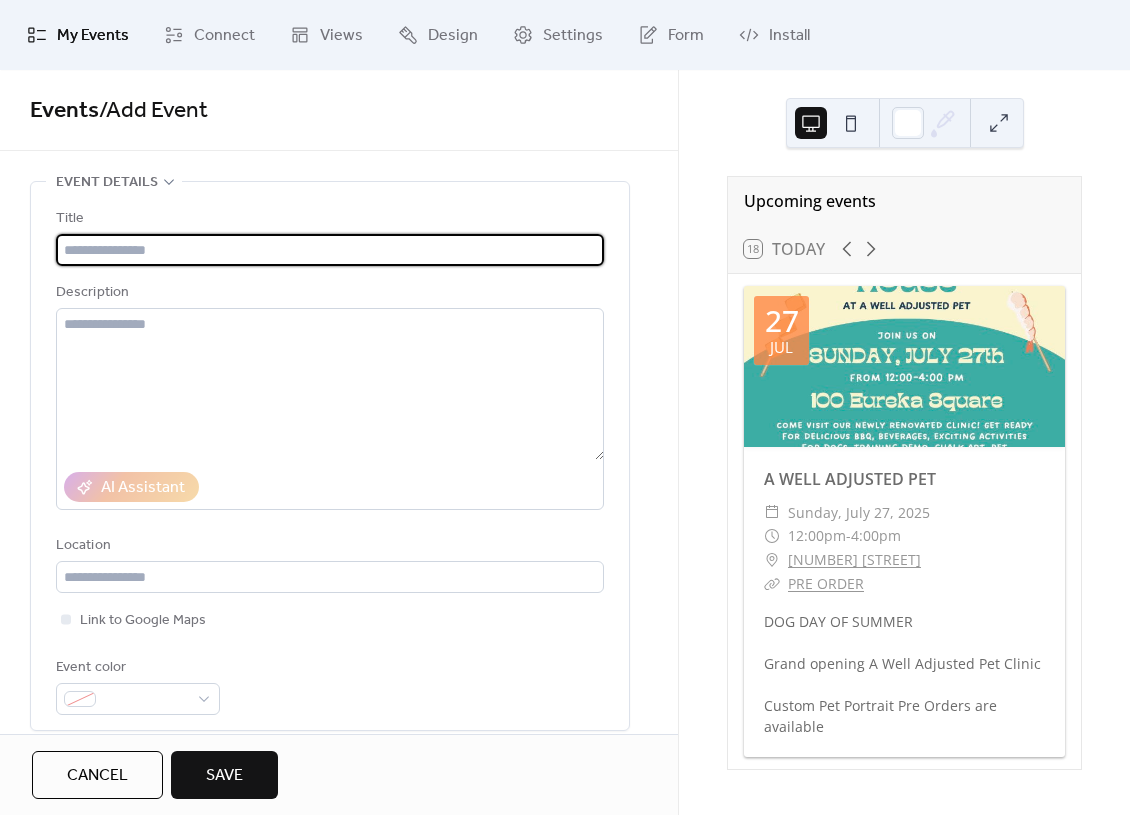 click at bounding box center [330, 250] 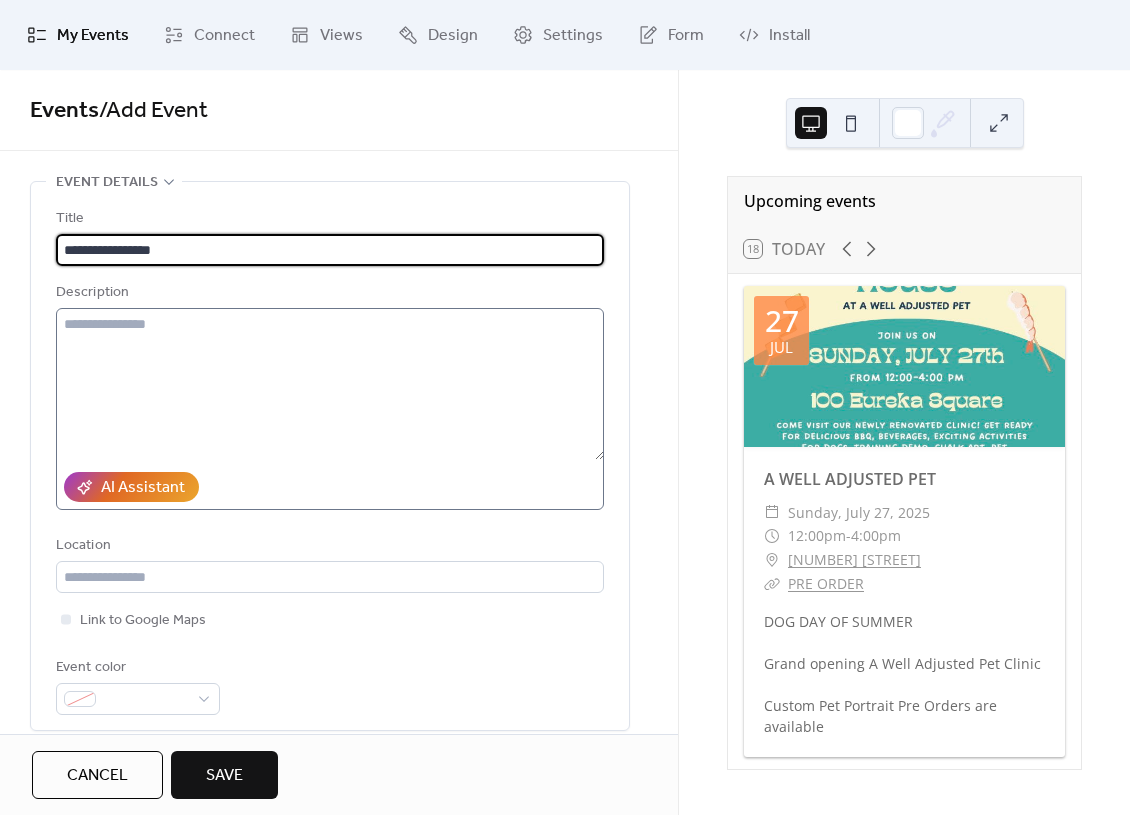 type on "**********" 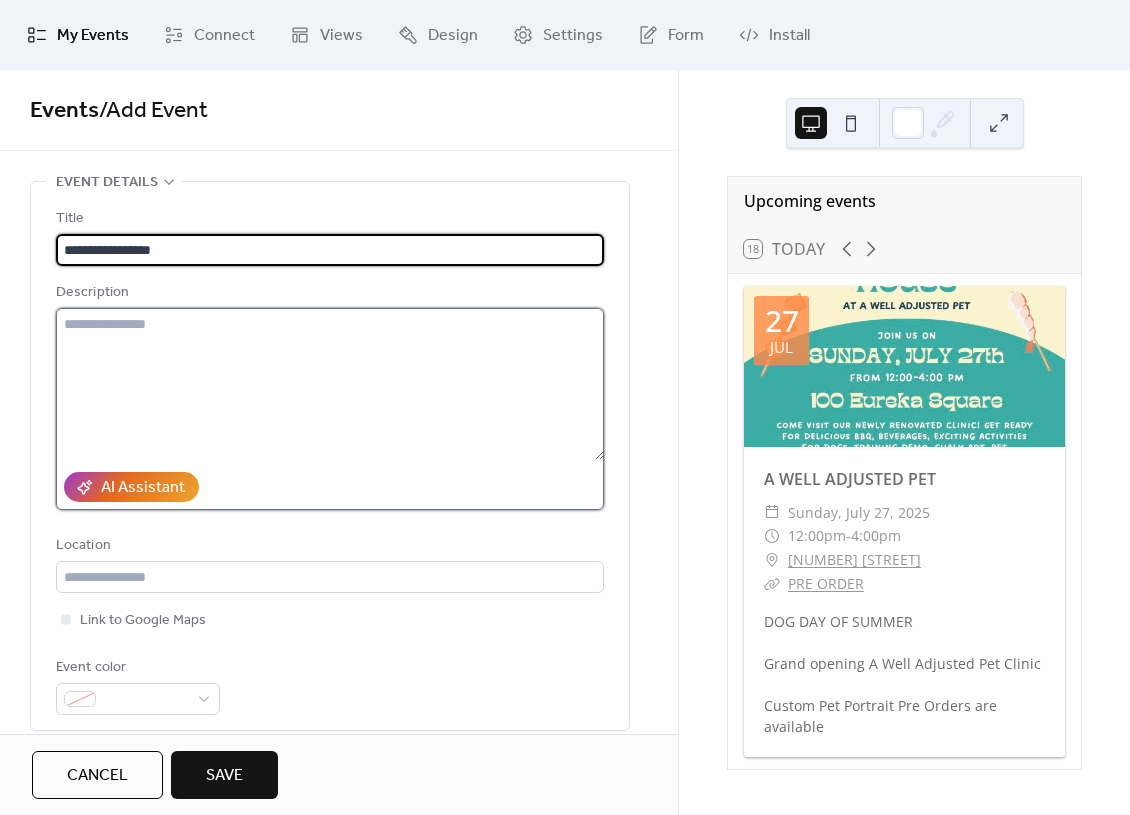 click at bounding box center [330, 384] 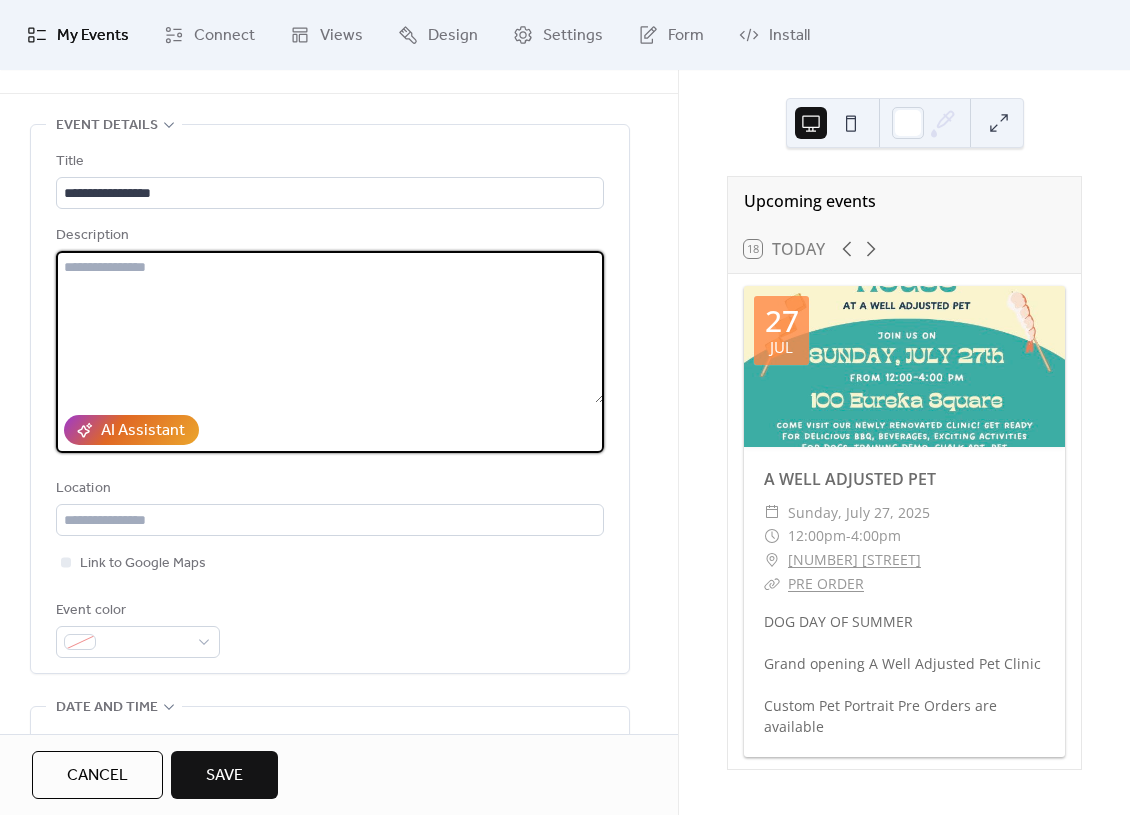 scroll, scrollTop: 95, scrollLeft: 0, axis: vertical 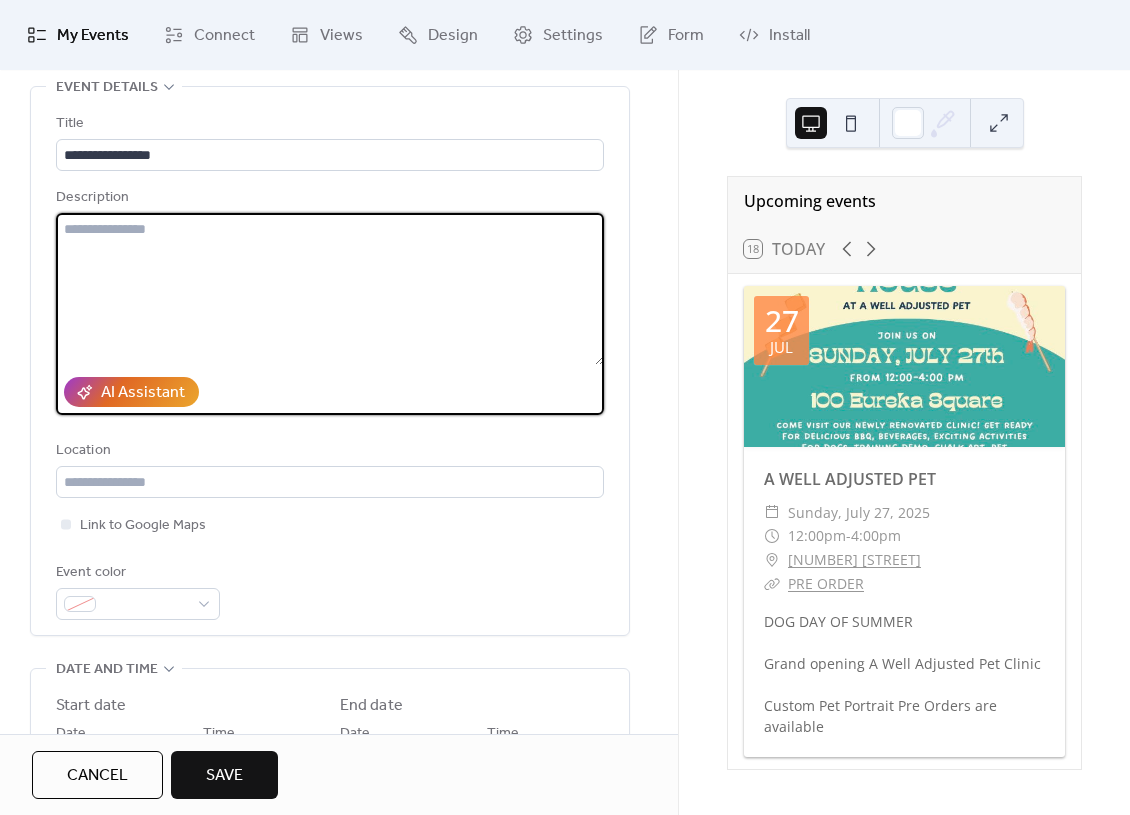 click at bounding box center (330, 289) 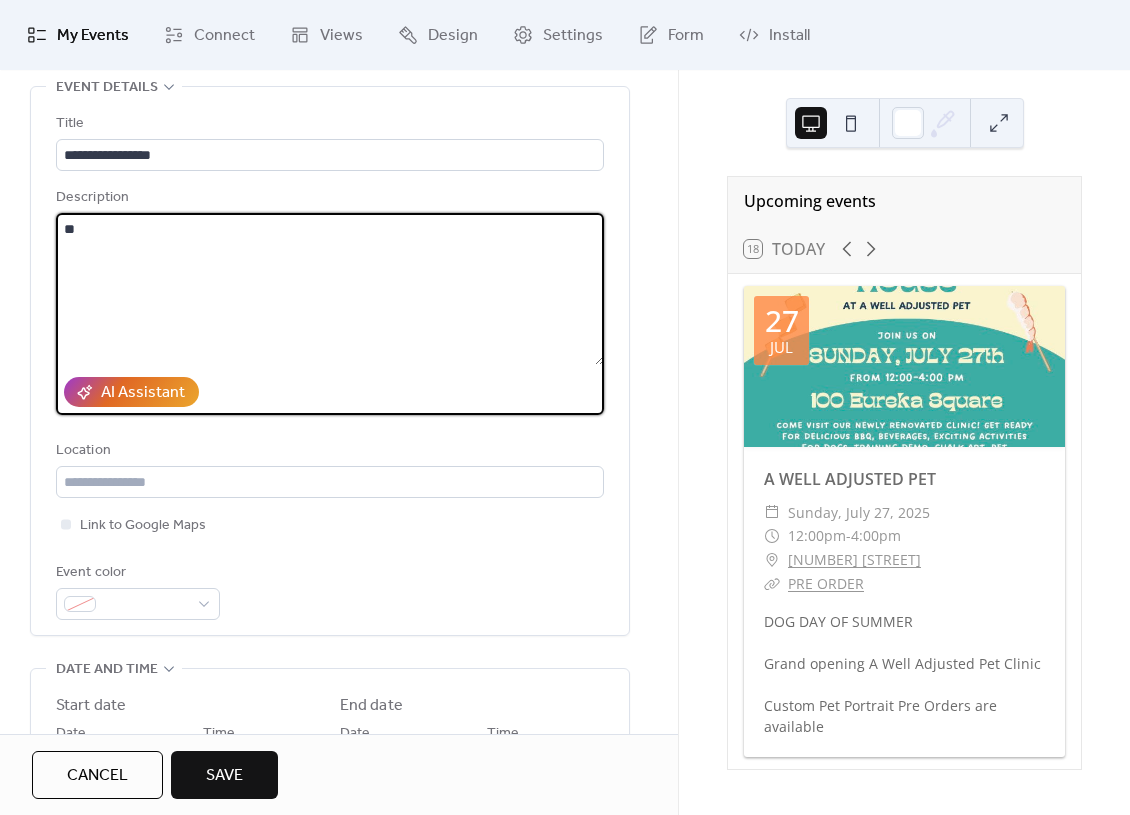 type on "*" 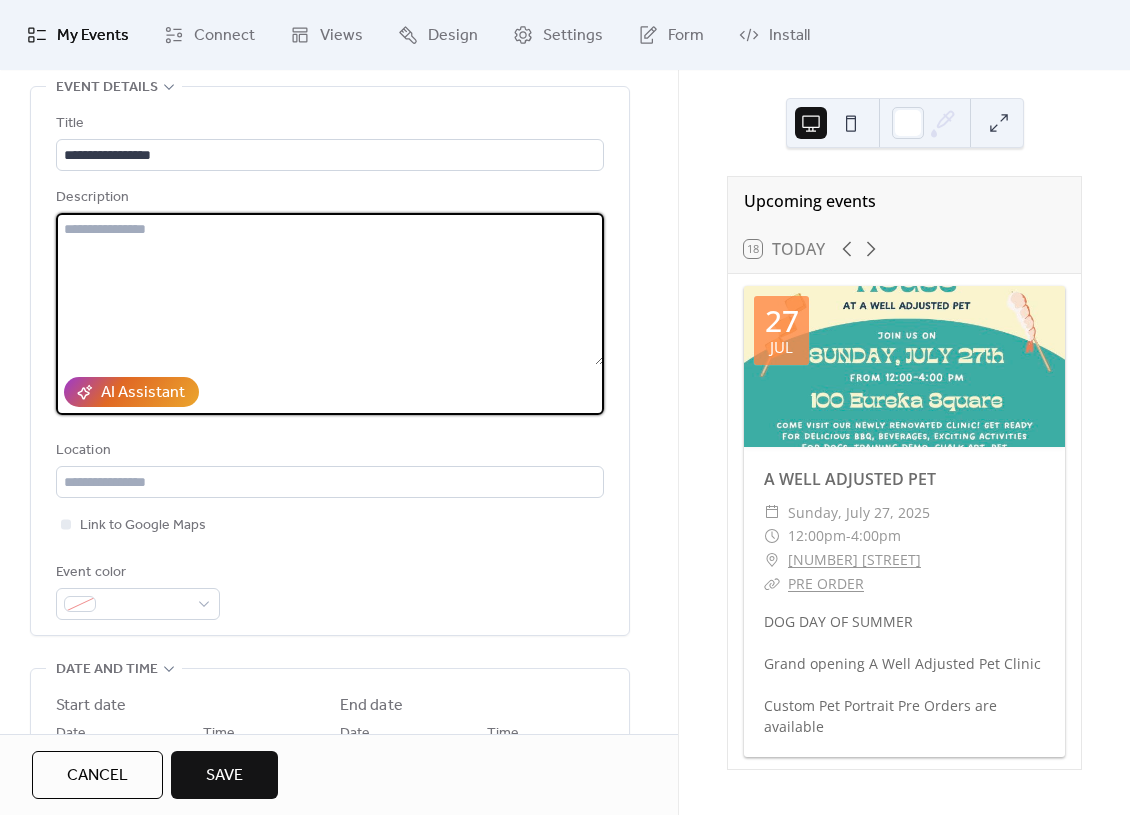 type on "*" 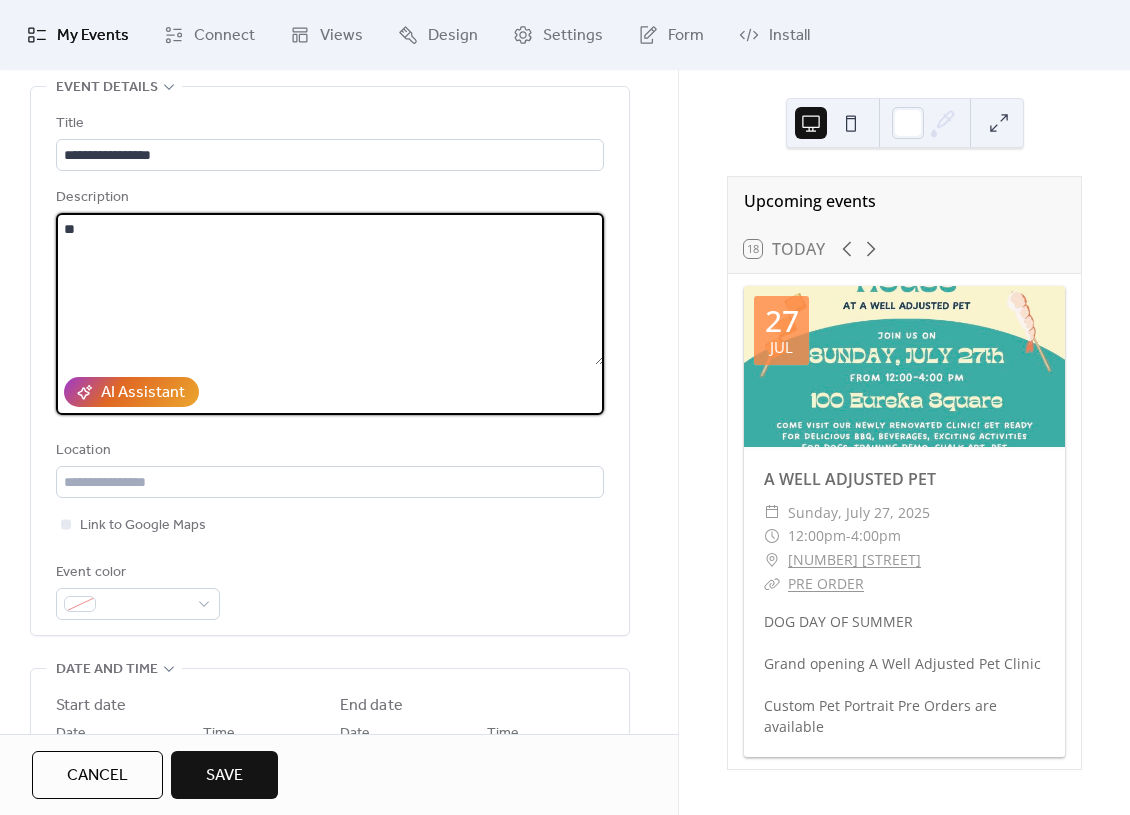 type on "*" 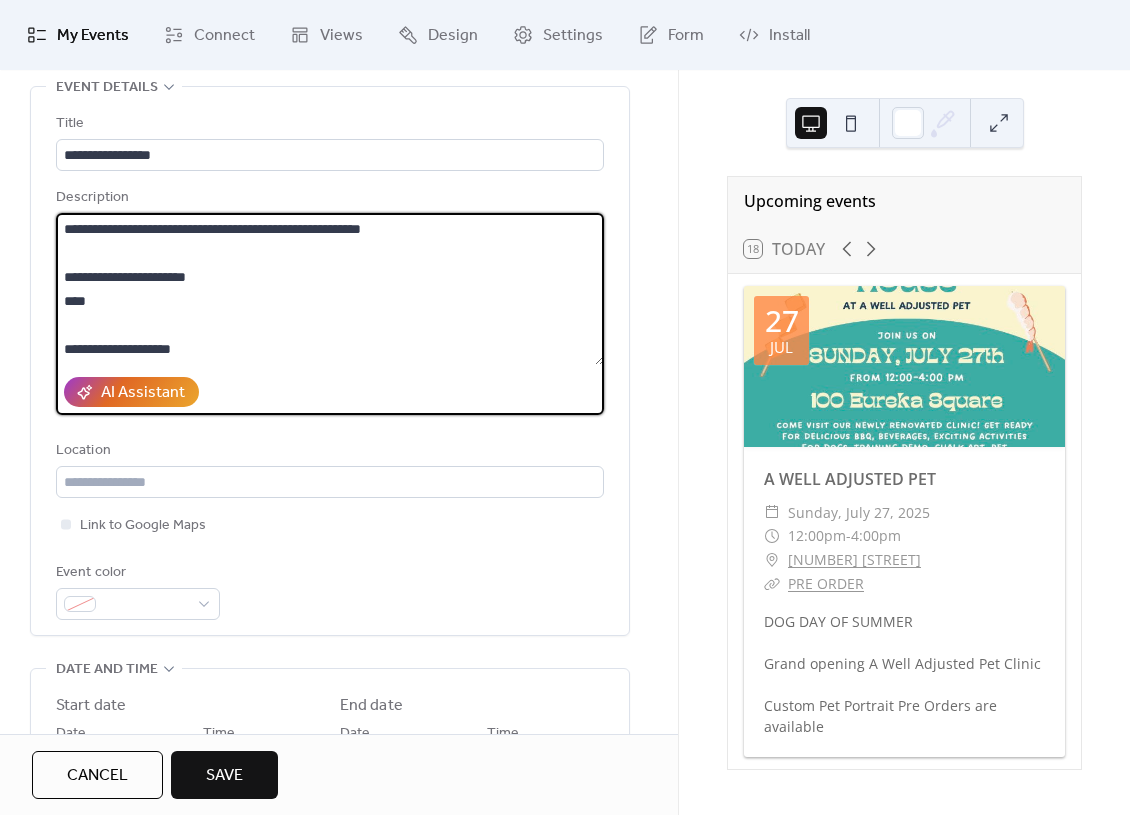 scroll, scrollTop: 21, scrollLeft: 0, axis: vertical 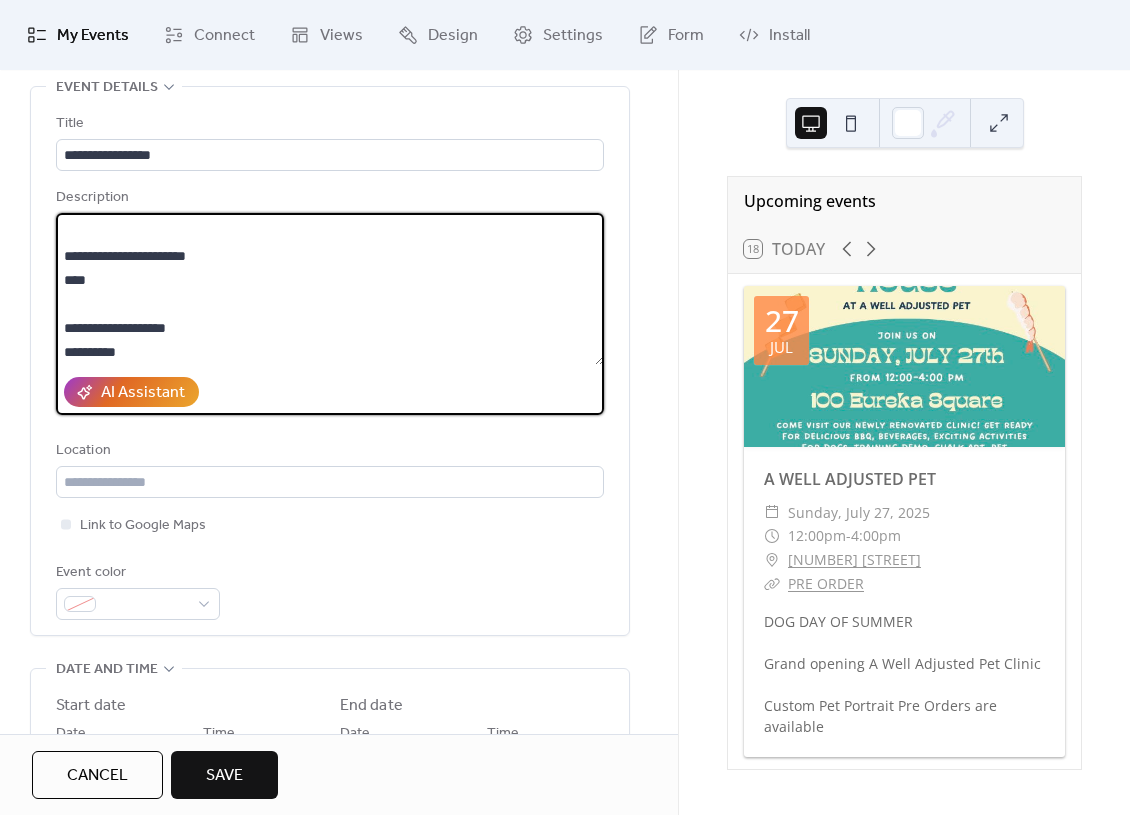 drag, startPoint x: 173, startPoint y: 364, endPoint x: 6, endPoint y: 332, distance: 170.03824 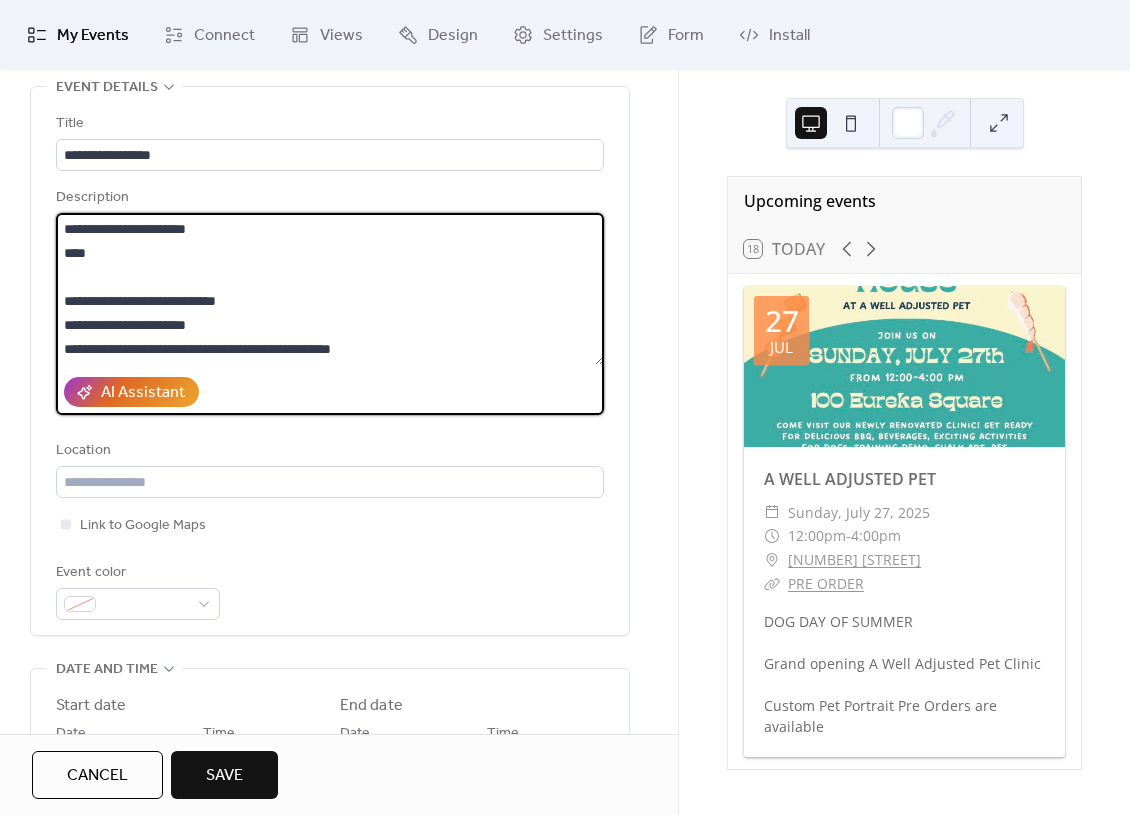 scroll, scrollTop: 72, scrollLeft: 0, axis: vertical 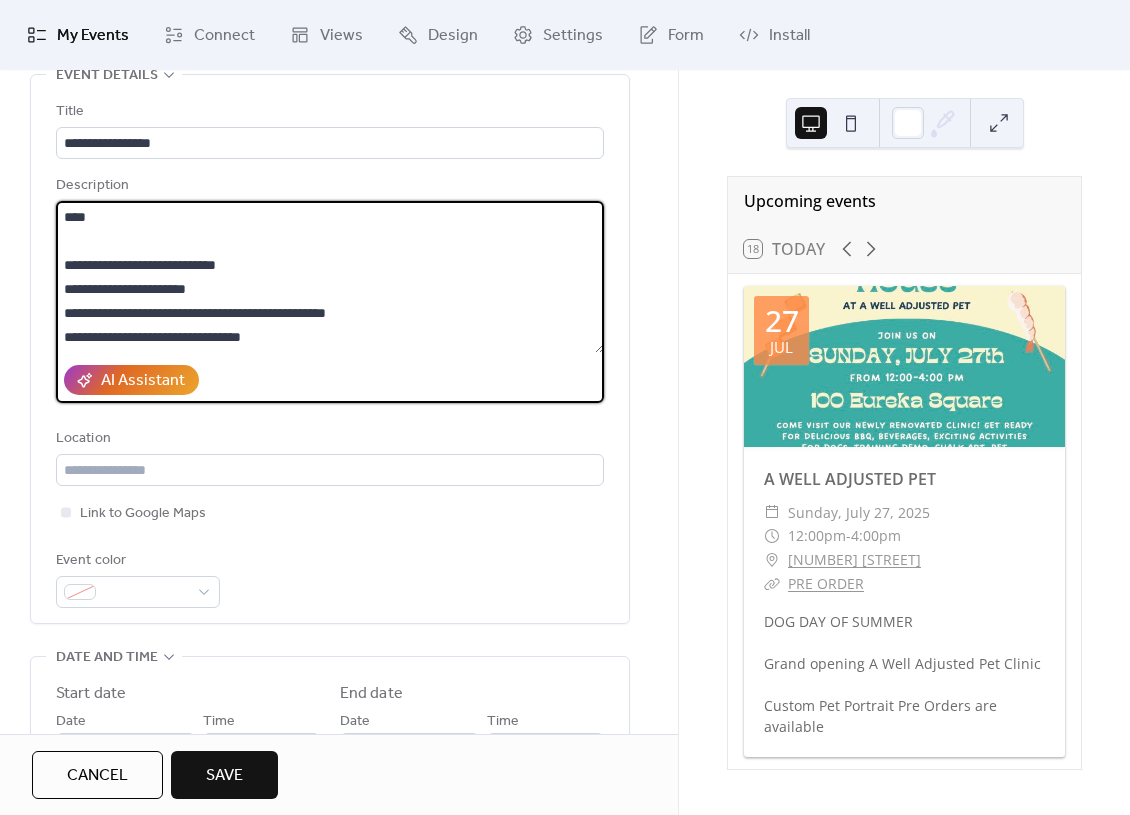 drag, startPoint x: 249, startPoint y: 344, endPoint x: 132, endPoint y: 344, distance: 117 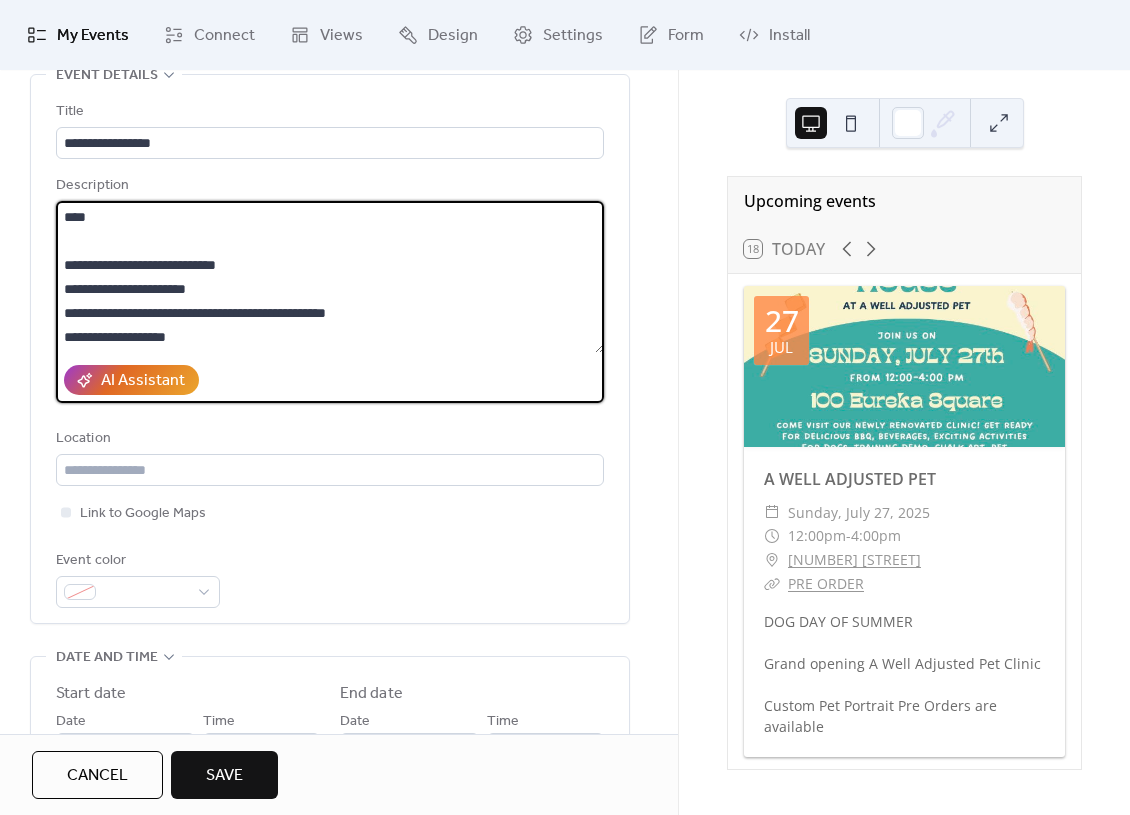click on "**********" at bounding box center [330, 277] 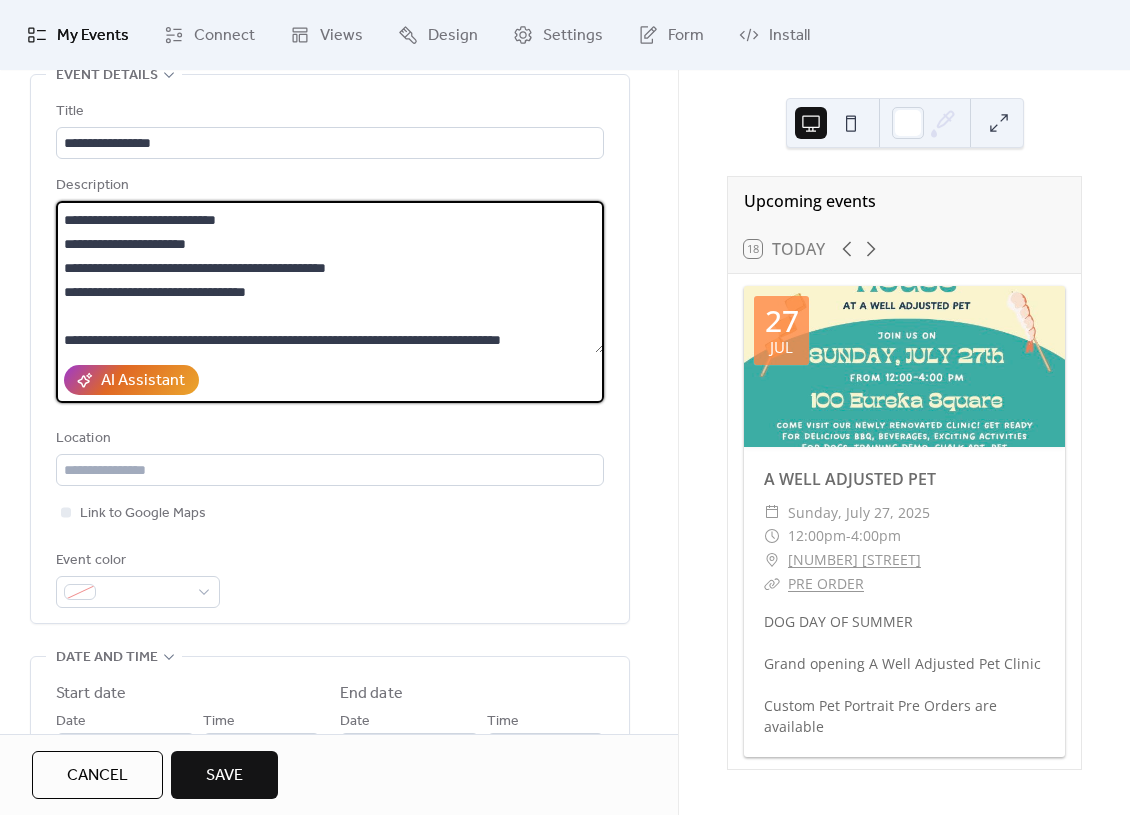 scroll, scrollTop: 144, scrollLeft: 0, axis: vertical 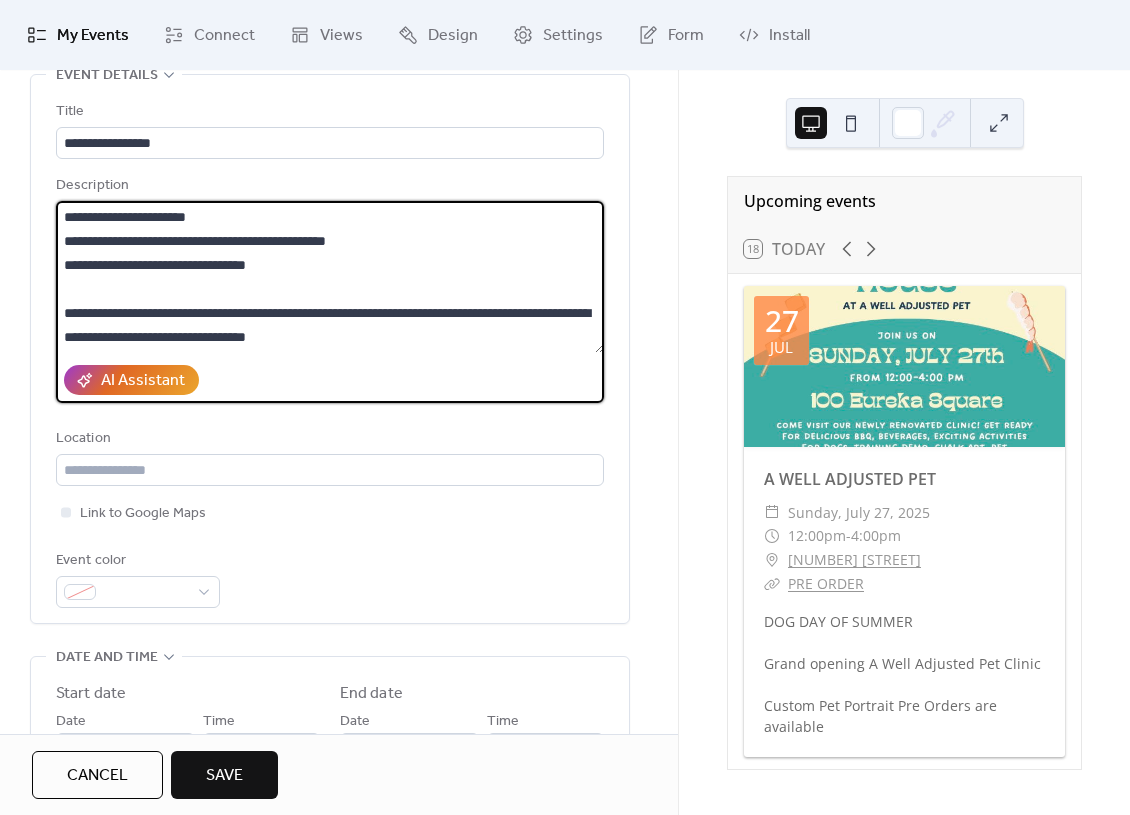 click on "**********" at bounding box center [330, 277] 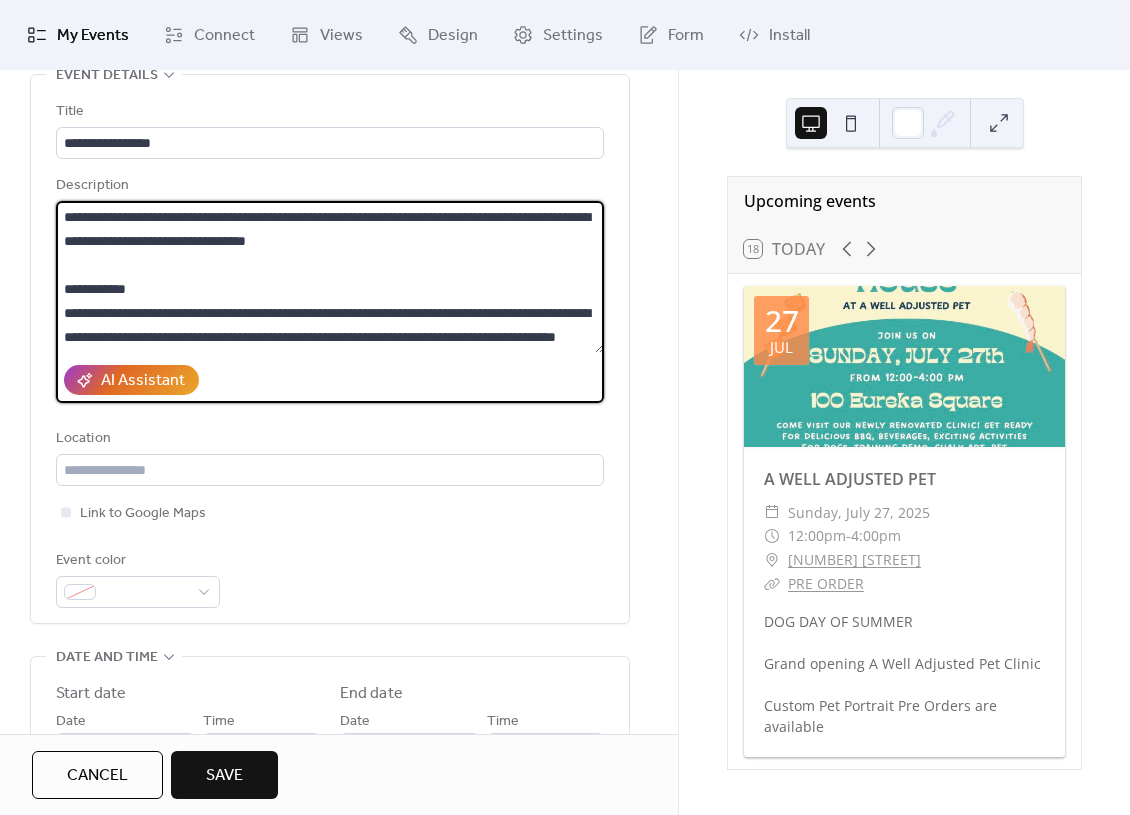 scroll, scrollTop: 288, scrollLeft: 0, axis: vertical 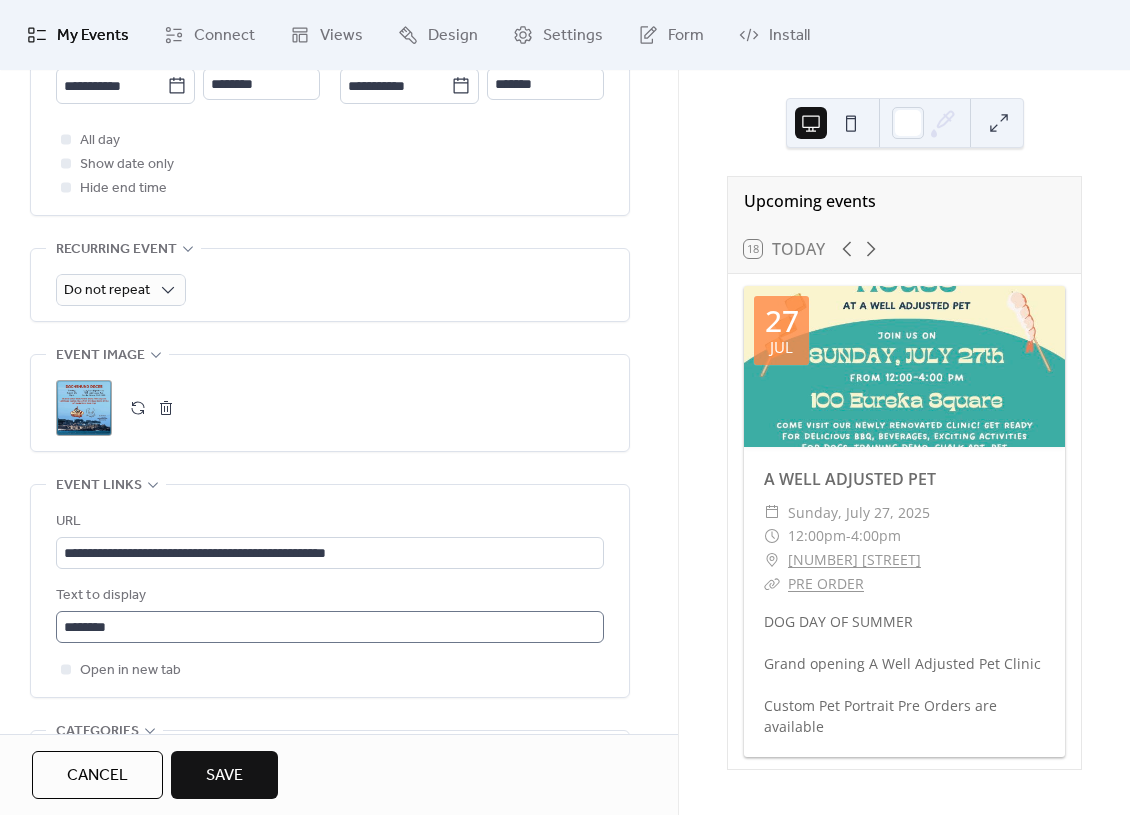 type on "**********" 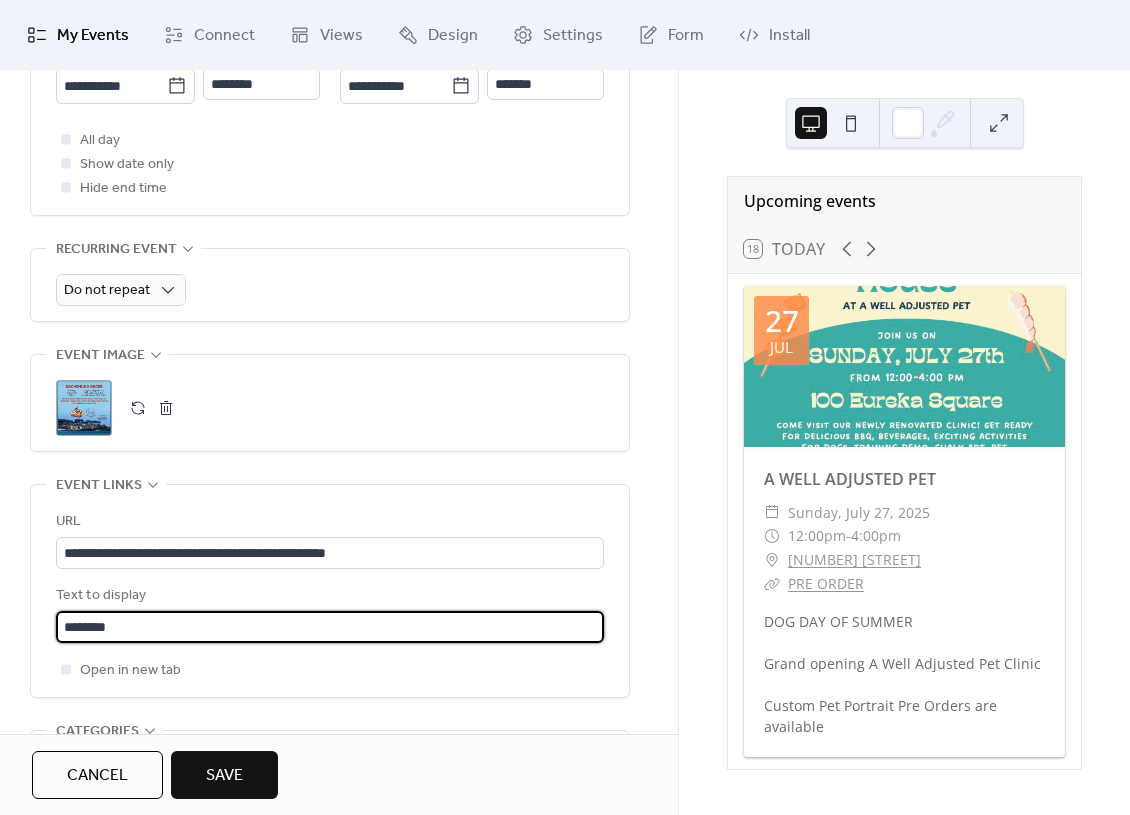 click on "*******" at bounding box center [330, 627] 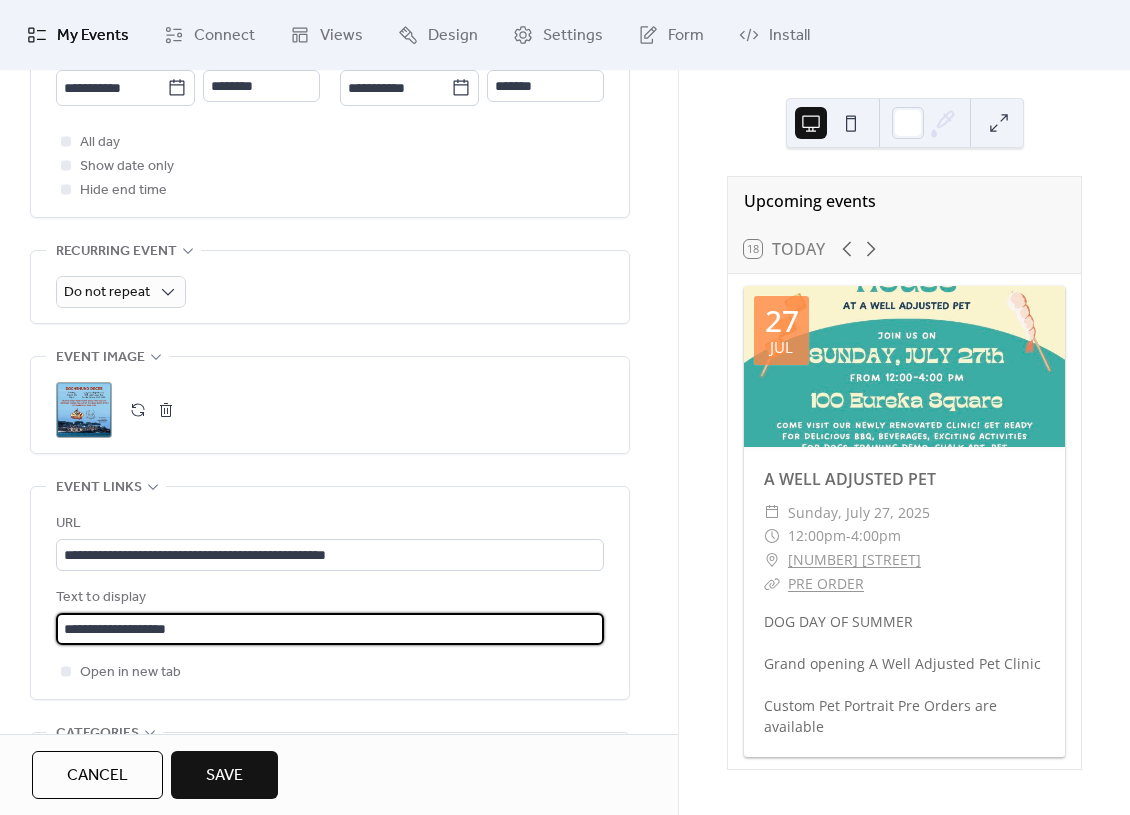 click on "**********" at bounding box center [330, 629] 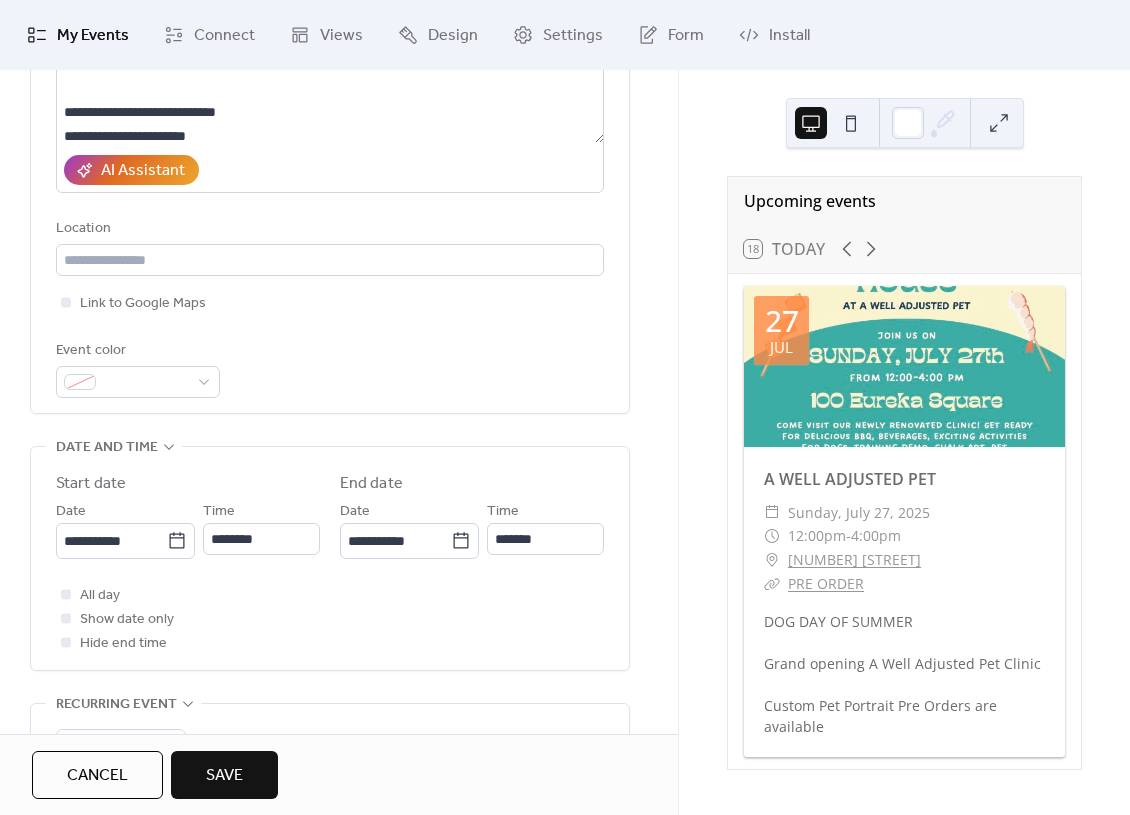 scroll, scrollTop: 0, scrollLeft: 0, axis: both 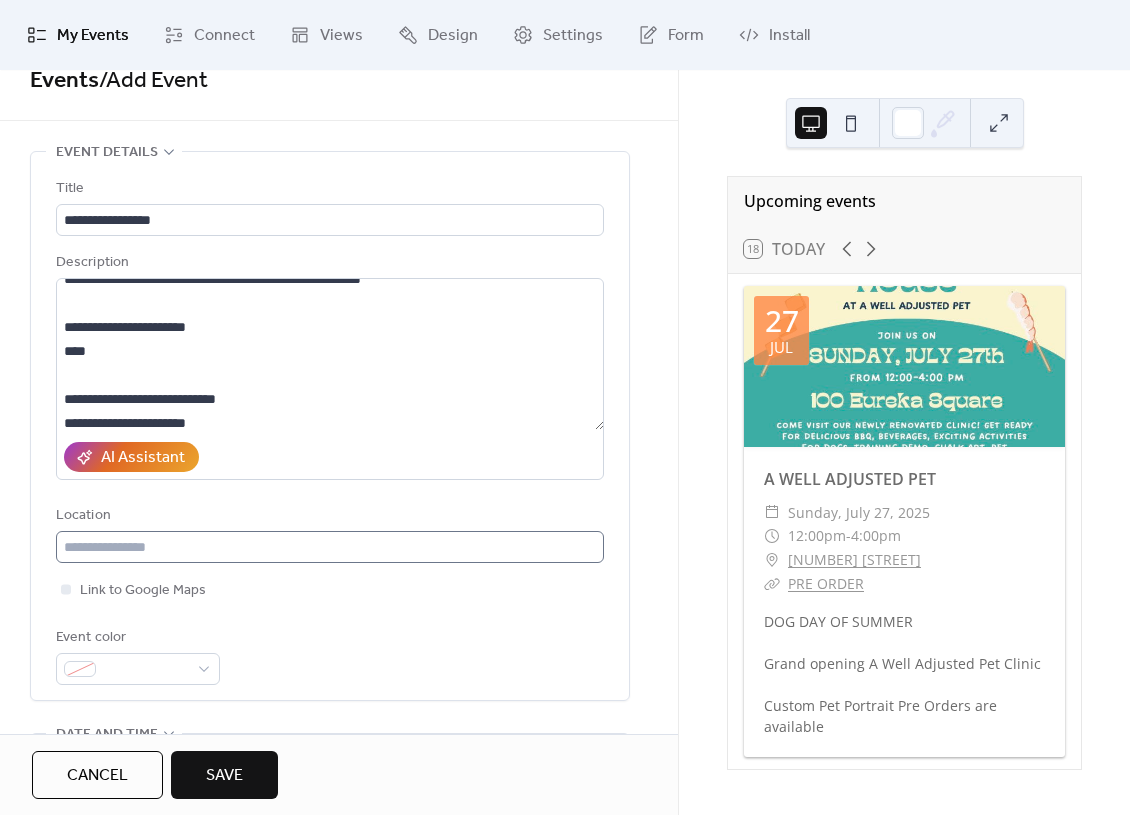 type on "**********" 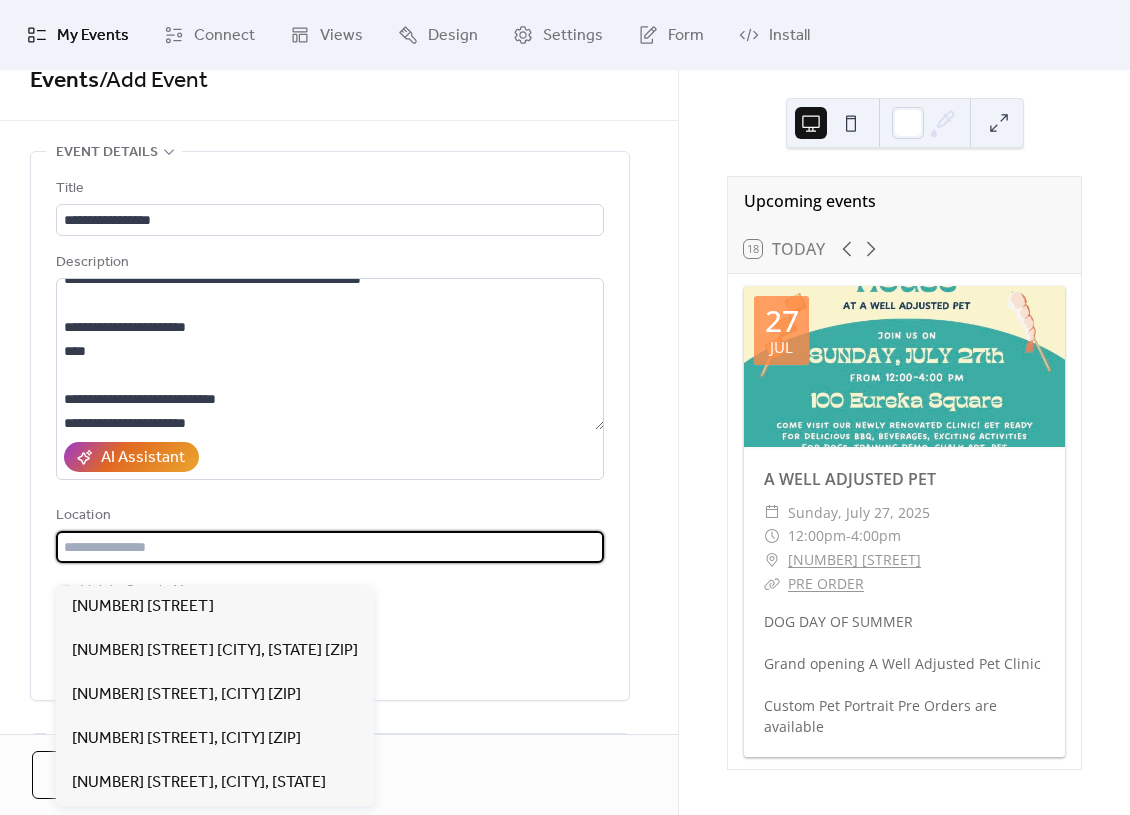 click at bounding box center (330, 547) 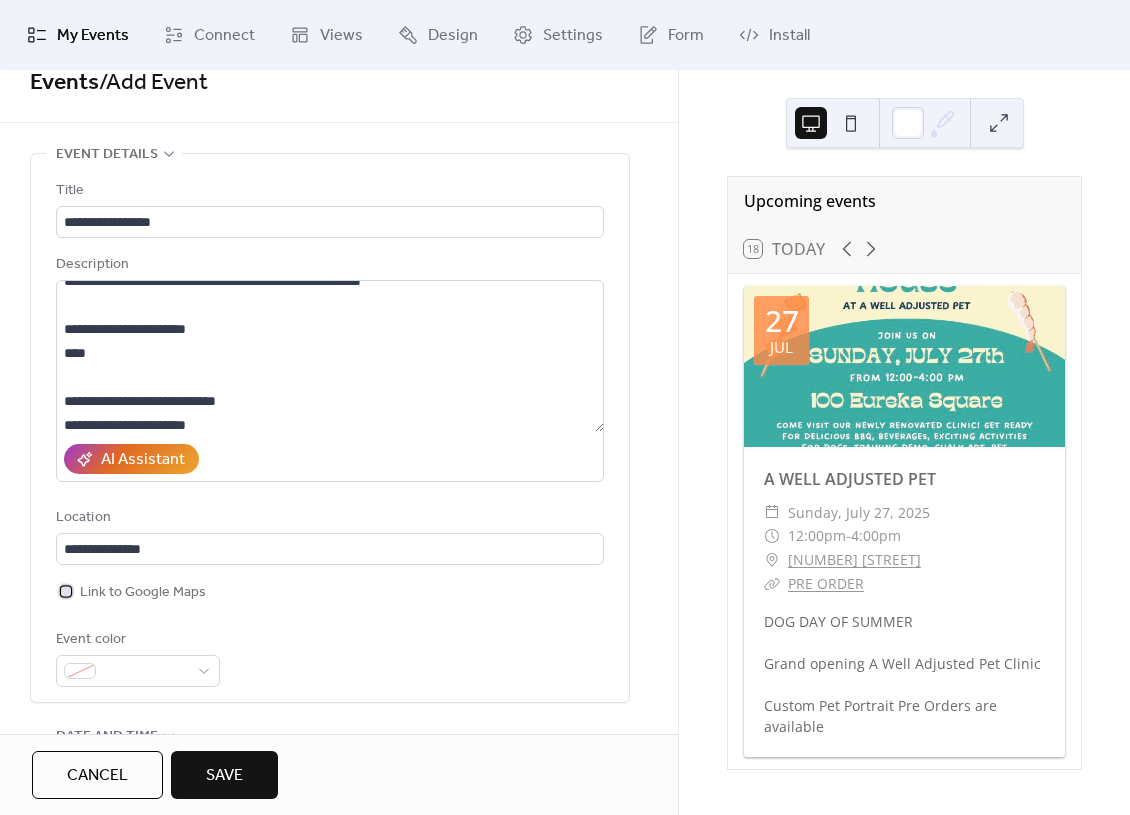 click at bounding box center [66, 591] 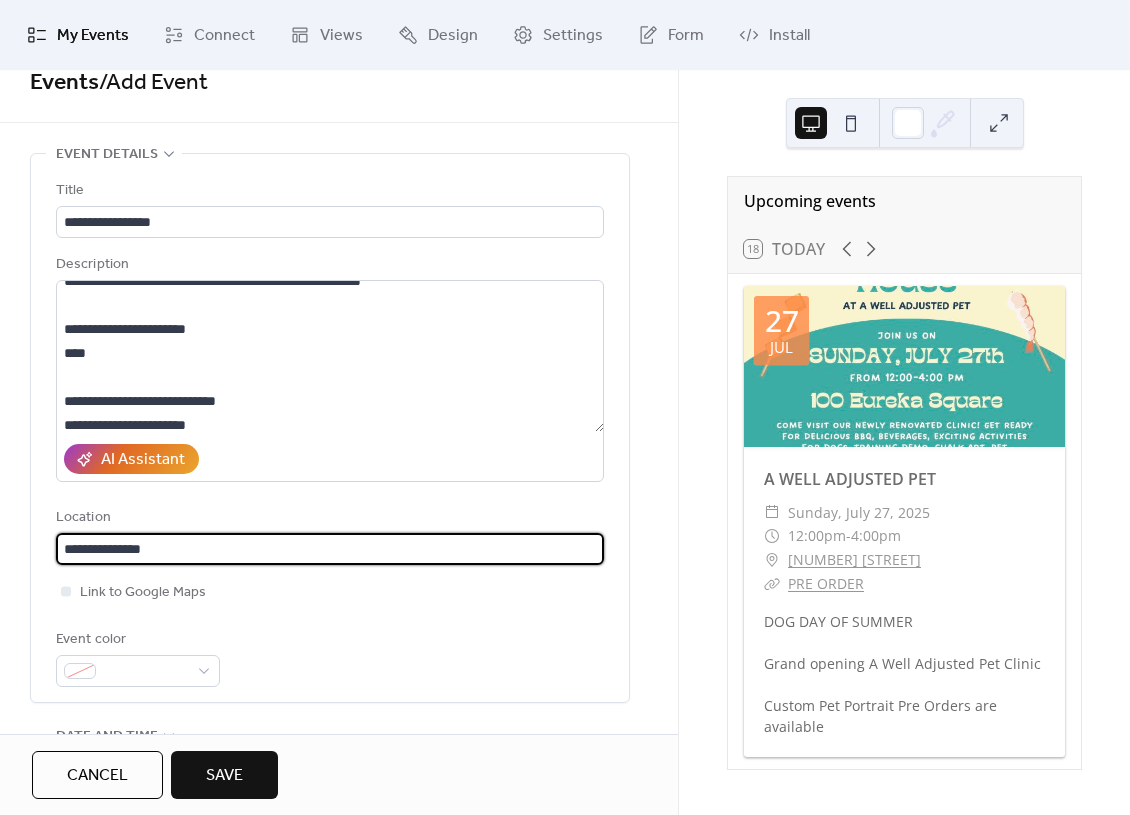 click on "**********" at bounding box center [330, 549] 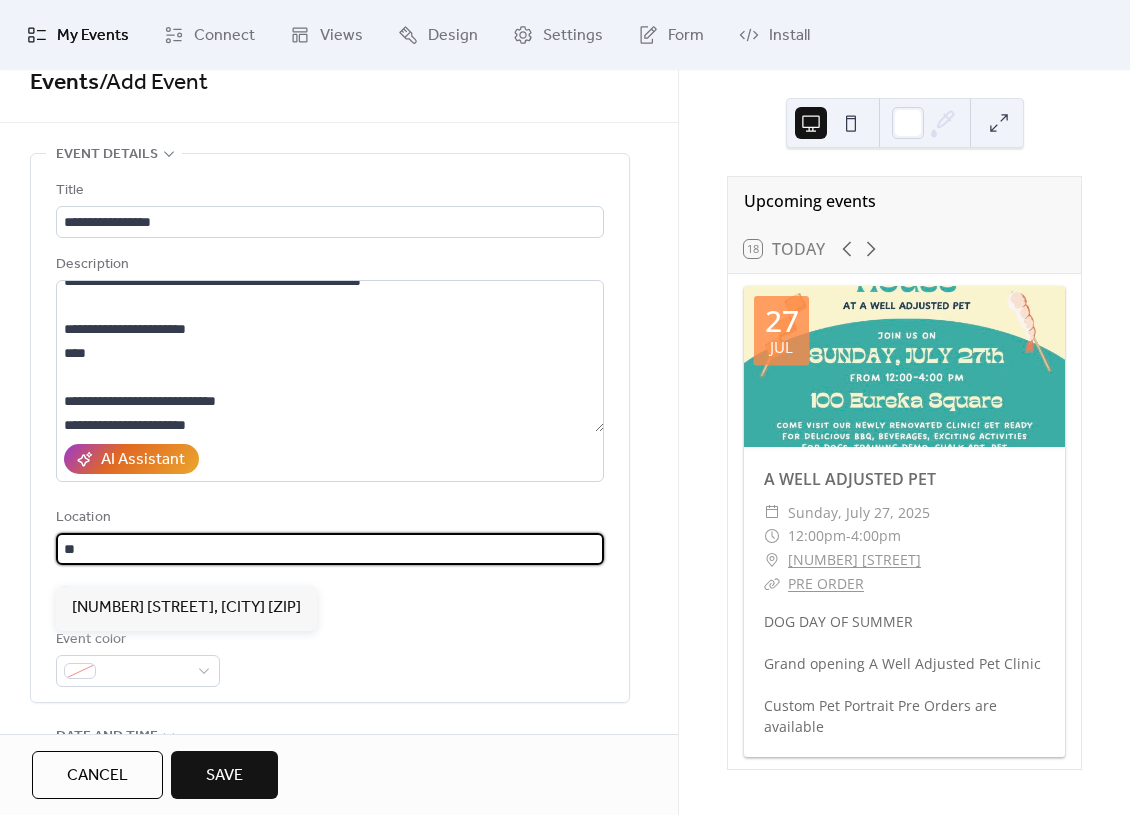 type on "*" 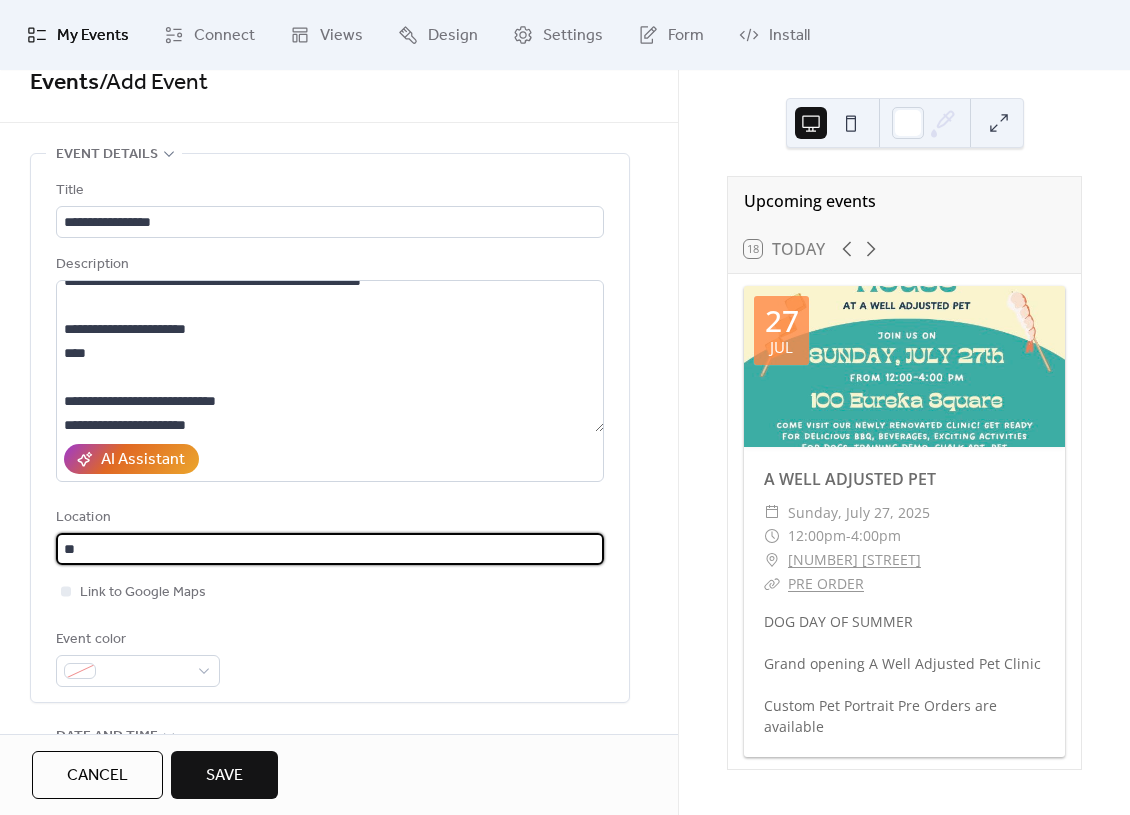 type on "*" 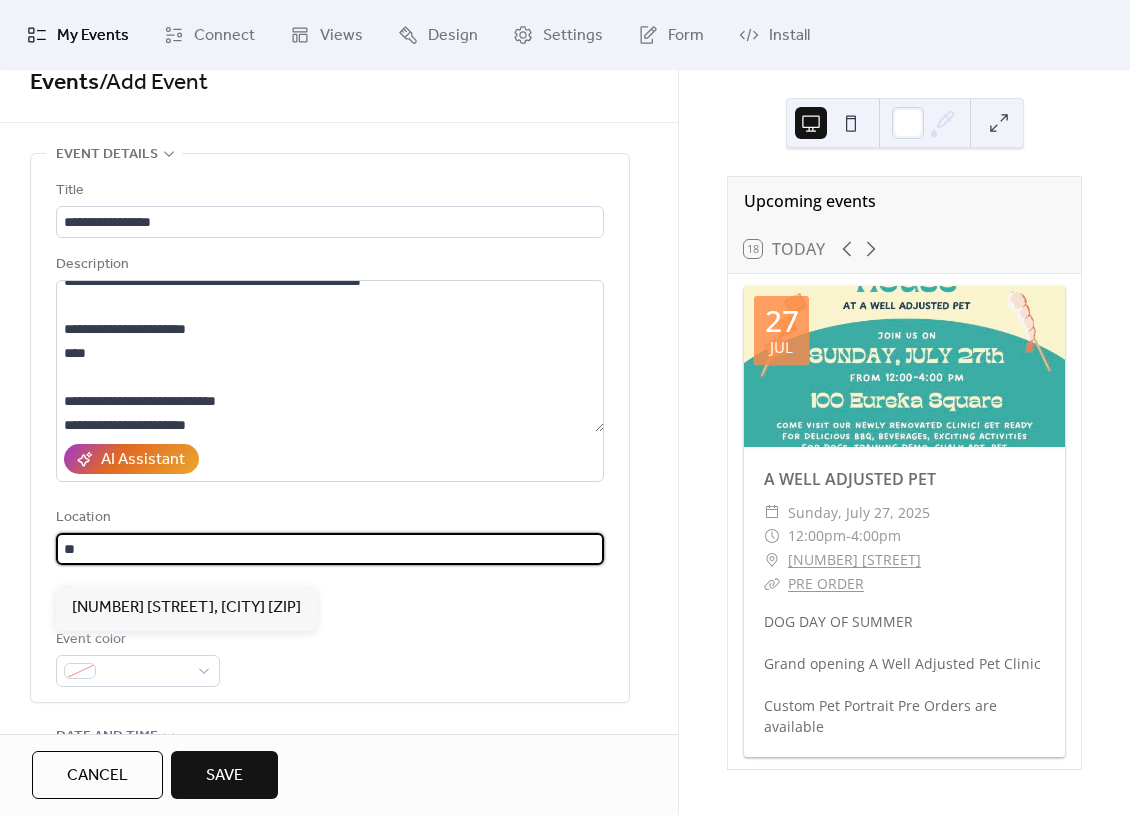 type on "*" 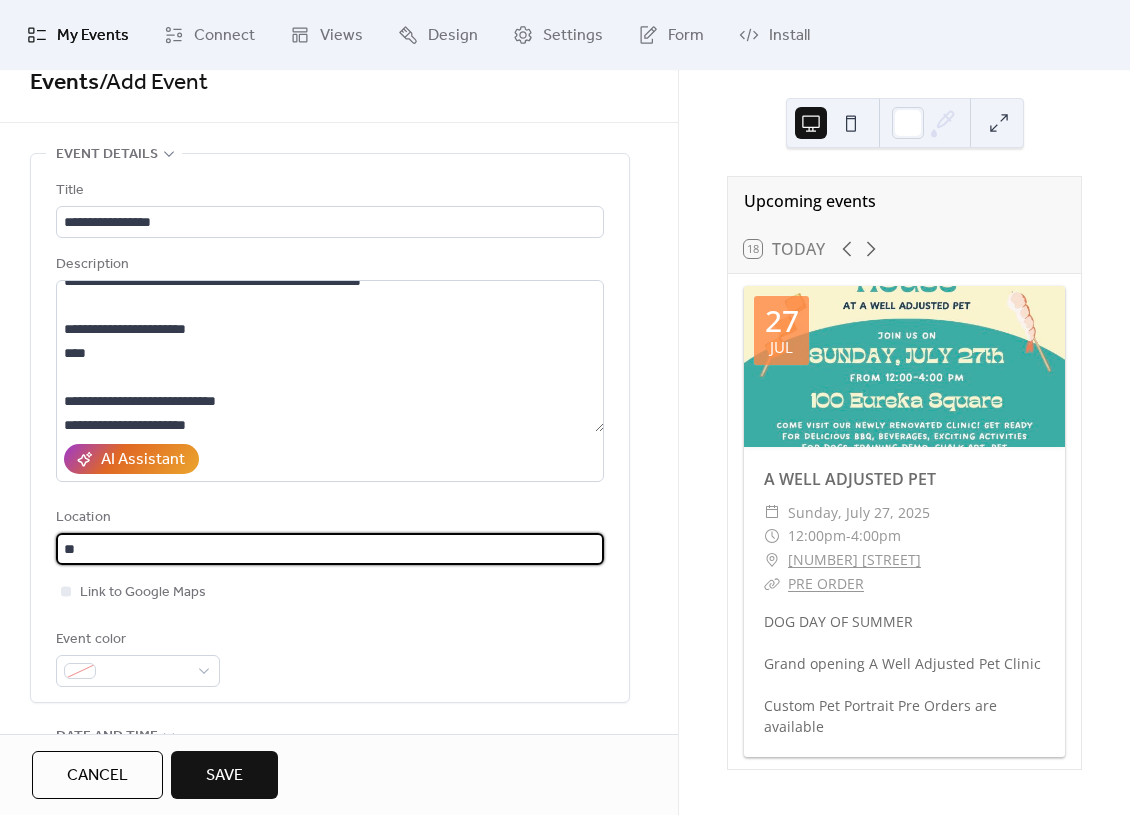 type on "*" 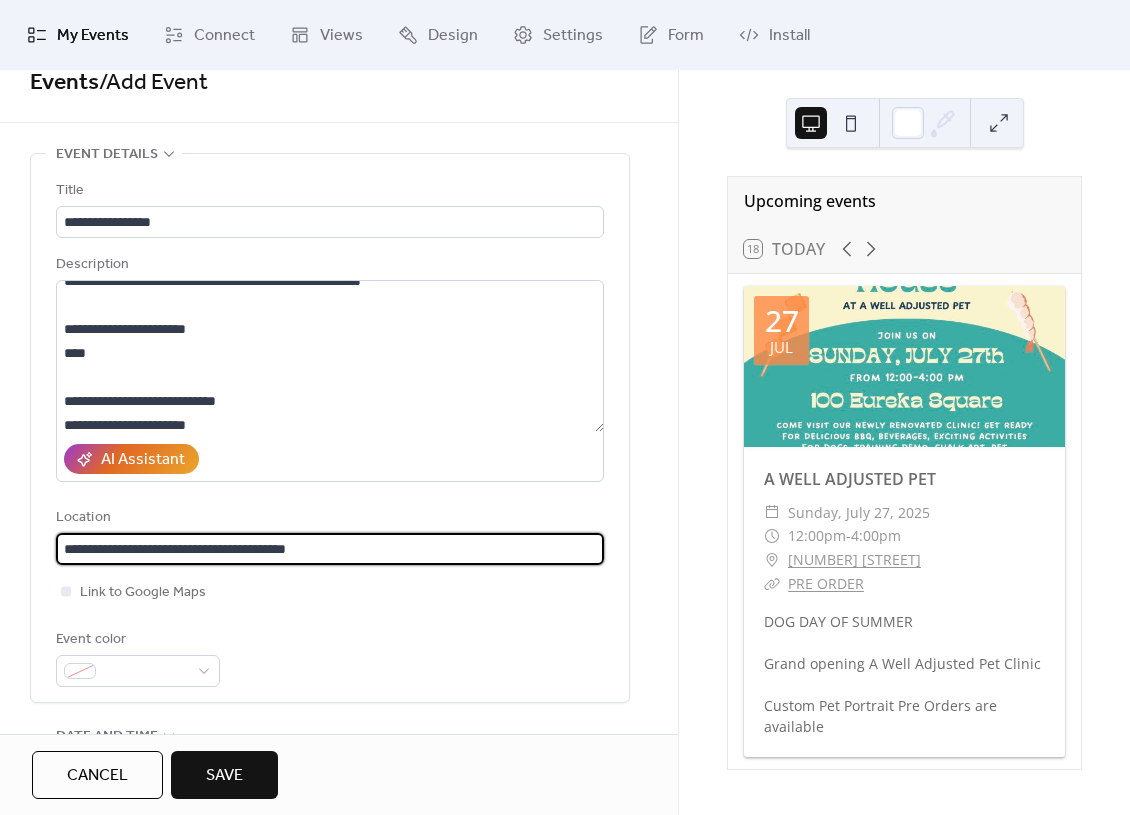 click on "**********" at bounding box center (330, 549) 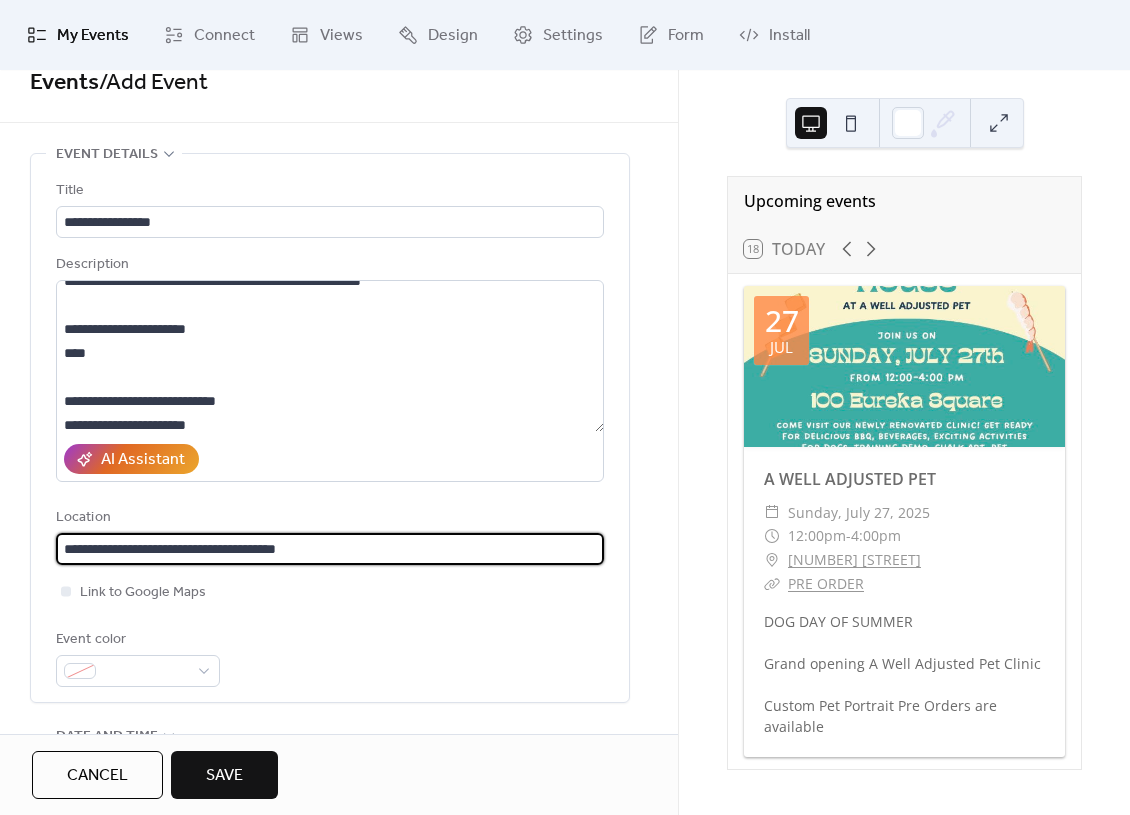 click on "**********" at bounding box center (330, 549) 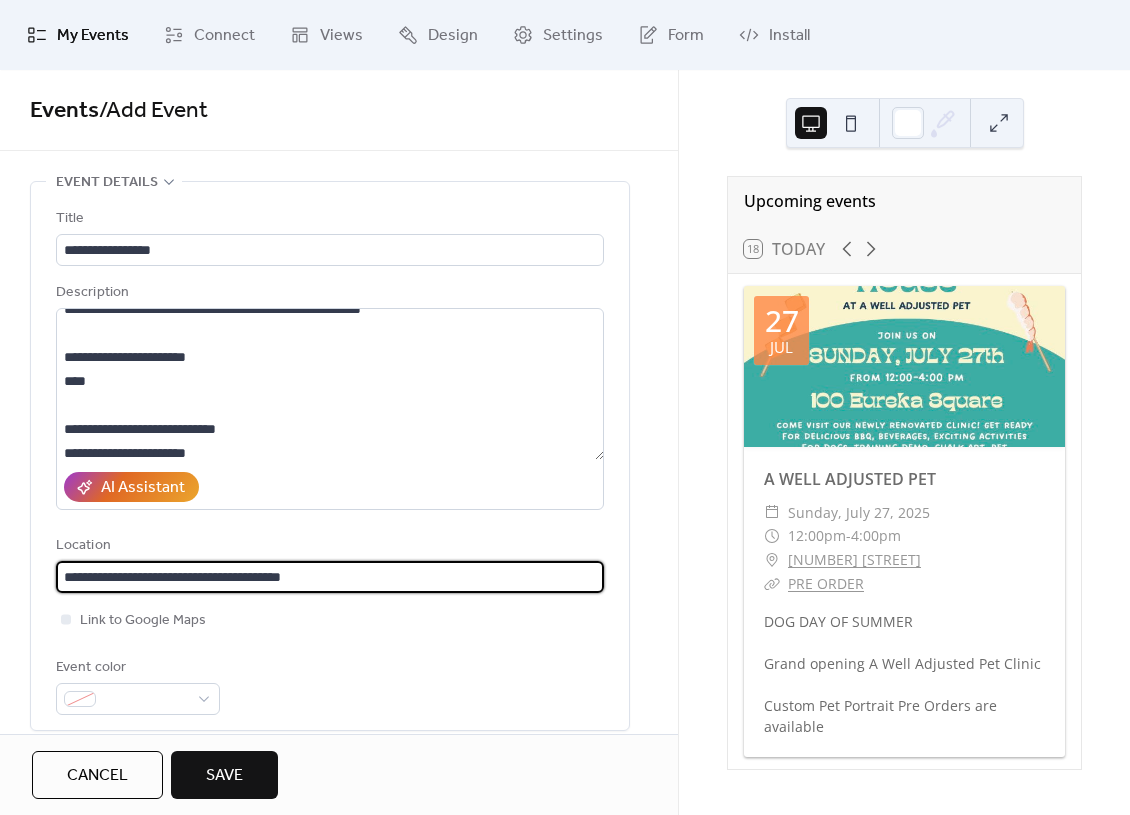 scroll, scrollTop: 0, scrollLeft: 0, axis: both 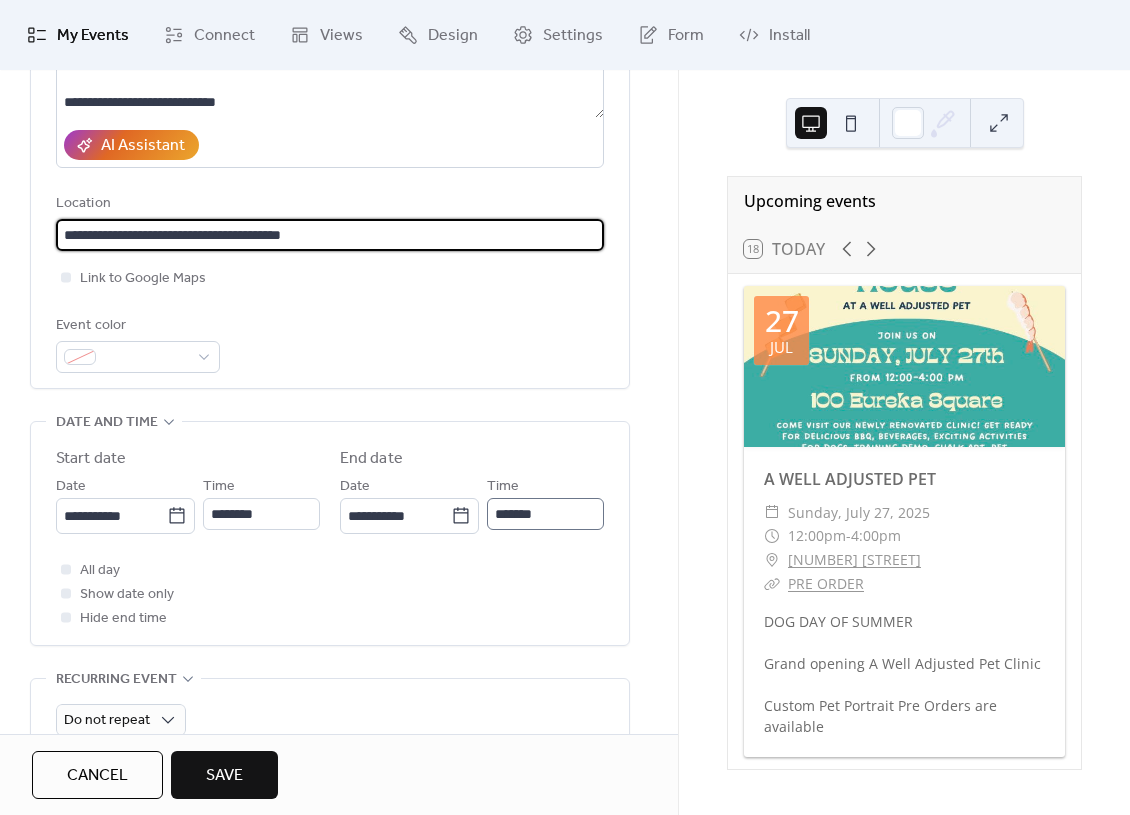 type on "**********" 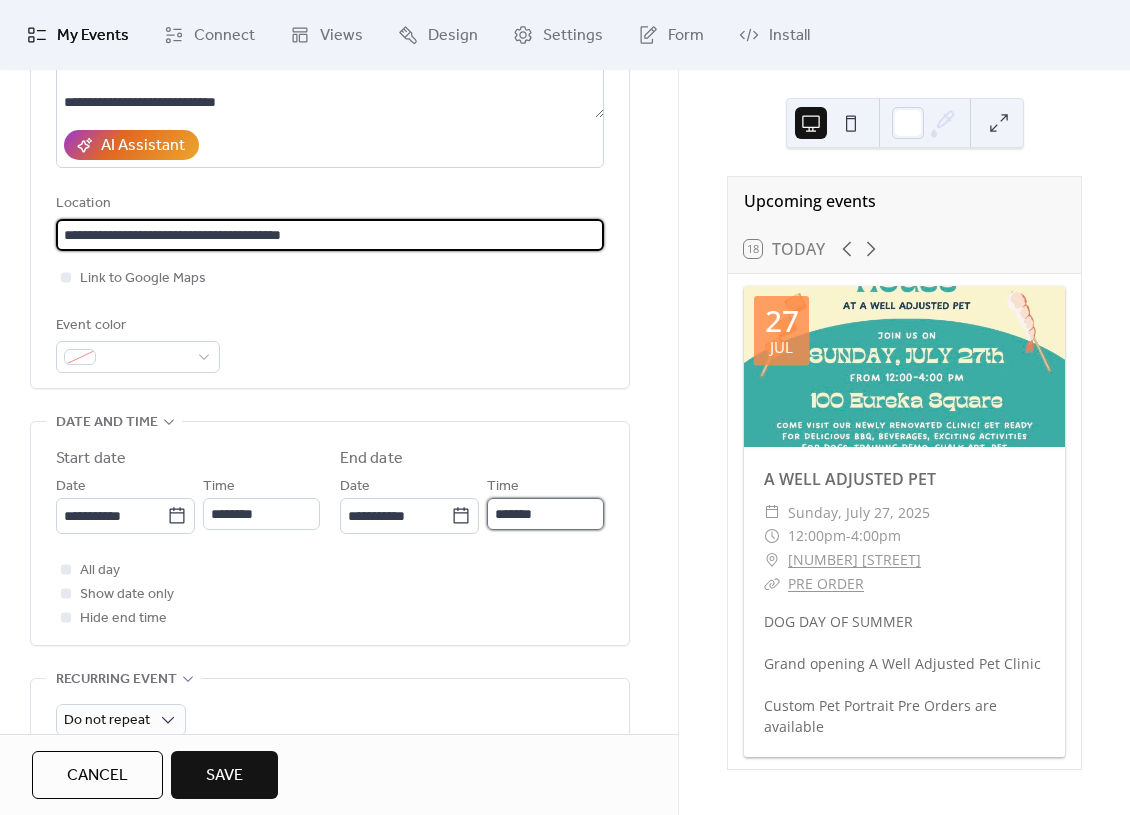 click on "*******" at bounding box center (545, 514) 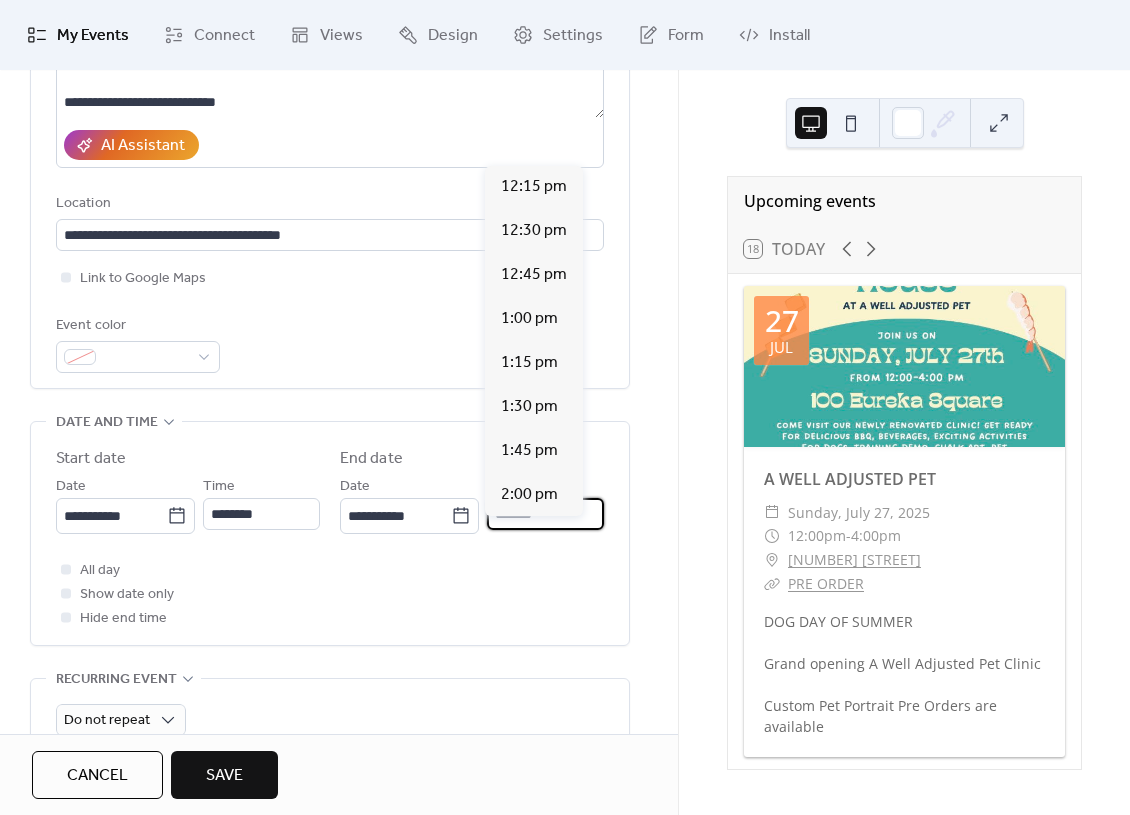 scroll, scrollTop: 484, scrollLeft: 0, axis: vertical 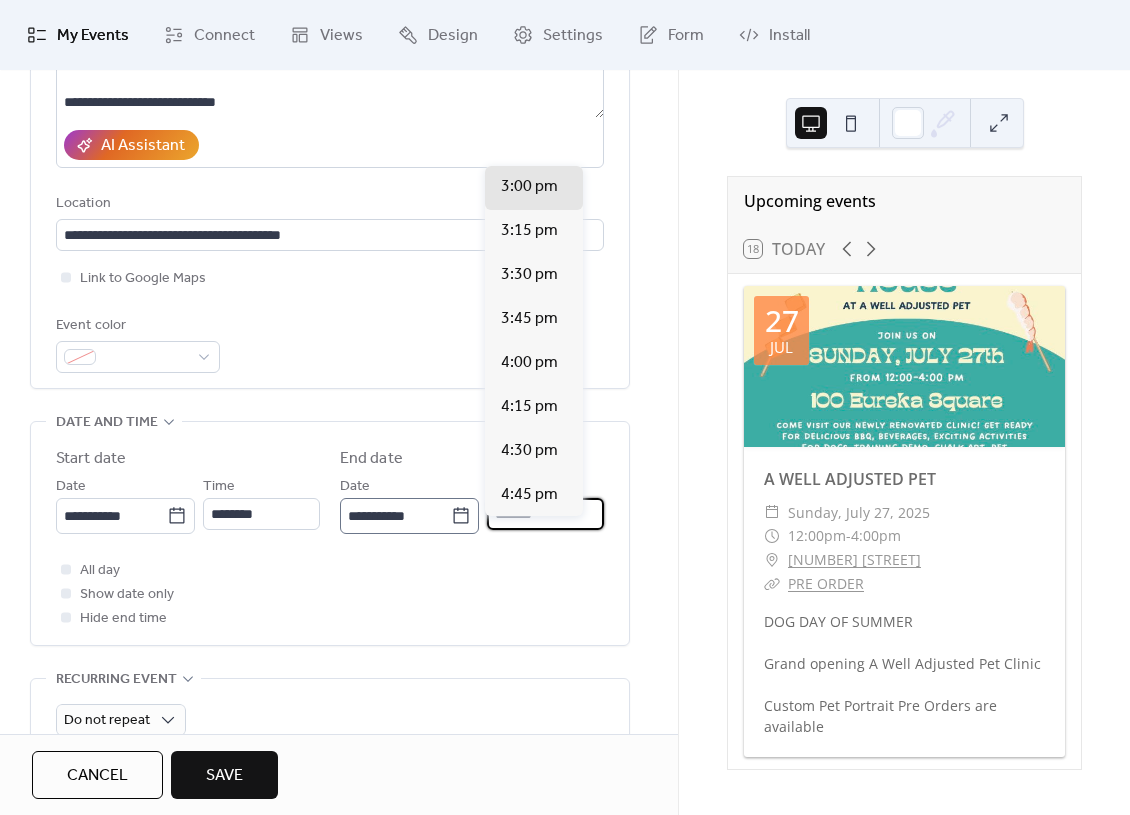 drag, startPoint x: 564, startPoint y: 538, endPoint x: 421, endPoint y: 539, distance: 143.0035 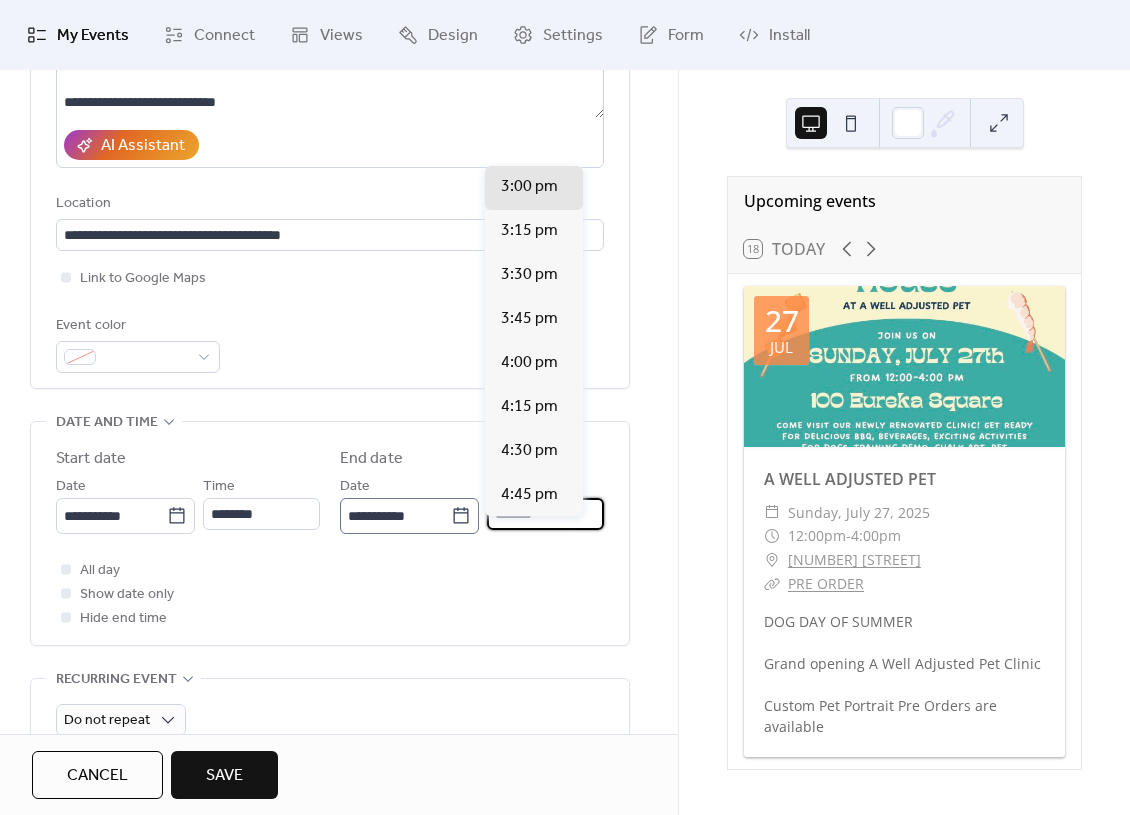 click on "**********" at bounding box center [472, 504] 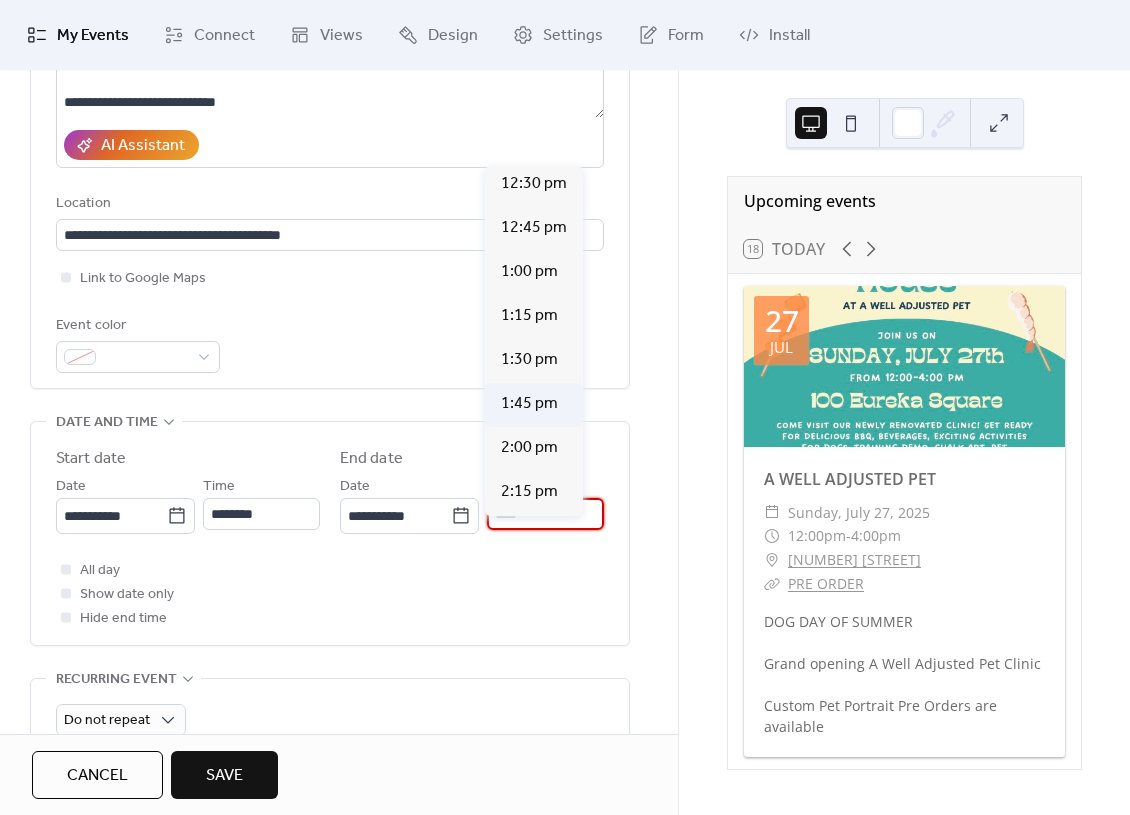 scroll, scrollTop: 51, scrollLeft: 0, axis: vertical 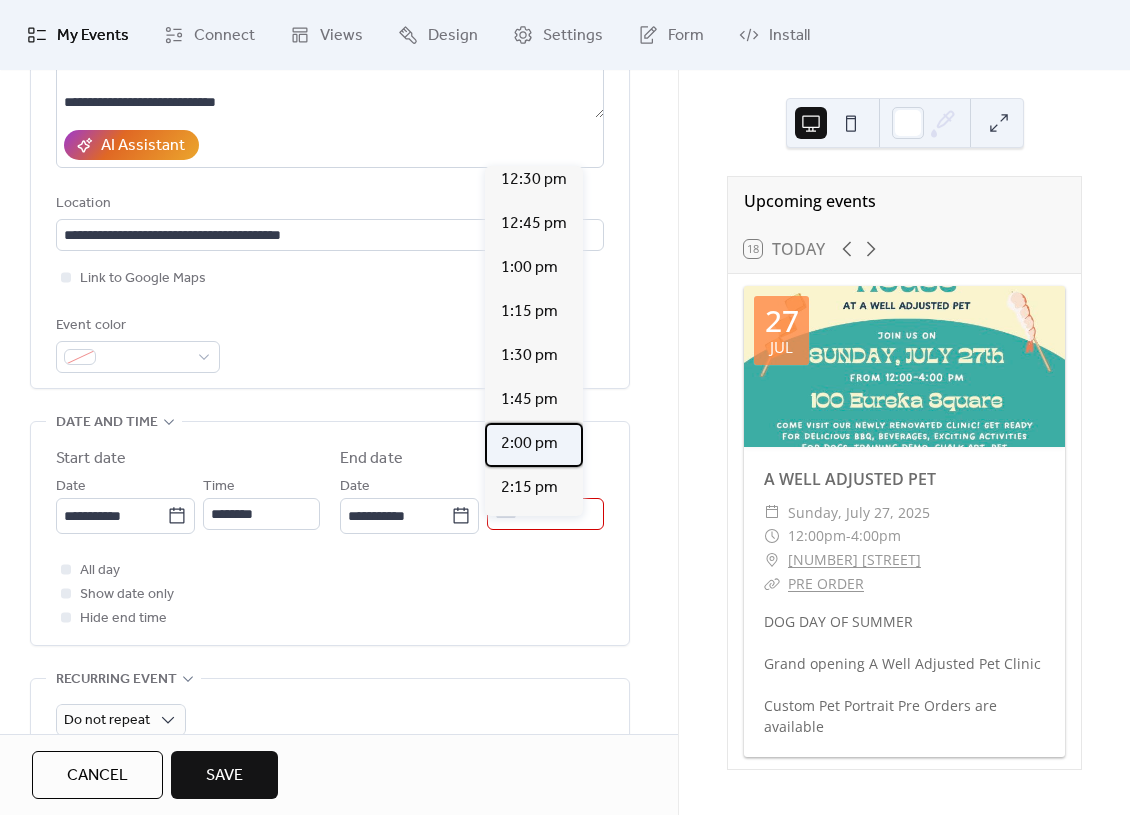click on "2:00 pm" at bounding box center [529, 444] 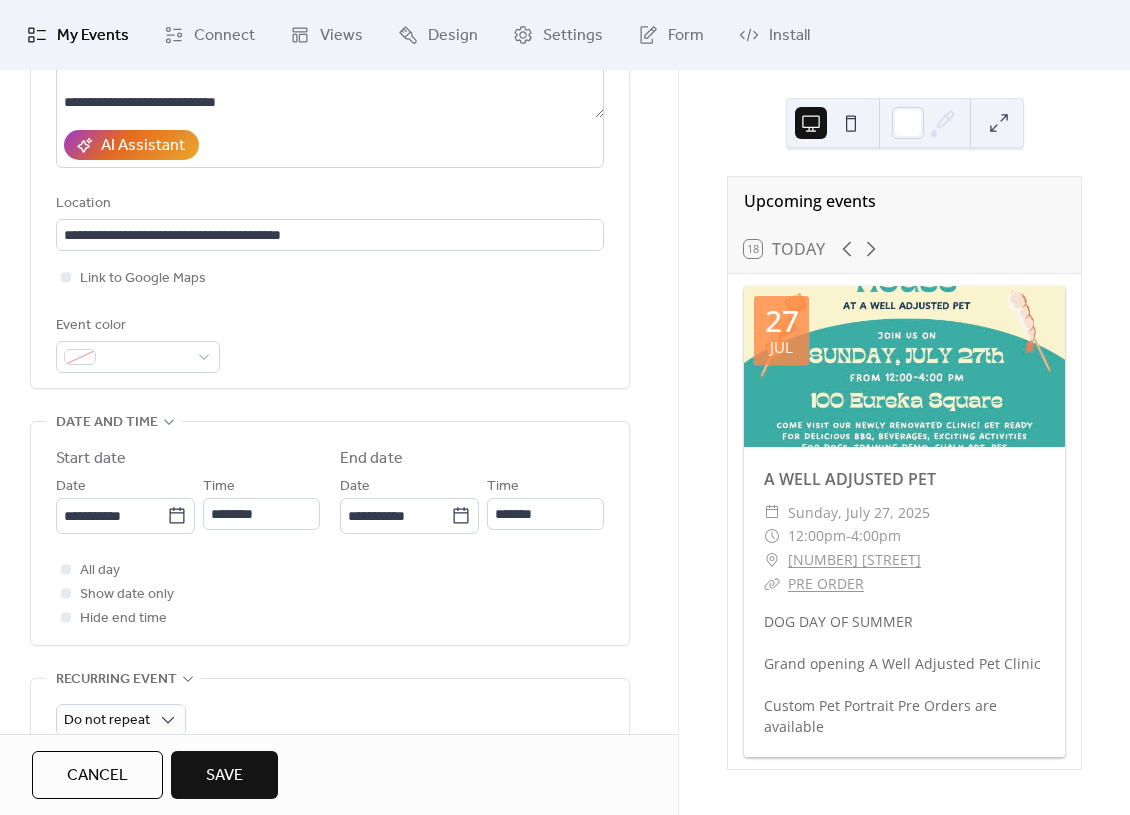 click on "**********" at bounding box center [339, 613] 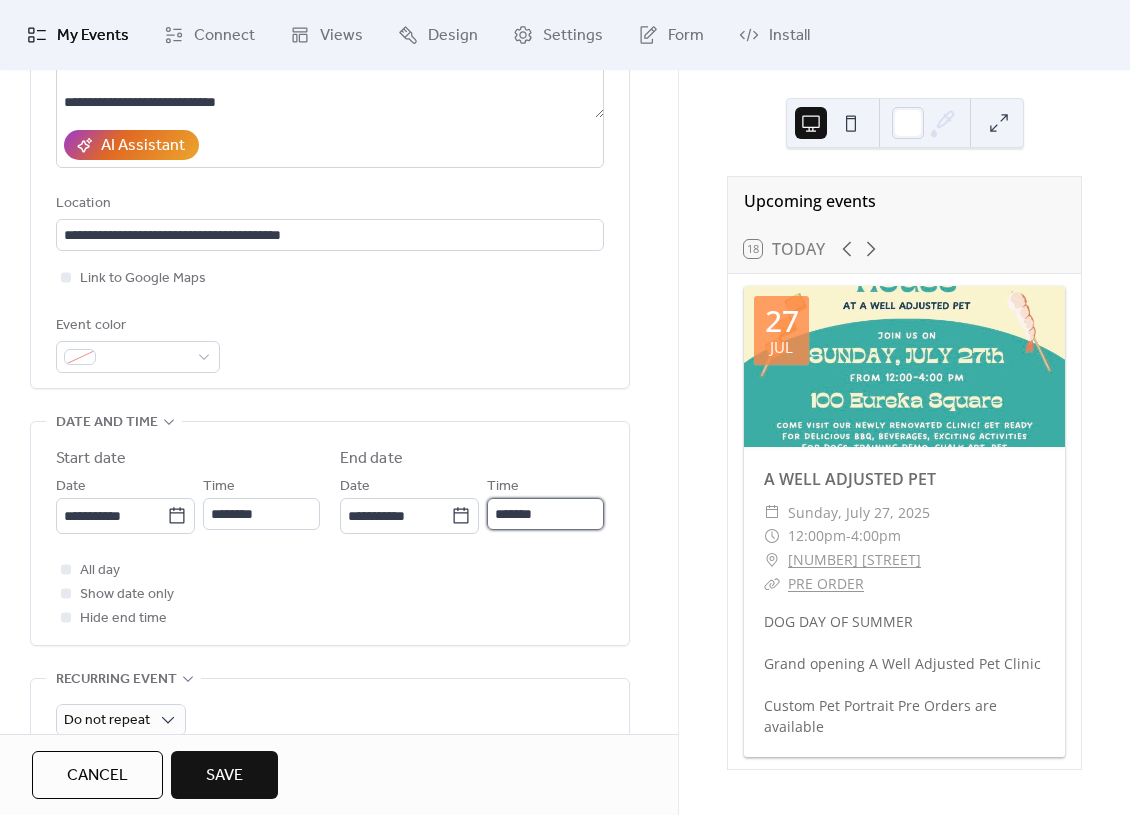 click on "*******" at bounding box center (545, 514) 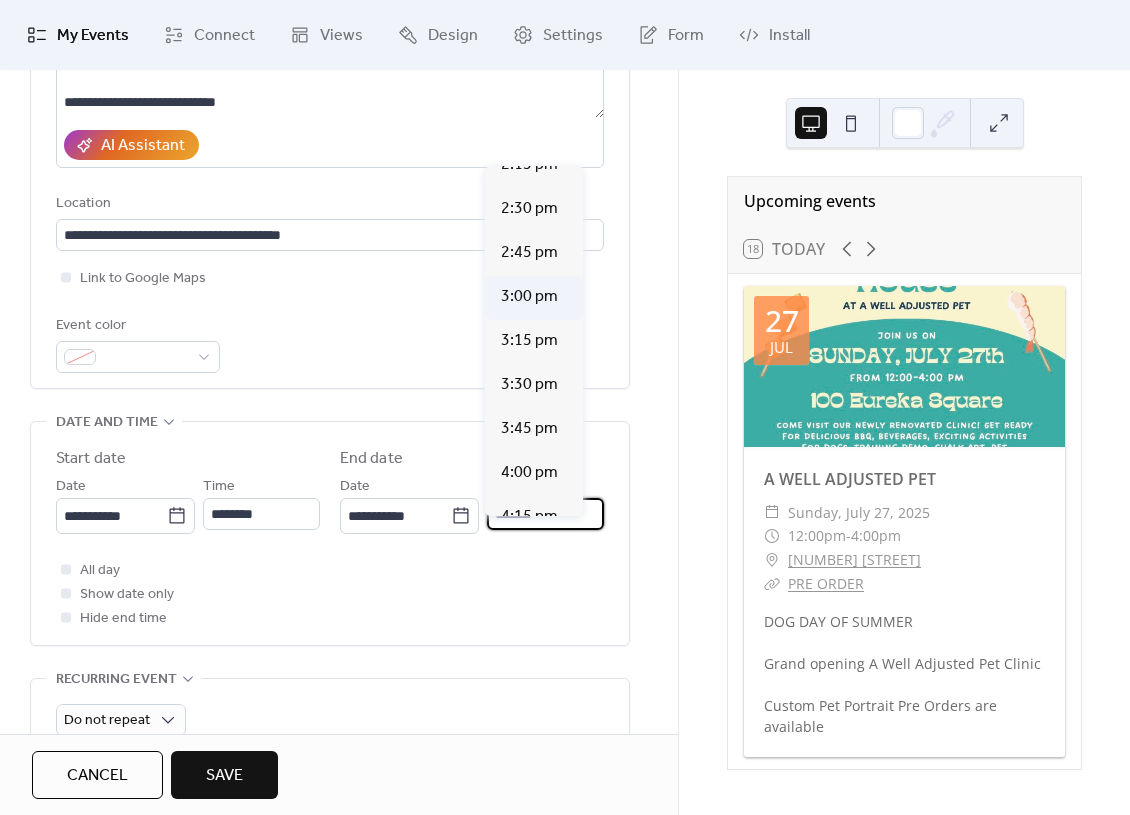 scroll, scrollTop: 377, scrollLeft: 0, axis: vertical 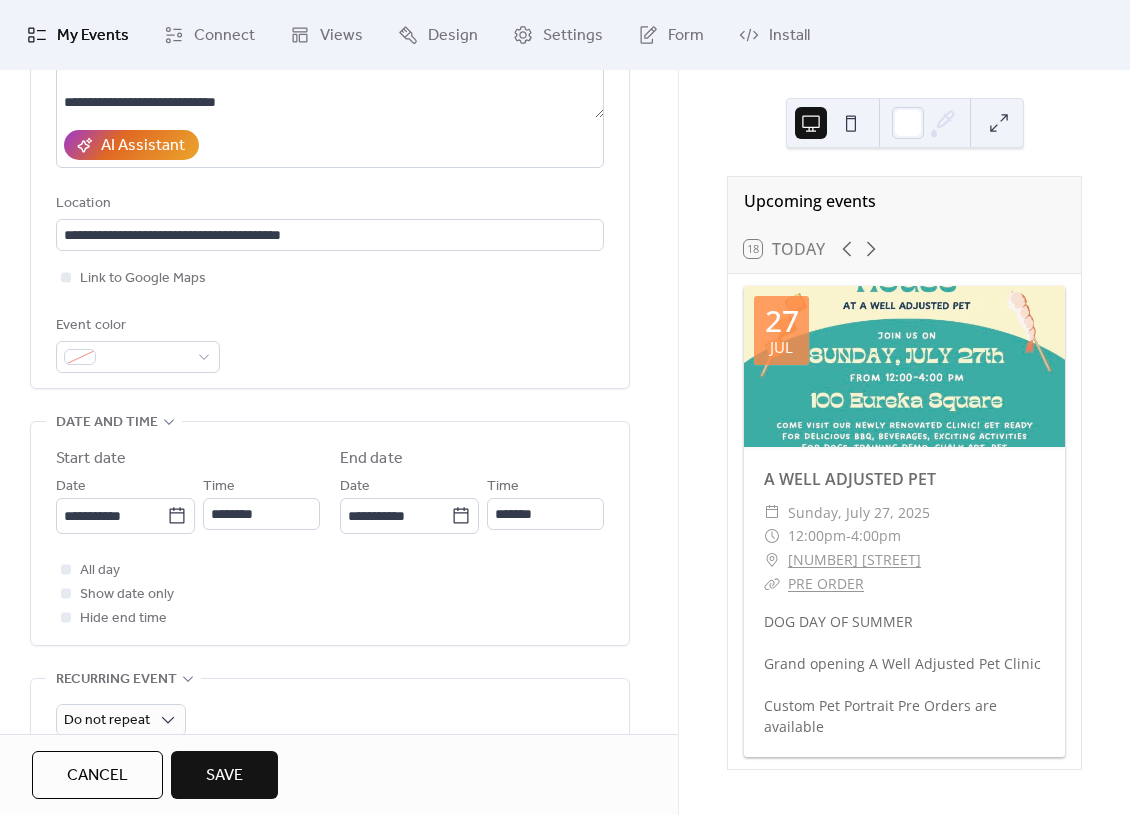 click on "**********" at bounding box center (339, 613) 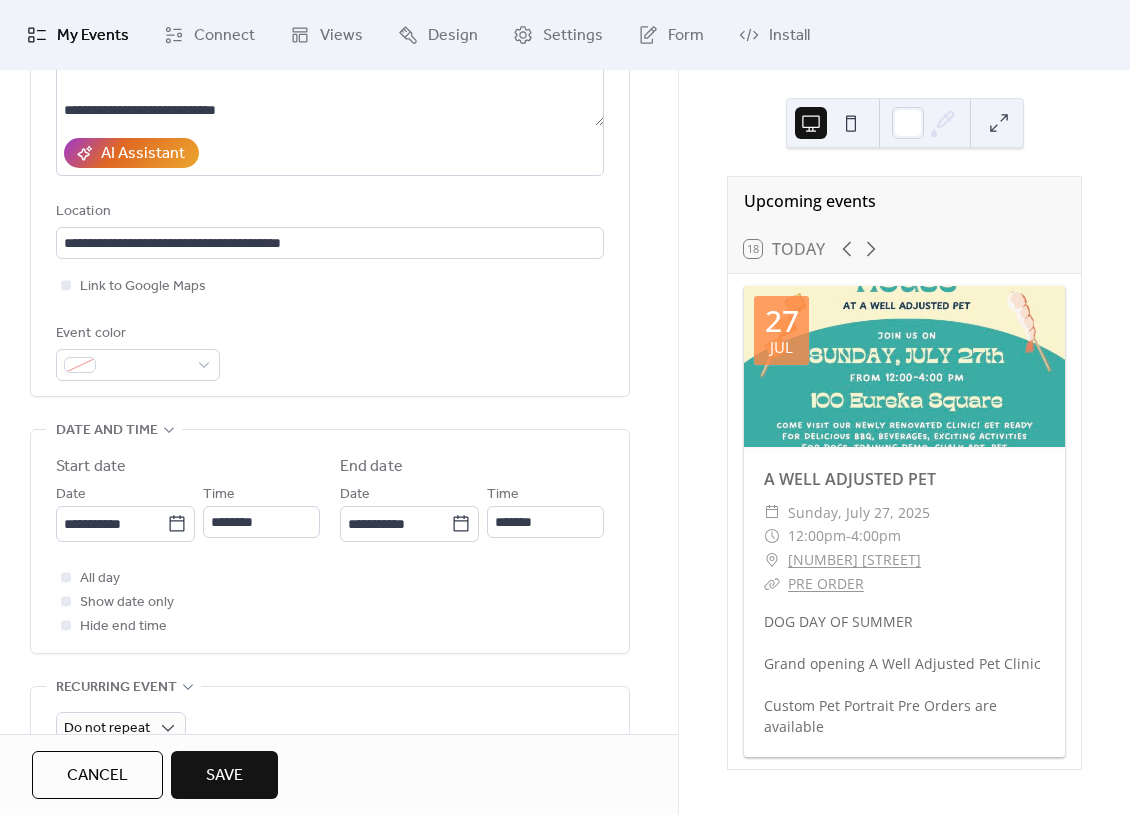 scroll, scrollTop: 552, scrollLeft: 0, axis: vertical 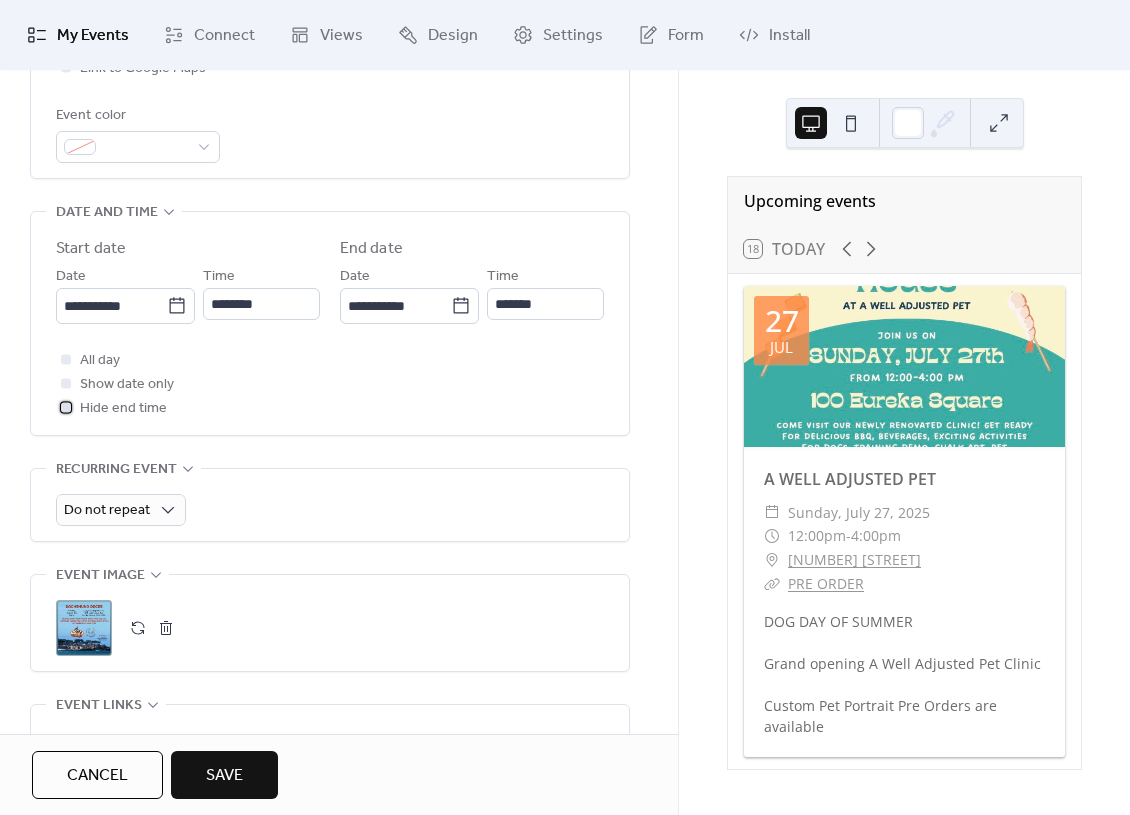 drag, startPoint x: 61, startPoint y: 430, endPoint x: 107, endPoint y: 429, distance: 46.010868 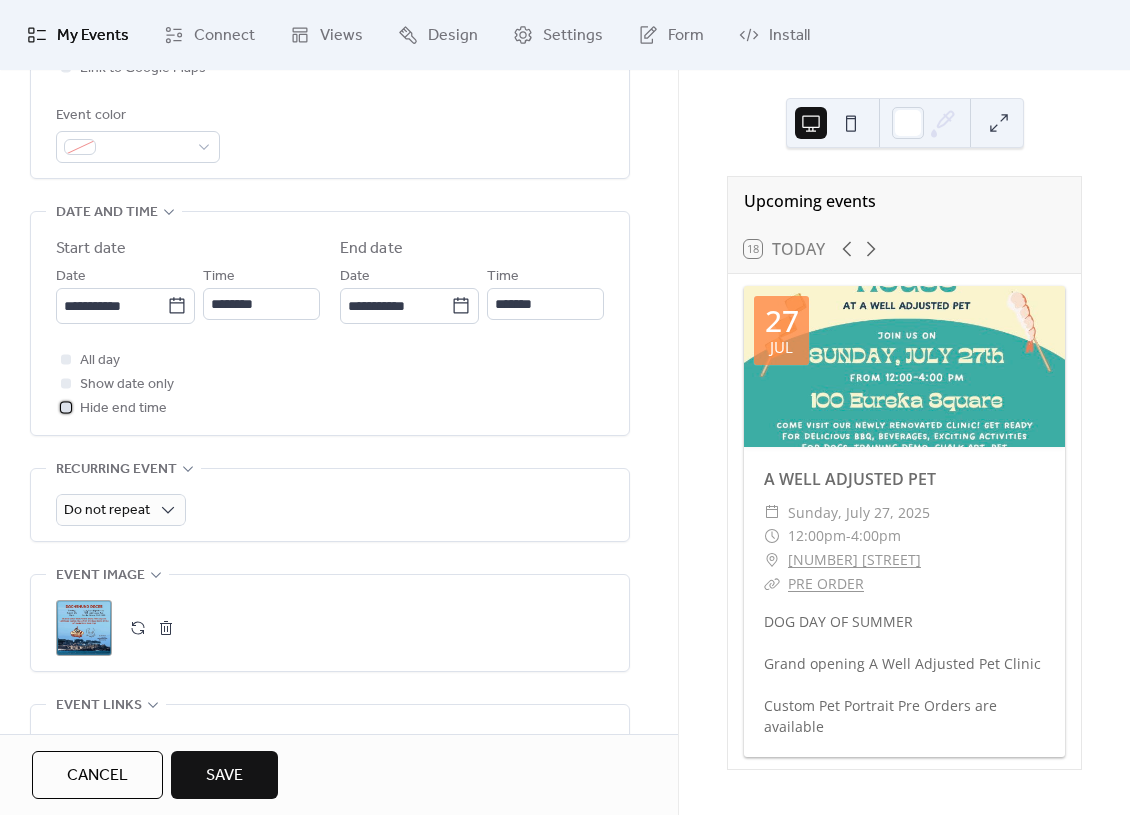 click at bounding box center [66, 407] 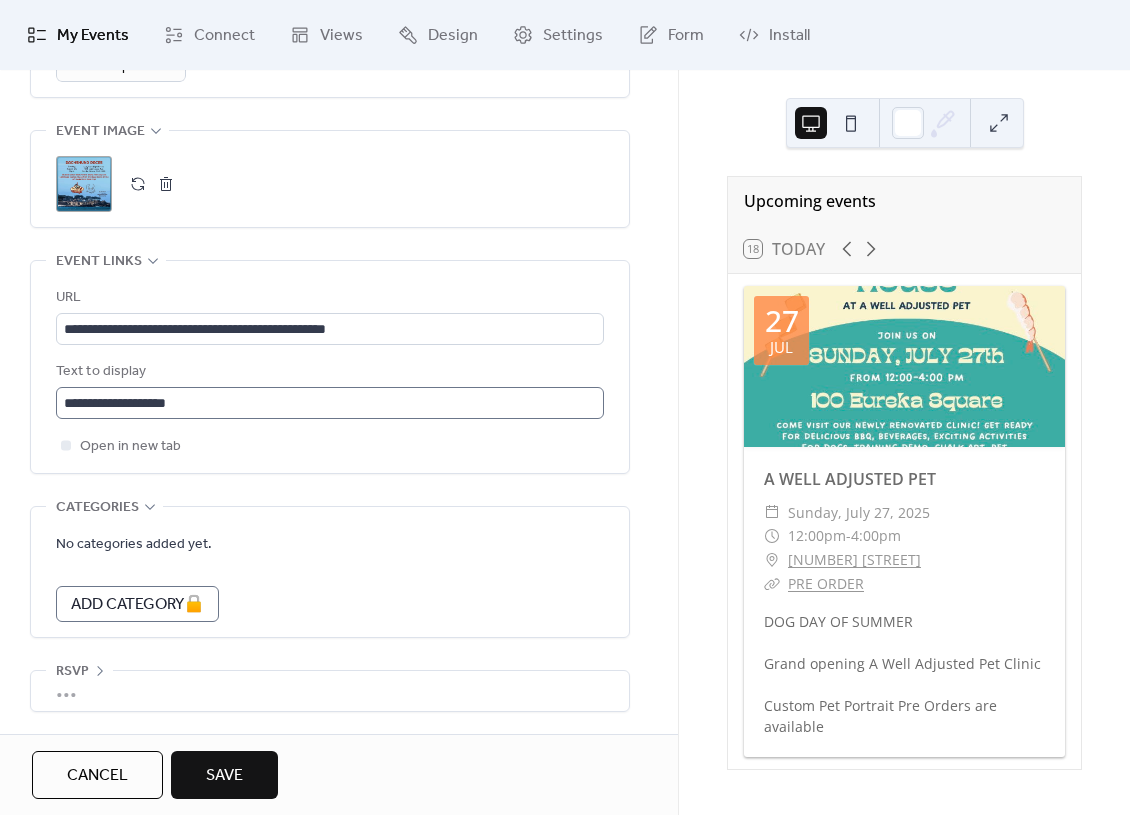 scroll, scrollTop: 1039, scrollLeft: 0, axis: vertical 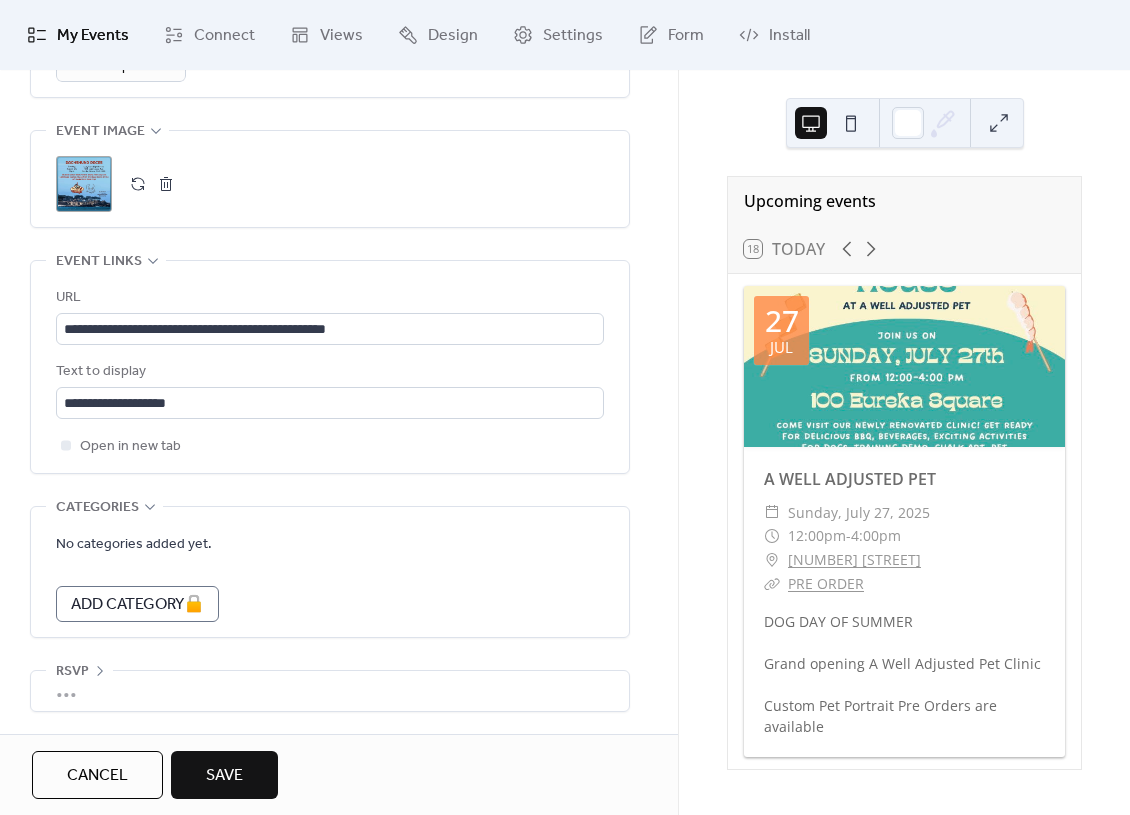 click on "Save" at bounding box center (224, 775) 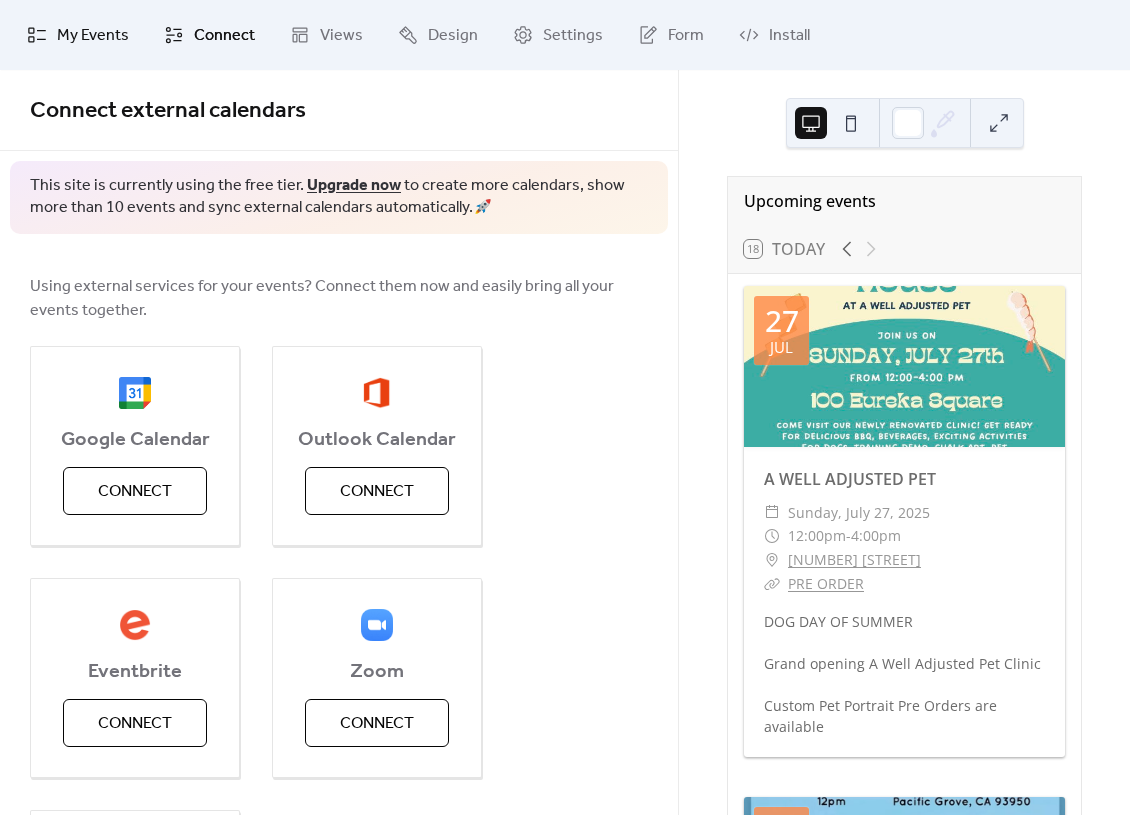 scroll, scrollTop: 0, scrollLeft: 0, axis: both 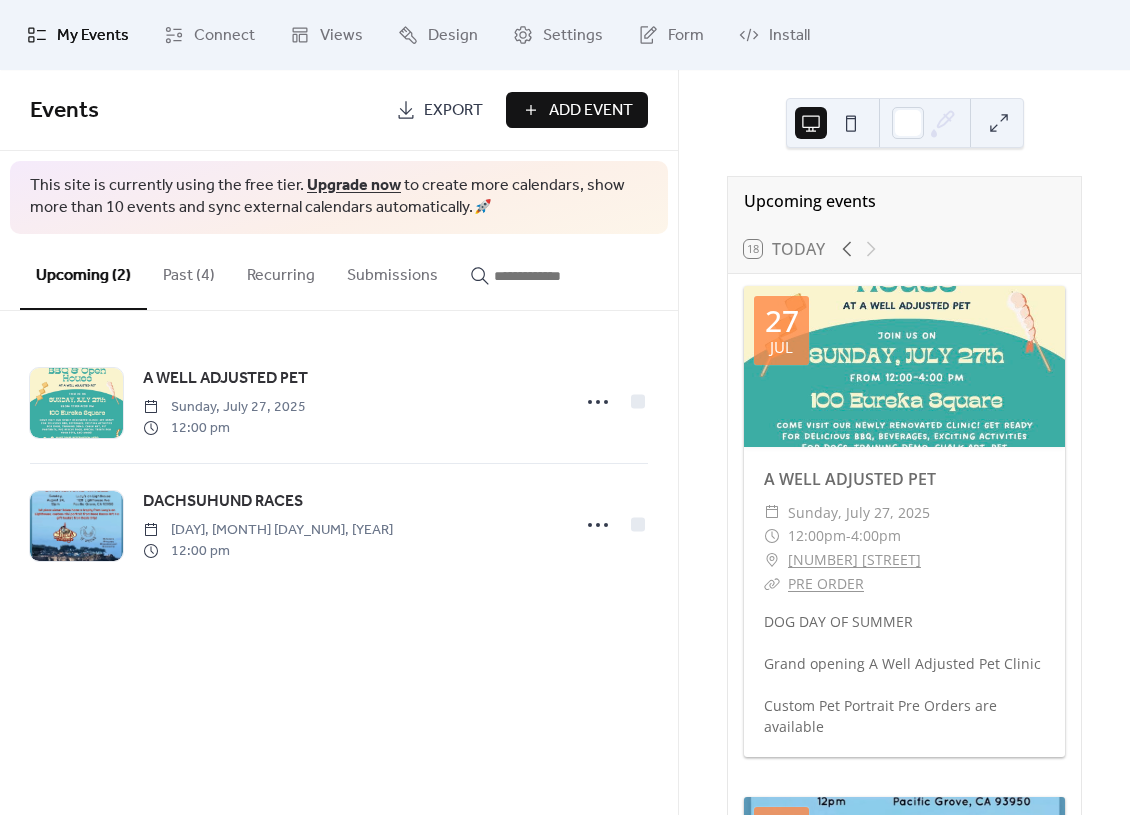 click on "Add Event" at bounding box center [591, 111] 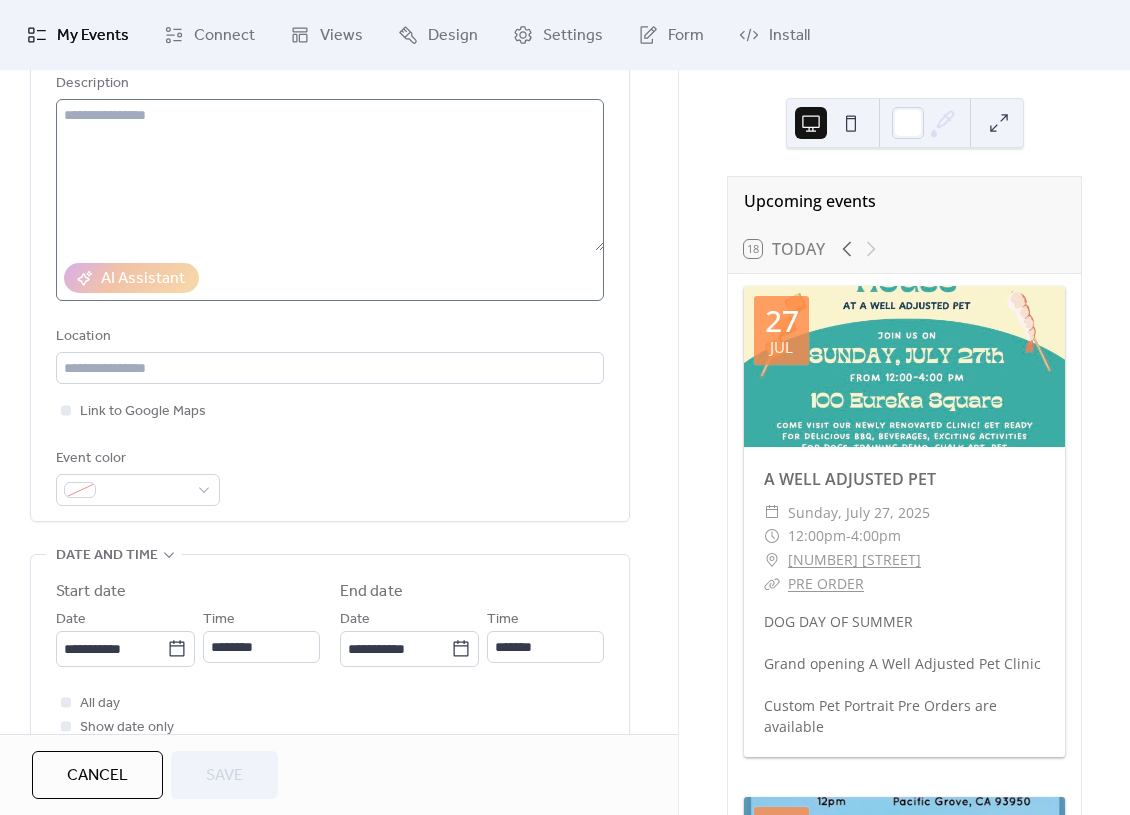 scroll, scrollTop: 211, scrollLeft: 0, axis: vertical 